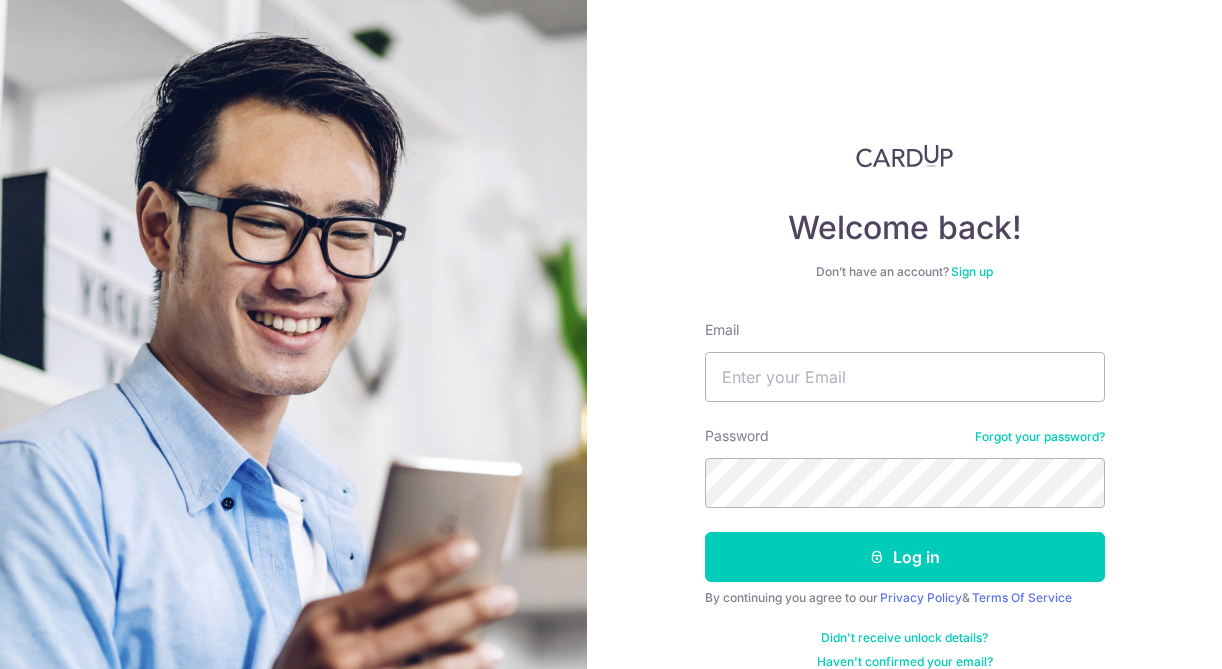 scroll, scrollTop: 0, scrollLeft: 0, axis: both 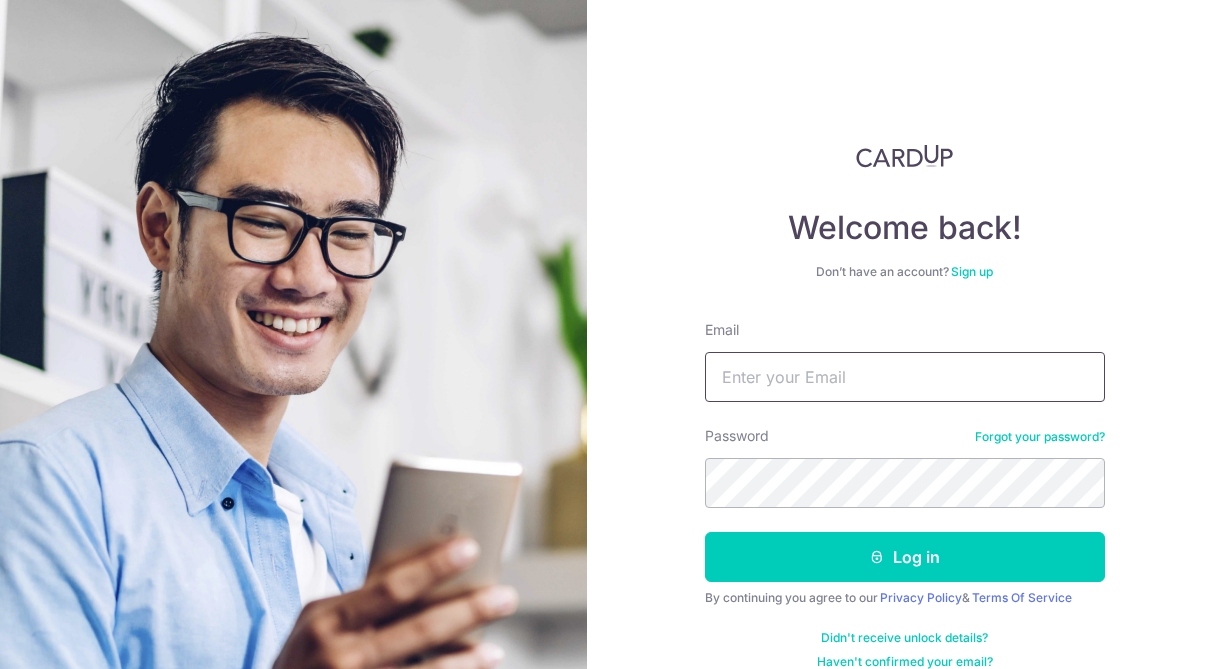 click on "Email" at bounding box center [905, 377] 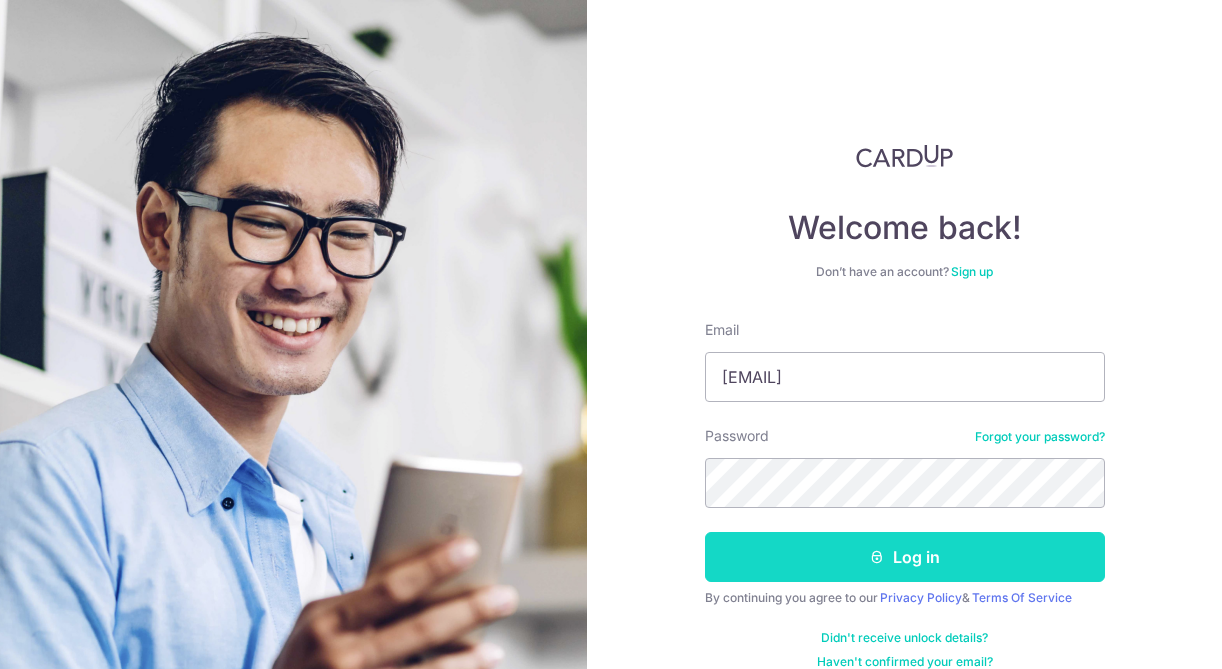click on "Log in" at bounding box center (905, 557) 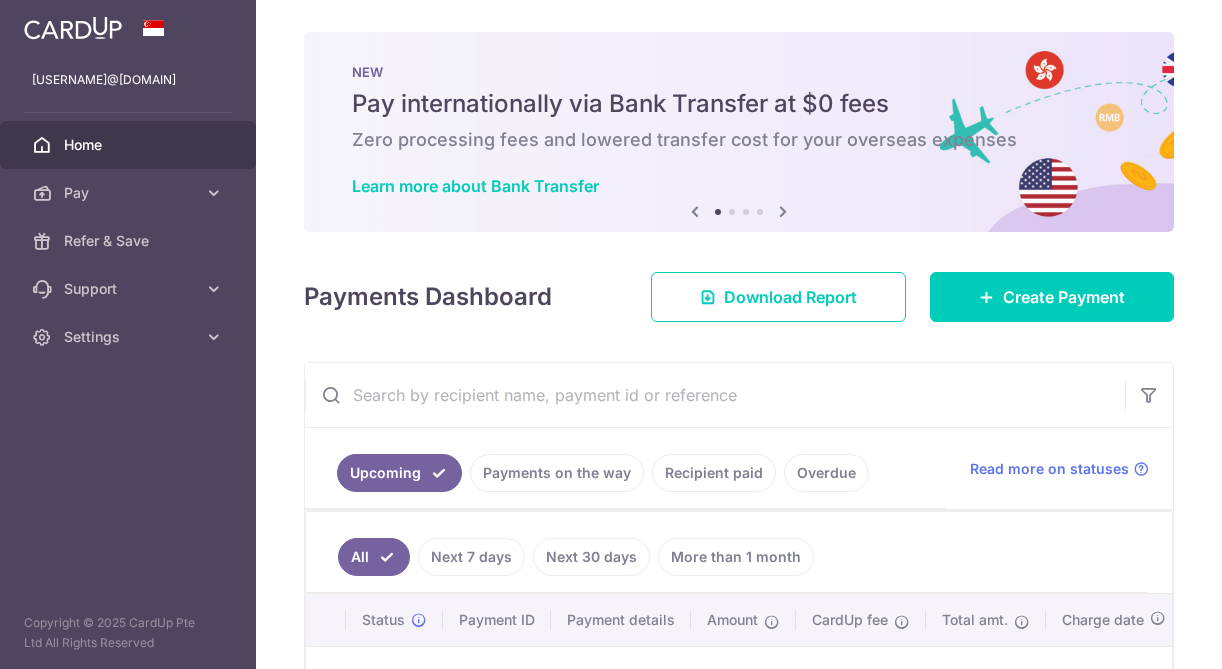 scroll, scrollTop: 0, scrollLeft: 0, axis: both 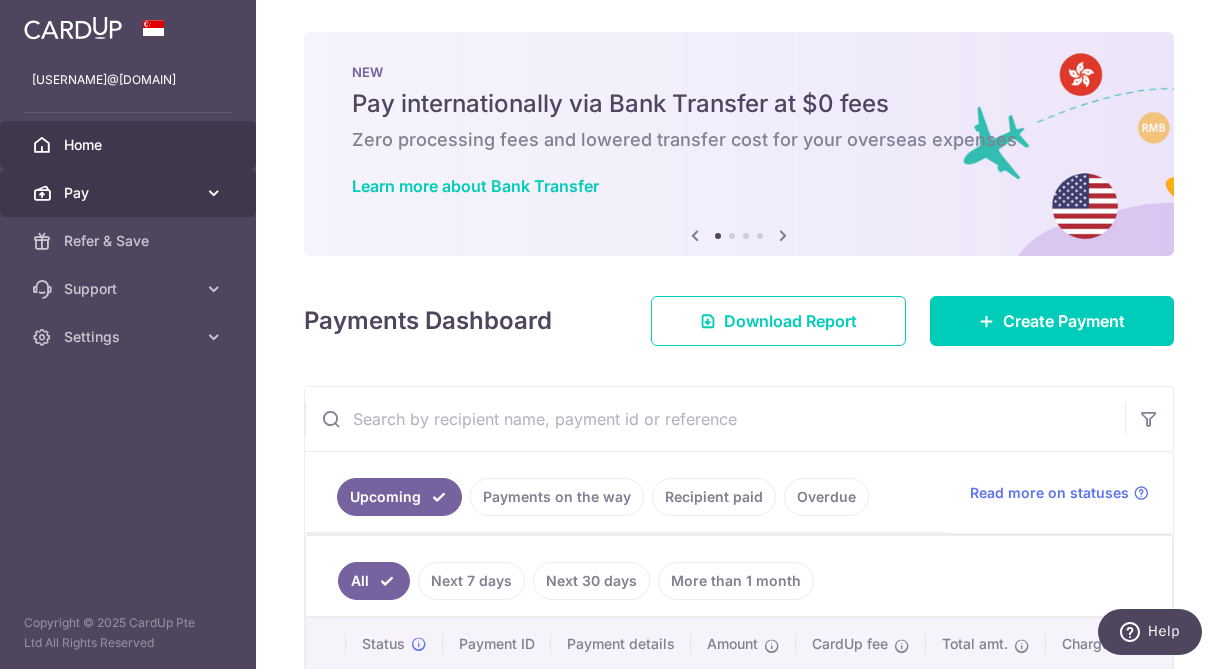 click on "Pay" at bounding box center (130, 193) 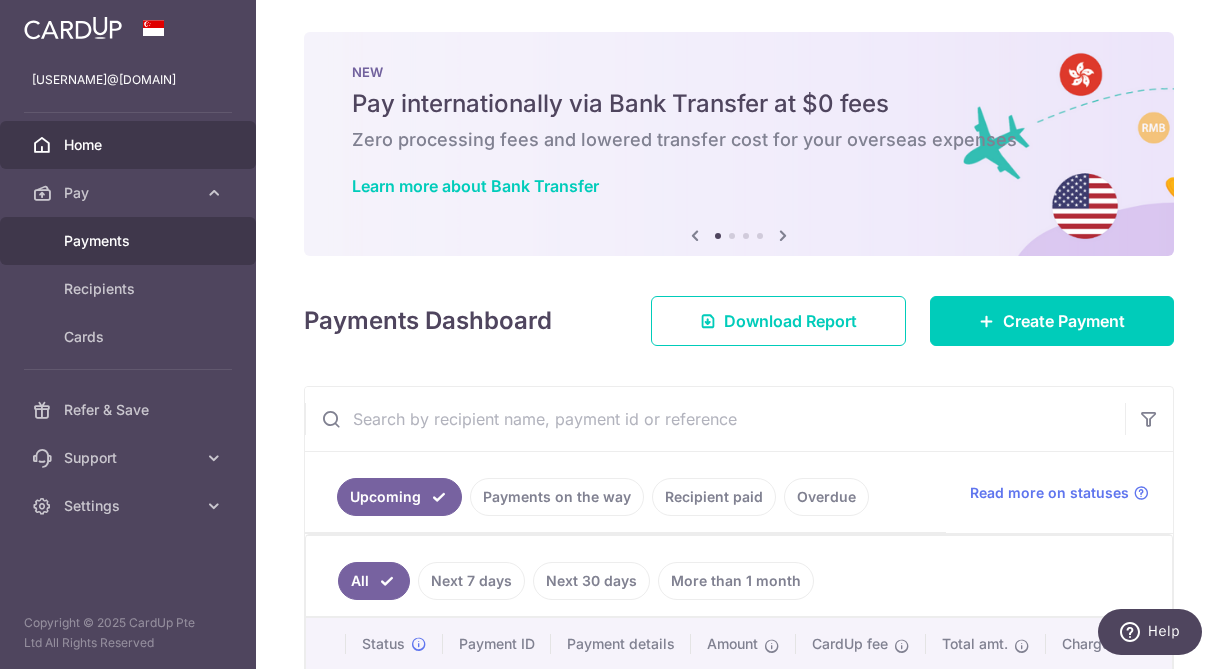 click on "Payments" at bounding box center (130, 241) 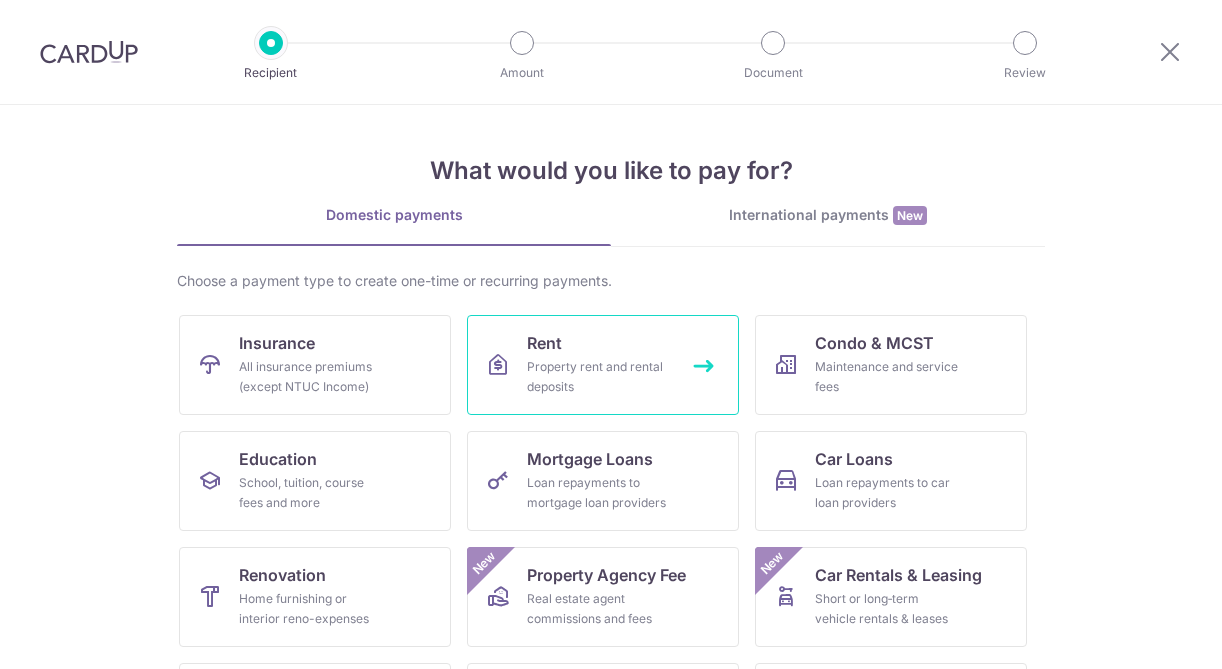 scroll, scrollTop: 0, scrollLeft: 0, axis: both 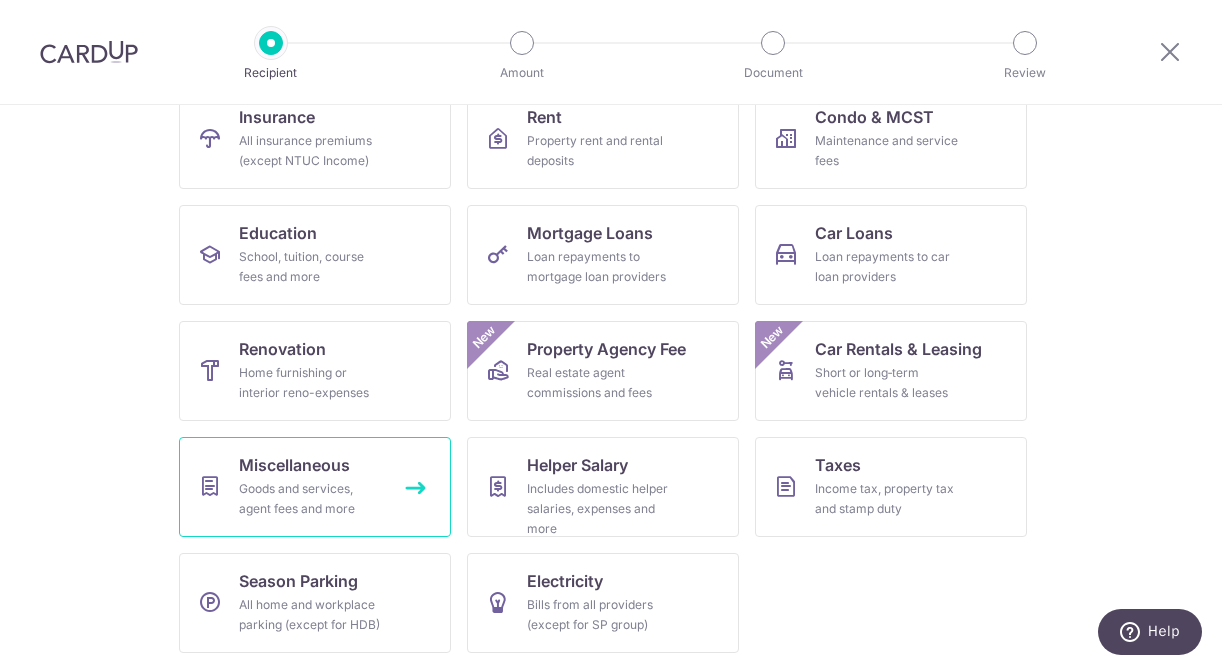 click on "Miscellaneous Goods and services, agent fees and more" at bounding box center [315, 487] 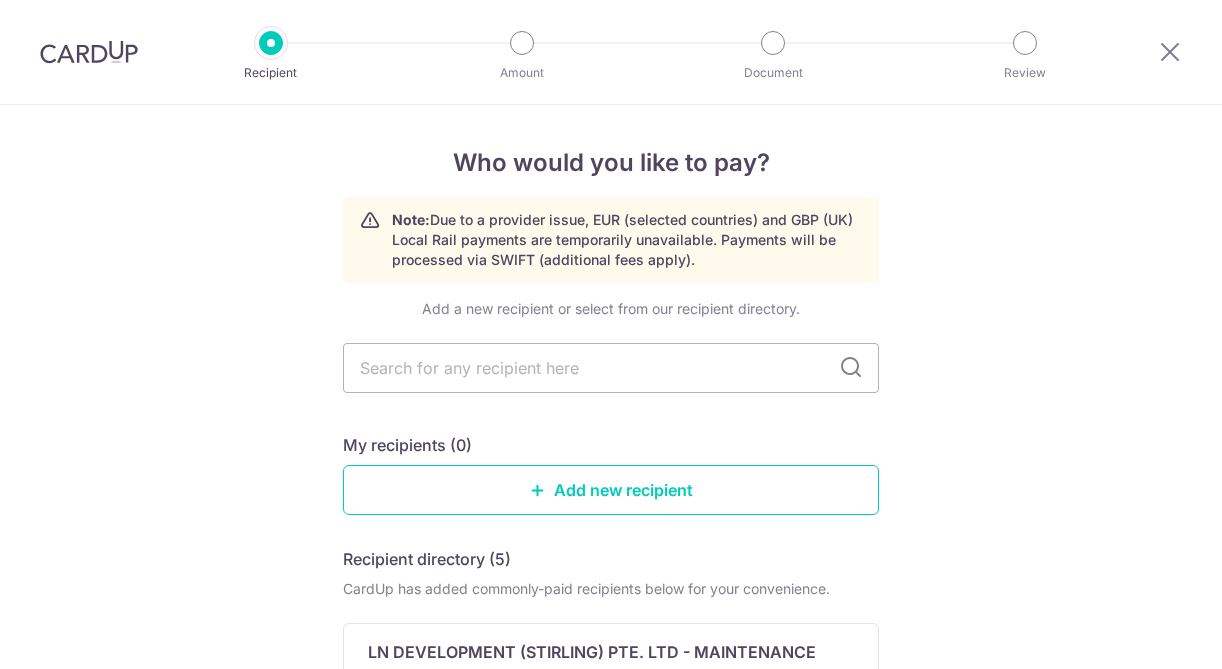 scroll, scrollTop: 0, scrollLeft: 0, axis: both 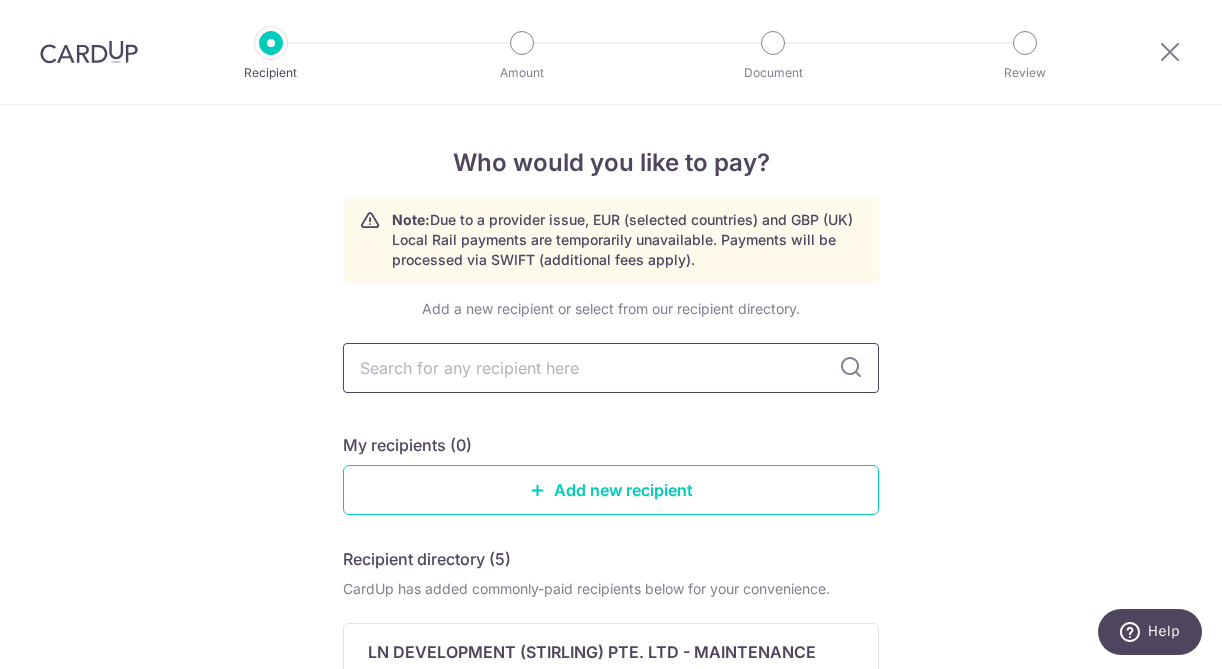 click at bounding box center (611, 368) 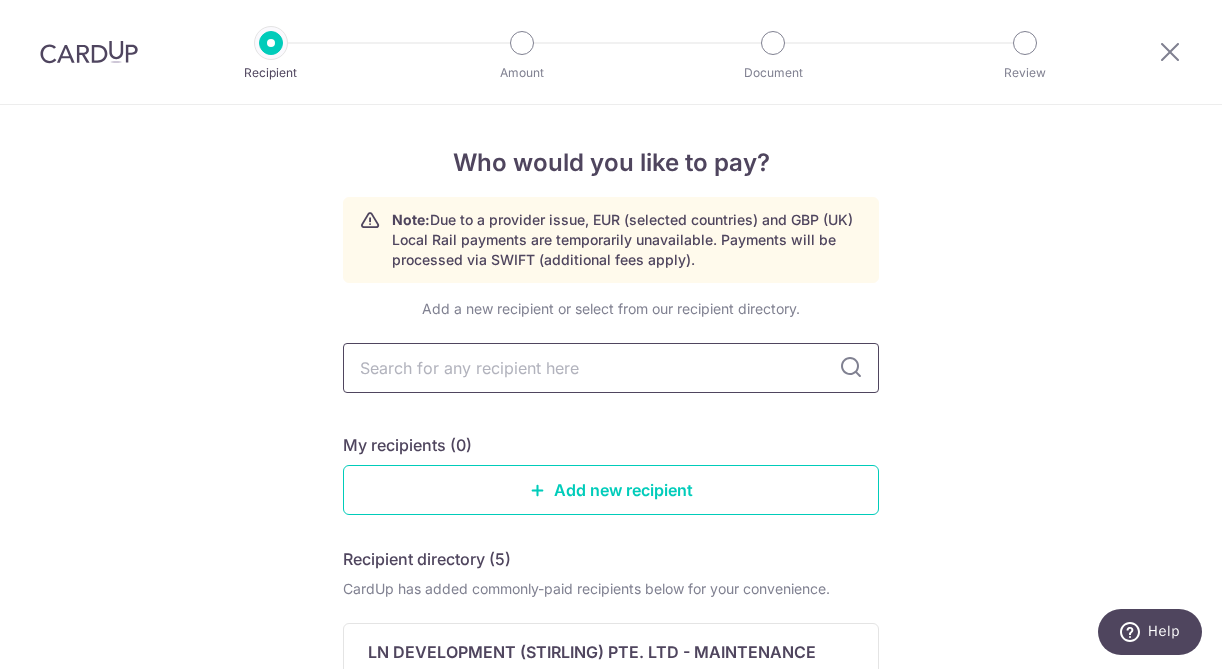 type on "l" 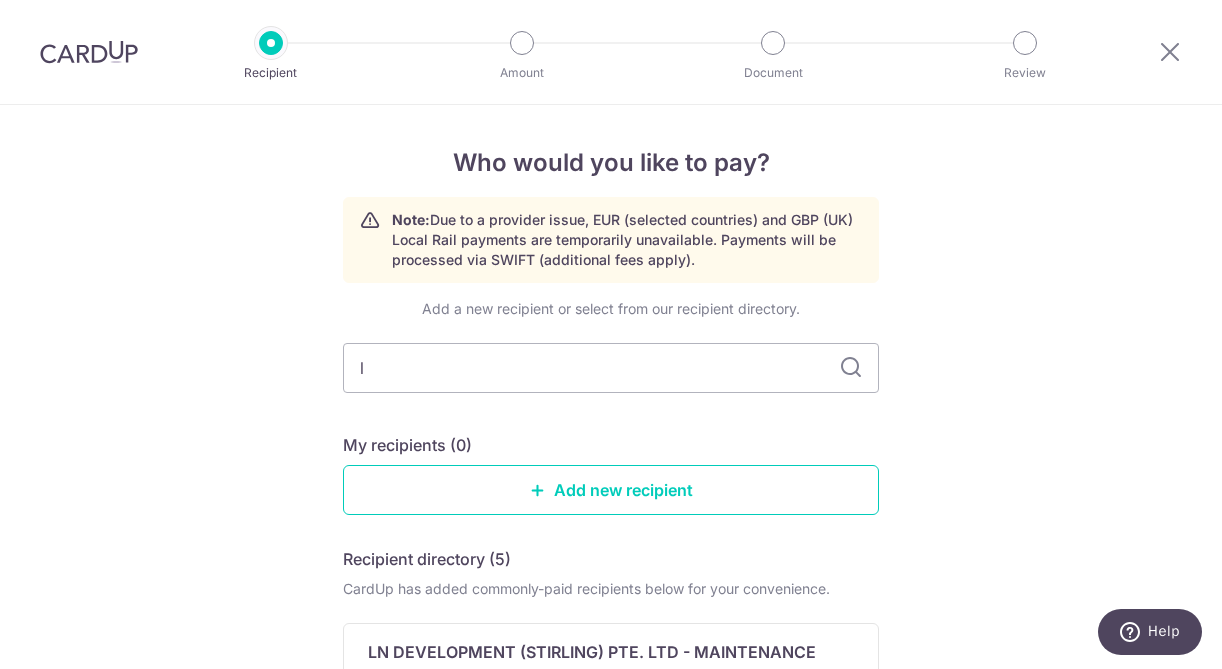 type 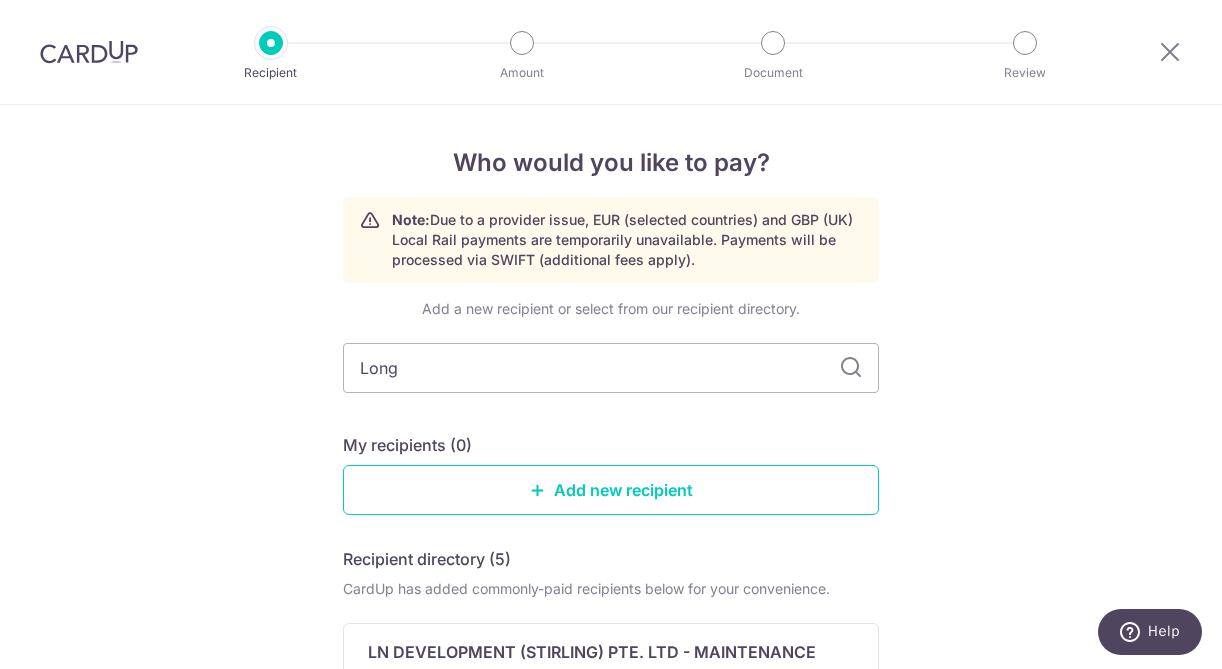 type on "Long" 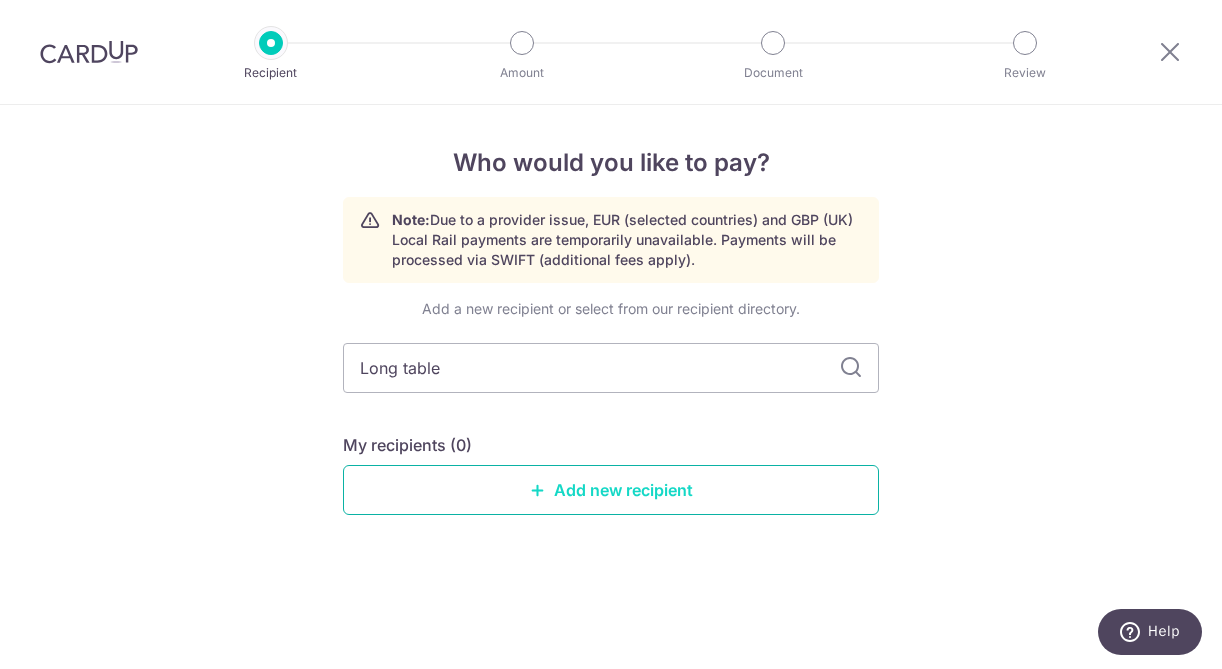 type on "Long table" 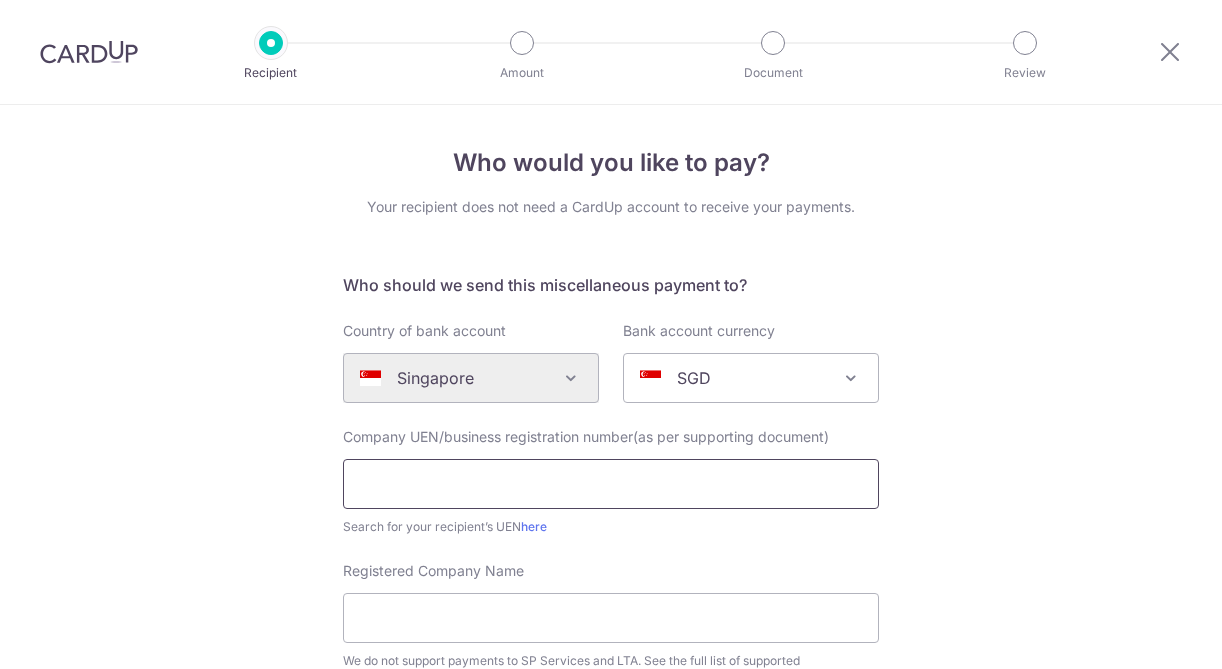 scroll, scrollTop: 0, scrollLeft: 0, axis: both 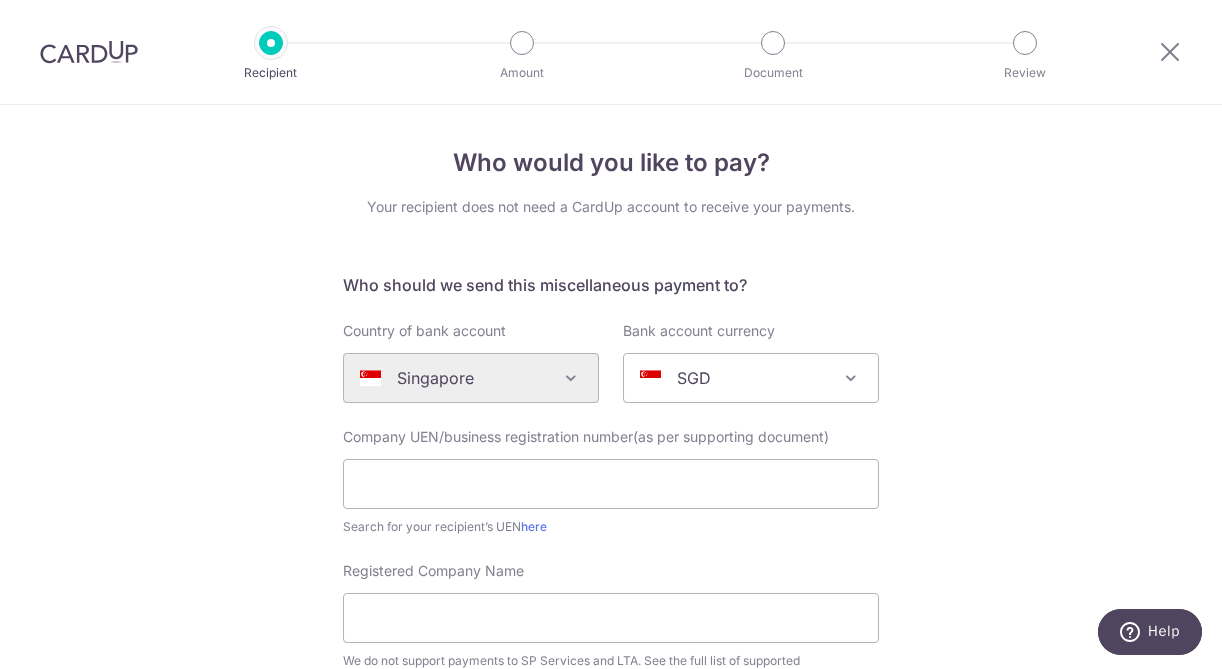 click on "Algeria
Andorra
Angola
Anguilla
Argentina
Armenia
Aruba
Australia
Austria
Azerbaijan
Bahrain
Bangladesh
Belgium
Bolivia
Bosnia and Herzegovina
Brazil
British Virgin Islands
Bulgaria
Canada
Chile
China
Colombia
Costa Rica
Croatia
Cyprus
Czech Republic
Denmark
Dominica
Dominican Republic
East Timor
Ecuador
Egypt
Estonia
Faroe Islands
Fiji
Finland
France
French Guiana
French Polynesia
French Southern Territories
Georgia
Germany
Greece
Greenland
Grenada
Guernsey
Guyana
Honduras
Hong Kong
Hungary
Iceland
India
Indonesia
Ireland
Isle of Man
Israel
Italy
Japan
Jersey
Kazakhstan
Kosovo
Kuwait
Kyrgyzstan
Latvia
Liechtenstein
Lithuania
Luxembourg
Macao
Macedonia
Malaysia
Maldives
Malta
Martinique
Mauritius
Mayotte
Mexico
Monaco
Montenegro
Namibia
Nepal
Netherlands
New Caledonia
New Zealand
Nigeria
Norway
Oman
Paraguay
Peru" at bounding box center [471, 378] 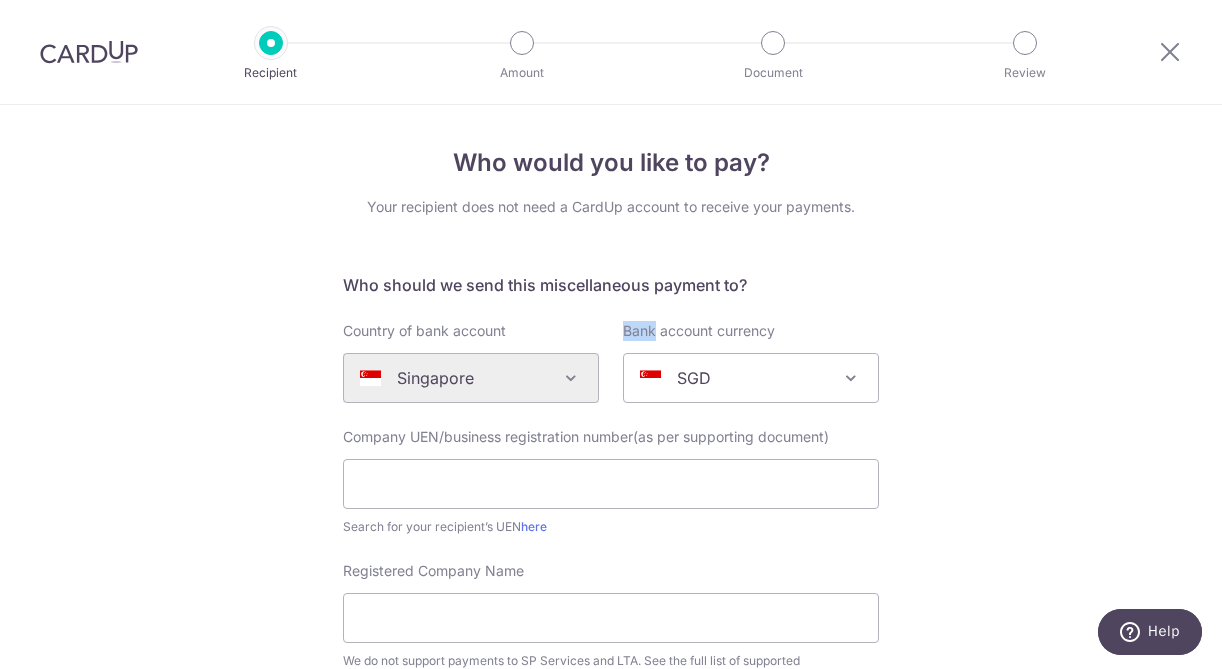 click on "Algeria
Andorra
Angola
Anguilla
Argentina
Armenia
Aruba
Australia
Austria
Azerbaijan
Bahrain
Bangladesh
Belgium
Bolivia
Bosnia and Herzegovina
Brazil
British Virgin Islands
Bulgaria
Canada
Chile
China
Colombia
Costa Rica
Croatia
Cyprus
Czech Republic
Denmark
Dominica
Dominican Republic
East Timor
Ecuador
Egypt
Estonia
Faroe Islands
Fiji
Finland
France
French Guiana
French Polynesia
French Southern Territories
Georgia
Germany
Greece
Greenland
Grenada
Guernsey
Guyana
Honduras
Hong Kong
Hungary
Iceland
India
Indonesia
Ireland
Isle of Man
Israel
Italy
Japan
Jersey
Kazakhstan
Kosovo
Kuwait
Kyrgyzstan
Latvia
Liechtenstein
Lithuania
Luxembourg
Macao
Macedonia
Malaysia
Maldives
Malta
Martinique
Mauritius
Mayotte
Mexico
Monaco
Montenegro
Namibia
Nepal
Netherlands
New Caledonia
New Zealand
Nigeria
Norway
Oman
Paraguay
Peru" at bounding box center (471, 378) 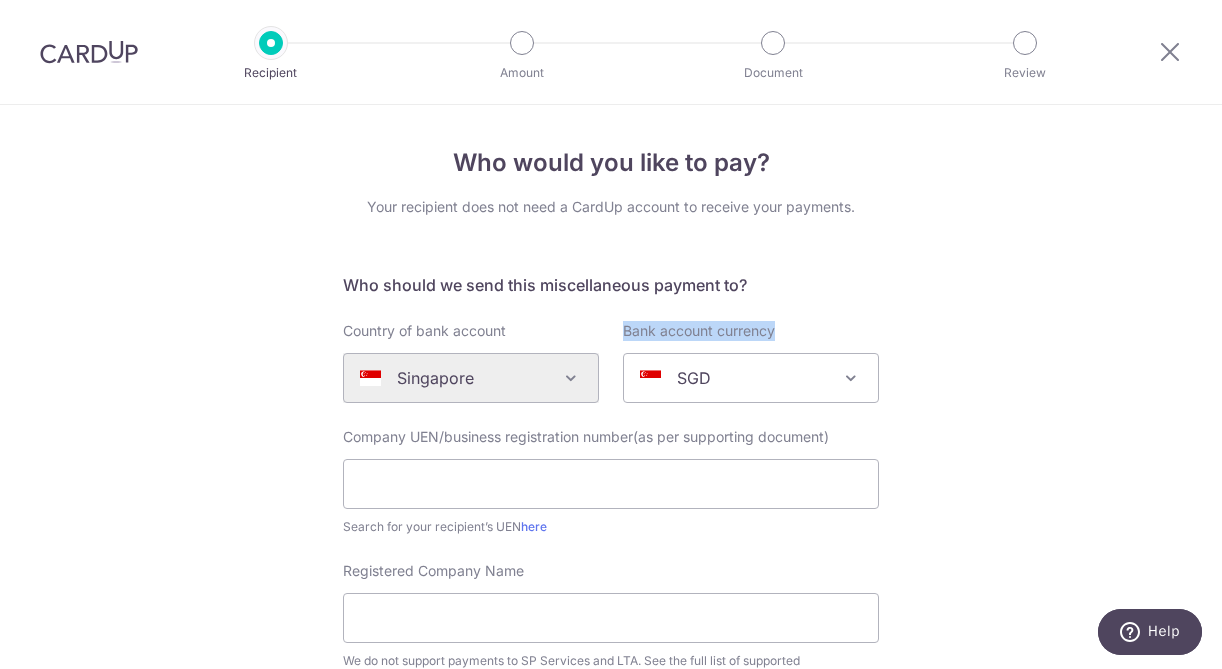 click on "Algeria
Andorra
Angola
Anguilla
Argentina
Armenia
Aruba
Australia
Austria
Azerbaijan
Bahrain
Bangladesh
Belgium
Bolivia
Bosnia and Herzegovina
Brazil
British Virgin Islands
Bulgaria
Canada
Chile
China
Colombia
Costa Rica
Croatia
Cyprus
Czech Republic
Denmark
Dominica
Dominican Republic
East Timor
Ecuador
Egypt
Estonia
Faroe Islands
Fiji
Finland
France
French Guiana
French Polynesia
French Southern Territories
Georgia
Germany
Greece
Greenland
Grenada
Guernsey
Guyana
Honduras
Hong Kong
Hungary
Iceland
India
Indonesia
Ireland
Isle of Man
Israel
Italy
Japan
Jersey
Kazakhstan
Kosovo
Kuwait
Kyrgyzstan
Latvia
Liechtenstein
Lithuania
Luxembourg
Macao
Macedonia
Malaysia
Maldives
Malta
Martinique
Mauritius
Mayotte
Mexico
Monaco
Montenegro
Namibia
Nepal
Netherlands
New Caledonia
New Zealand
Nigeria
Norway
Oman
Paraguay
Peru" at bounding box center (471, 378) 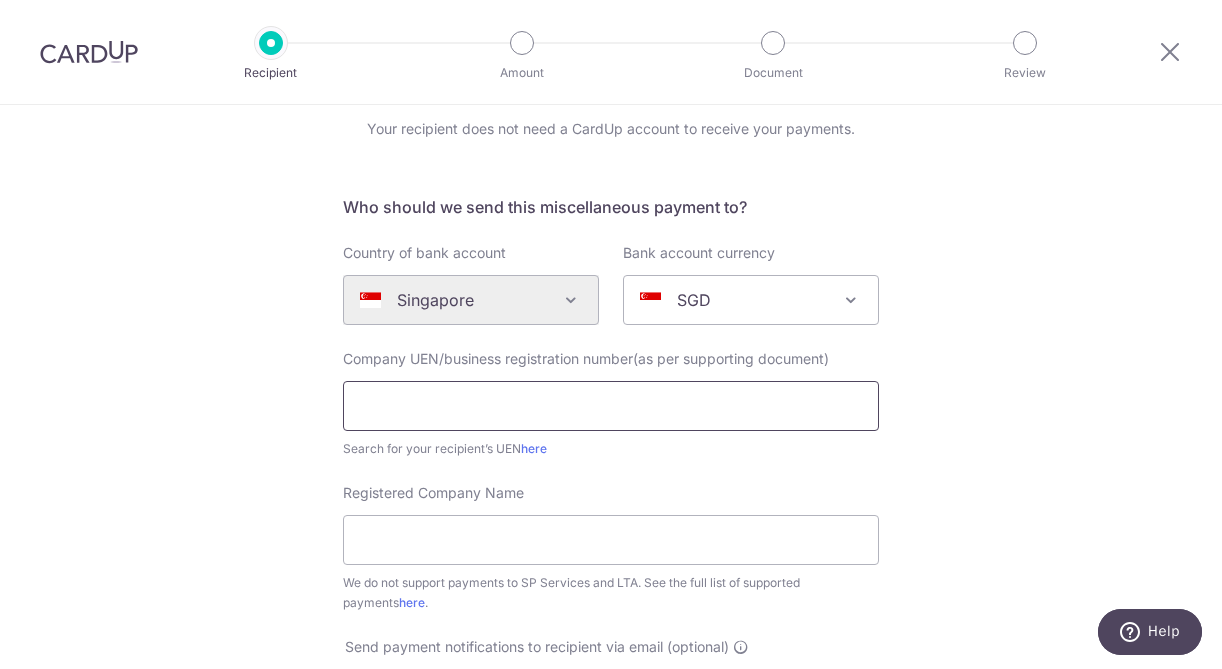 scroll, scrollTop: 79, scrollLeft: 0, axis: vertical 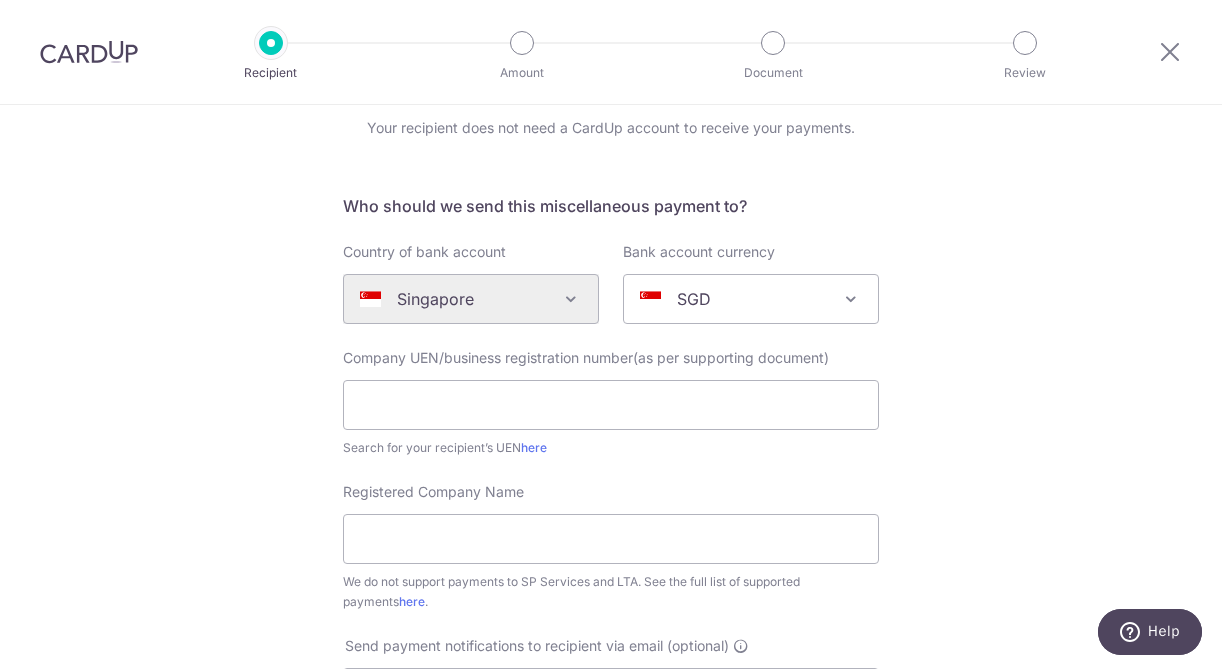 click on "Algeria
Andorra
Angola
Anguilla
Argentina
Armenia
Aruba
Australia
Austria
Azerbaijan
Bahrain
Bangladesh
Belgium
Bolivia
Bosnia and Herzegovina
Brazil
British Virgin Islands
Bulgaria
Canada
Chile
China
Colombia
Costa Rica
Croatia
Cyprus
Czech Republic
Denmark
Dominica
Dominican Republic
East Timor
Ecuador
Egypt
Estonia
Faroe Islands
Fiji
Finland
France
French Guiana
French Polynesia
French Southern Territories
Georgia
Germany
Greece
Greenland
Grenada
Guernsey
Guyana
Honduras
Hong Kong
Hungary
Iceland
India
Indonesia
Ireland
Isle of Man
Israel
Italy
Japan
Jersey
Kazakhstan
Kosovo
Kuwait
Kyrgyzstan
Latvia
Liechtenstein
Lithuania
Luxembourg
Macao
Macedonia
Malaysia
Maldives
Malta
Martinique
Mauritius
Mayotte
Mexico
Monaco
Montenegro
Namibia
Nepal
Netherlands
New Caledonia
New Zealand
Nigeria
Norway
Oman
Paraguay
Peru" at bounding box center (471, 299) 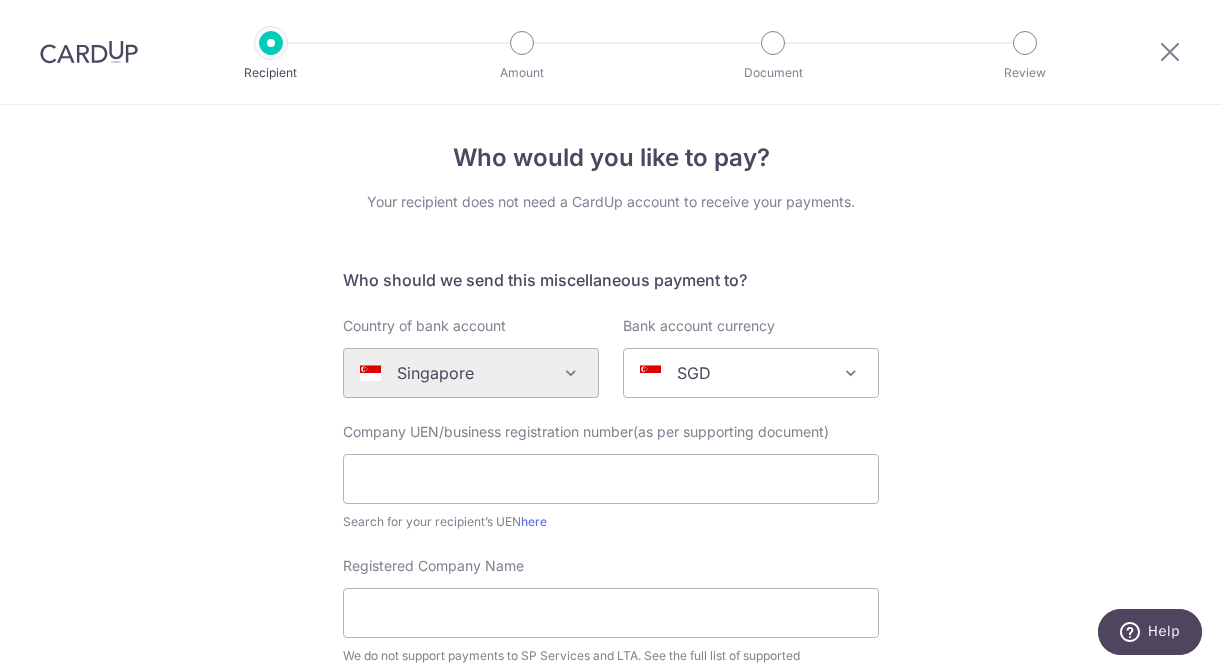scroll, scrollTop: 0, scrollLeft: 0, axis: both 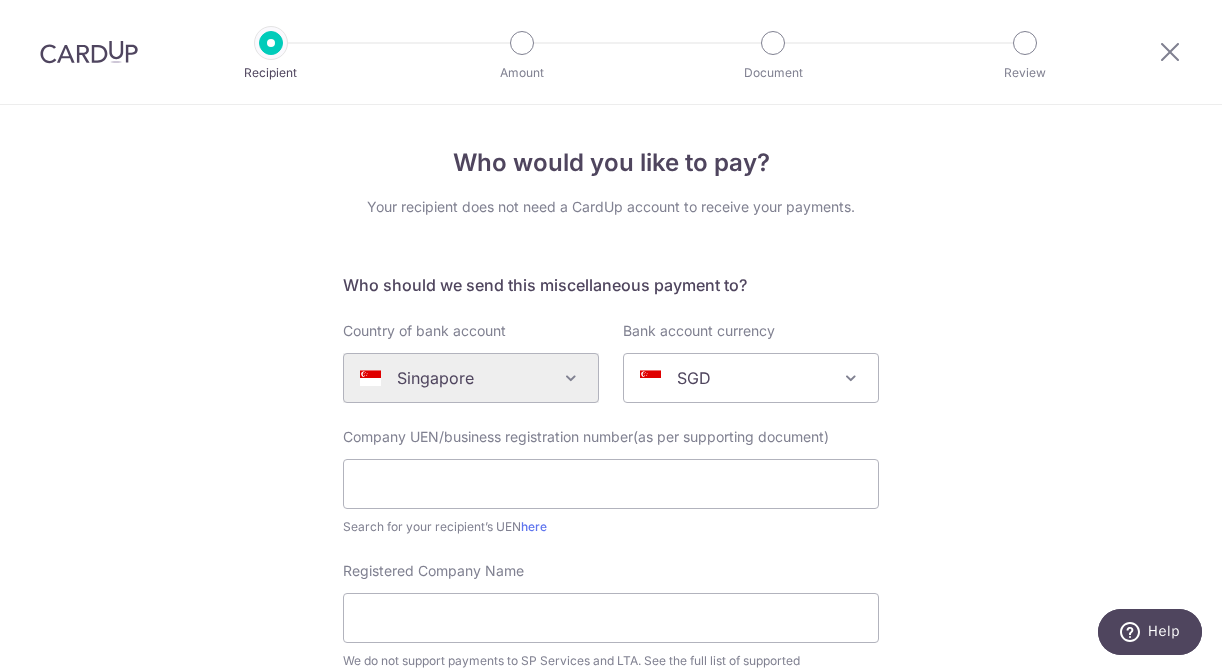 click at bounding box center [89, 52] 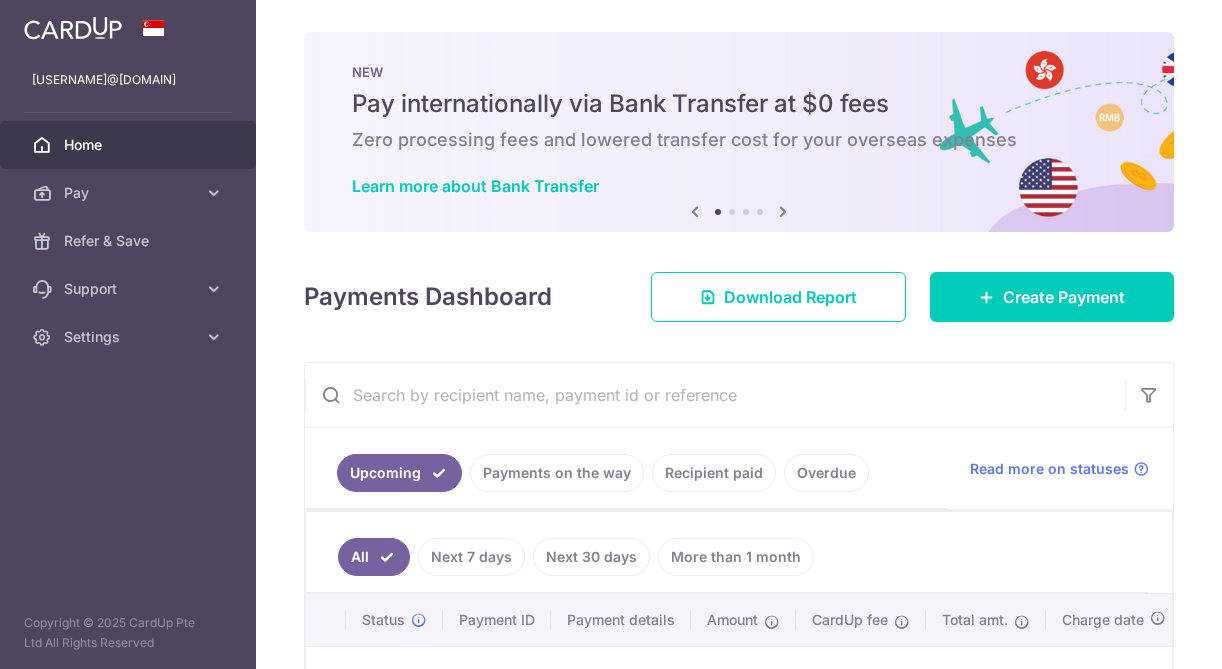 scroll, scrollTop: 0, scrollLeft: 0, axis: both 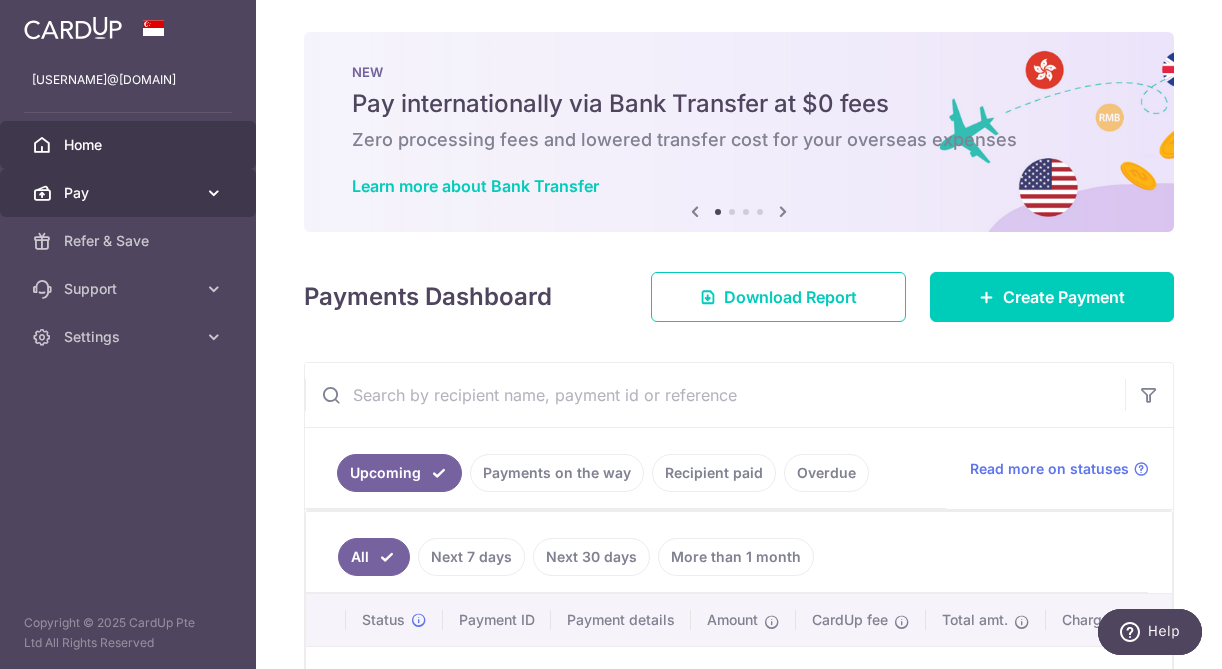 click on "Pay" at bounding box center [130, 193] 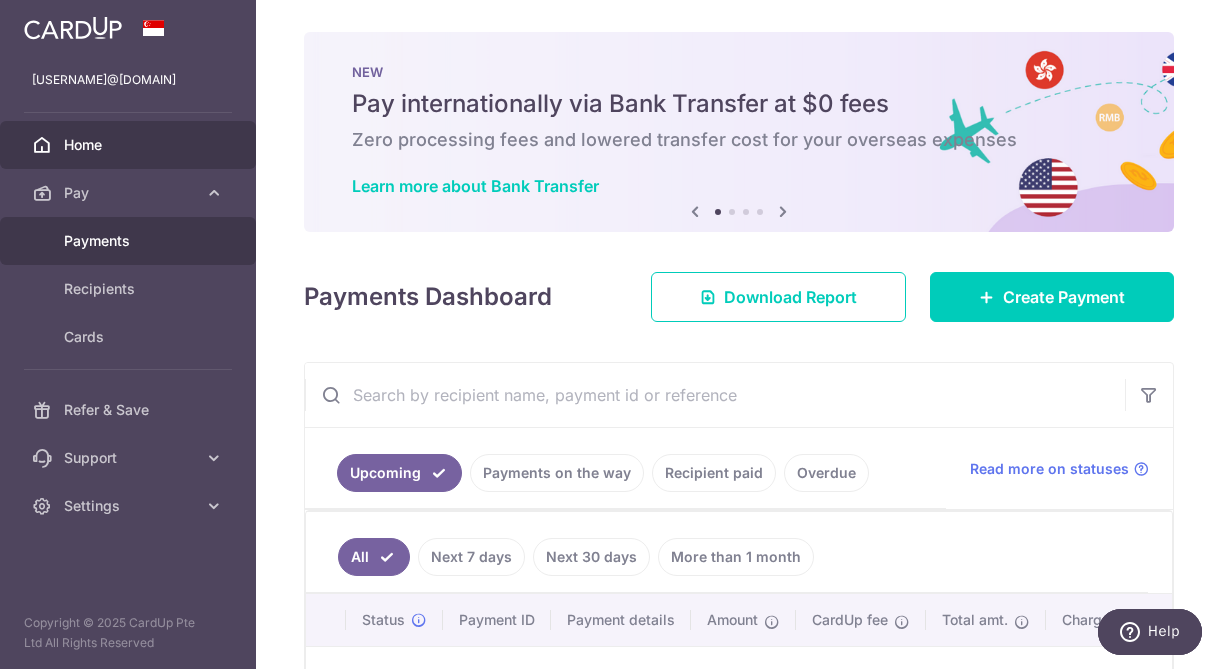click on "Payments" at bounding box center [130, 241] 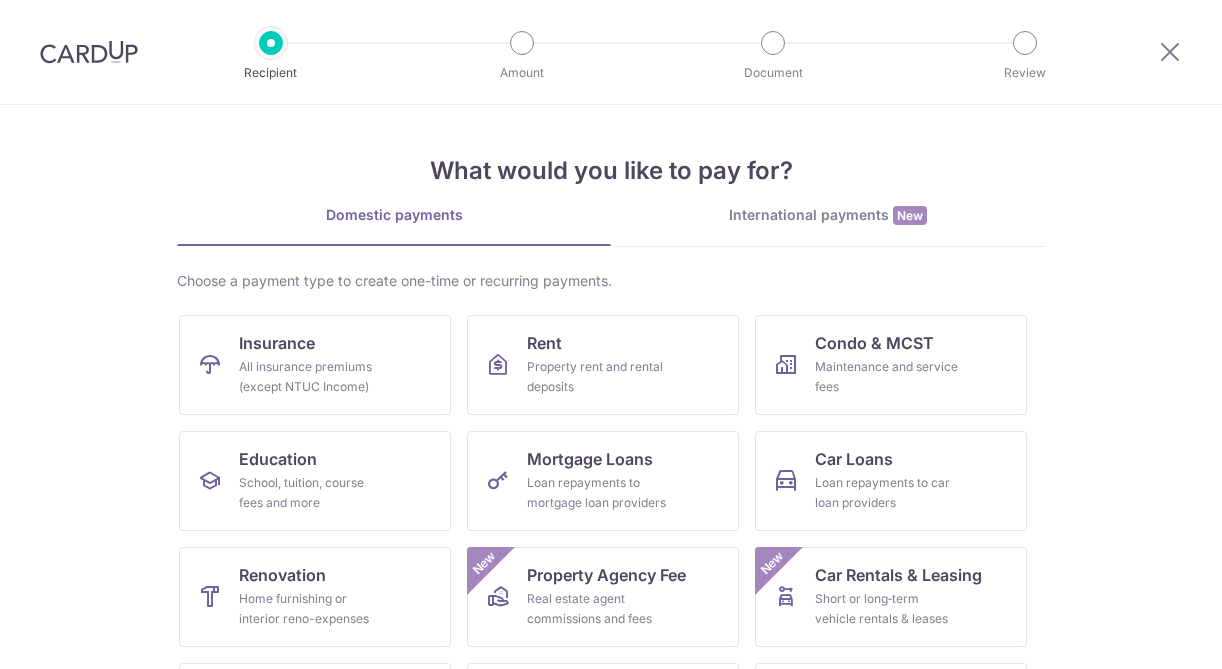 scroll, scrollTop: 0, scrollLeft: 0, axis: both 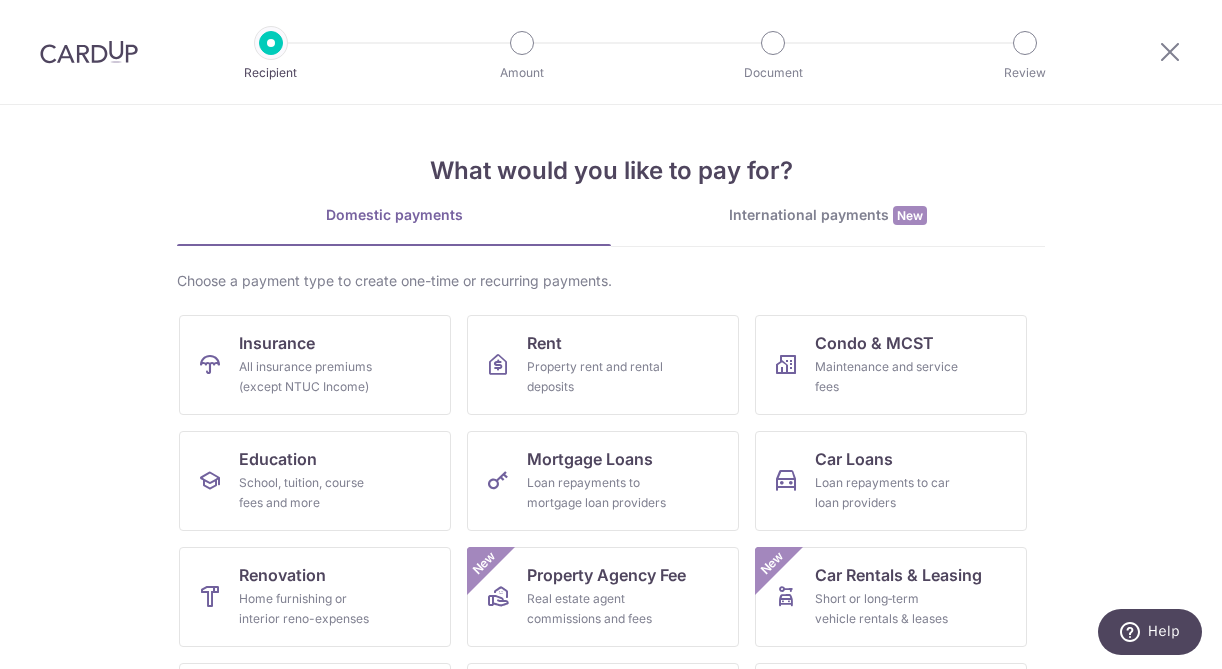click on "International payments
New" at bounding box center (828, 215) 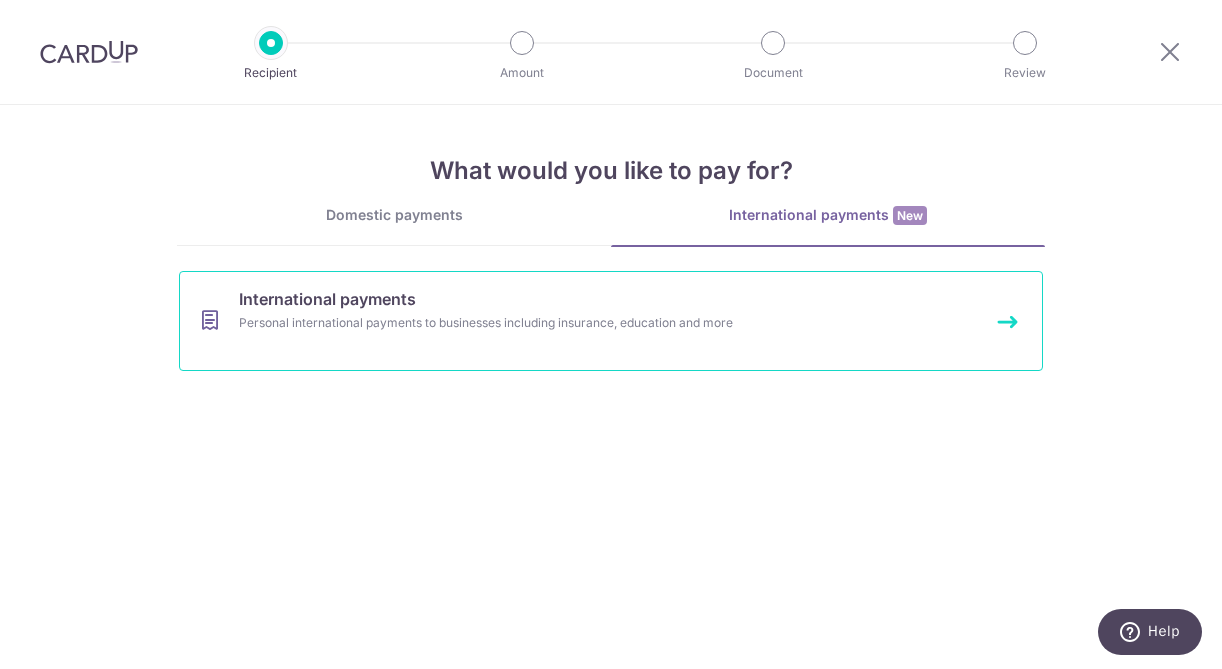 click on "International payments Personal international payments to businesses including insurance, education and more" at bounding box center [611, 321] 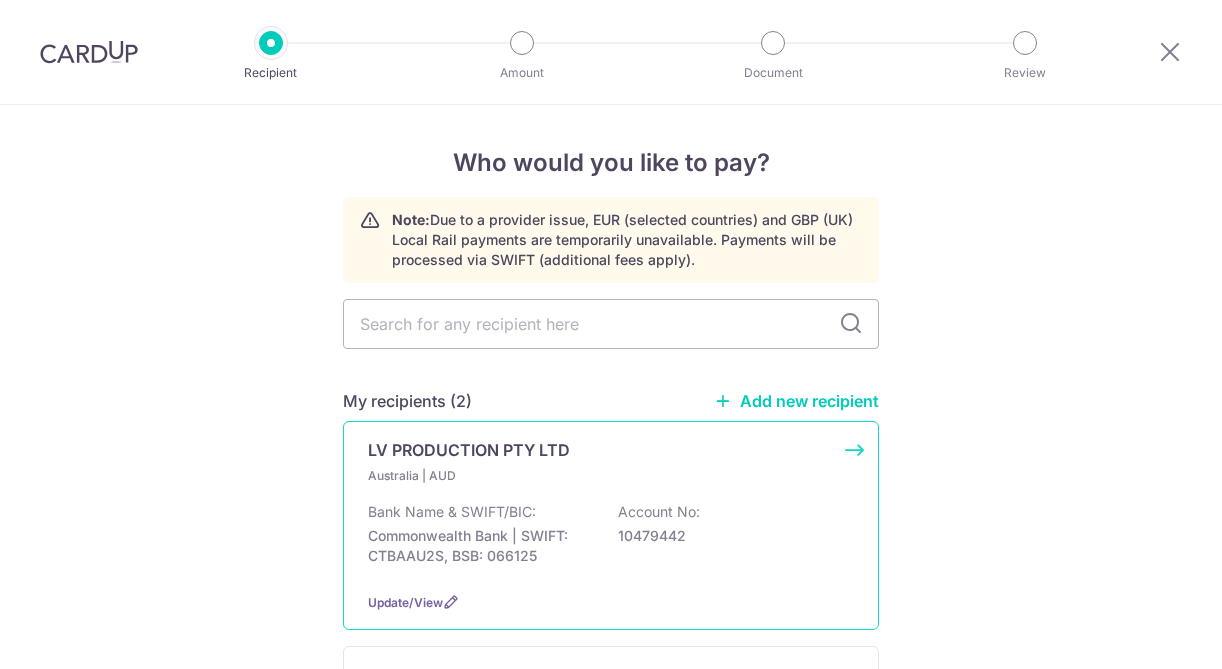scroll, scrollTop: 0, scrollLeft: 0, axis: both 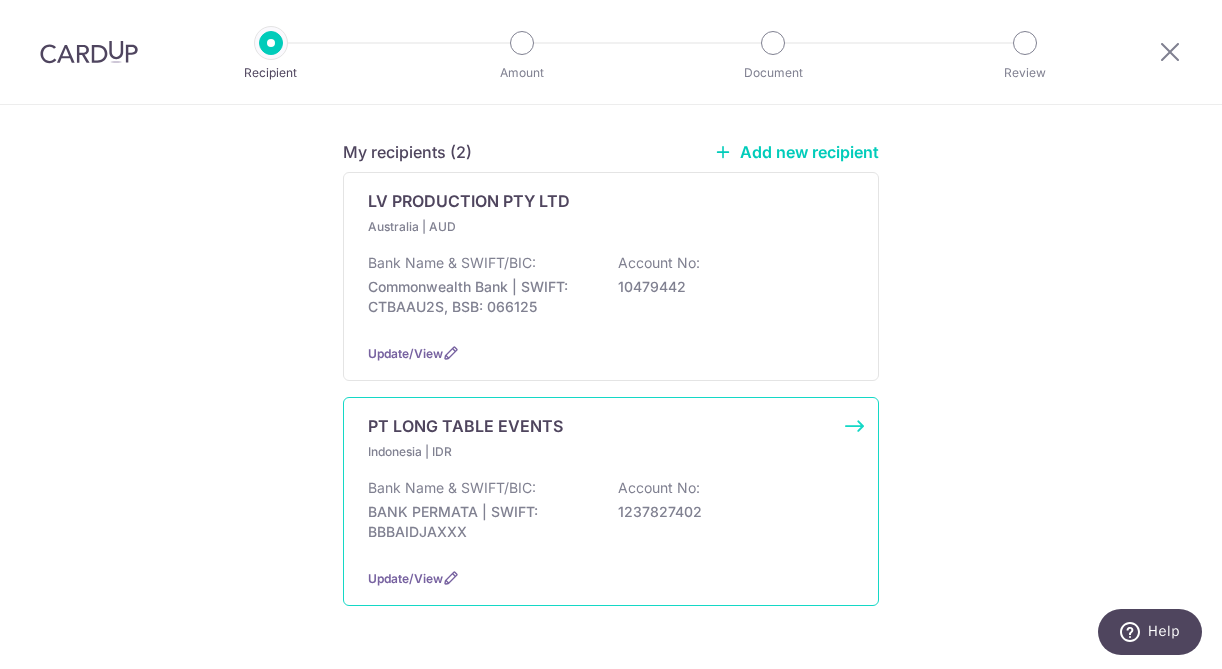 click on "BANK PERMATA | SWIFT: BBBAIDJAXXX" at bounding box center [480, 522] 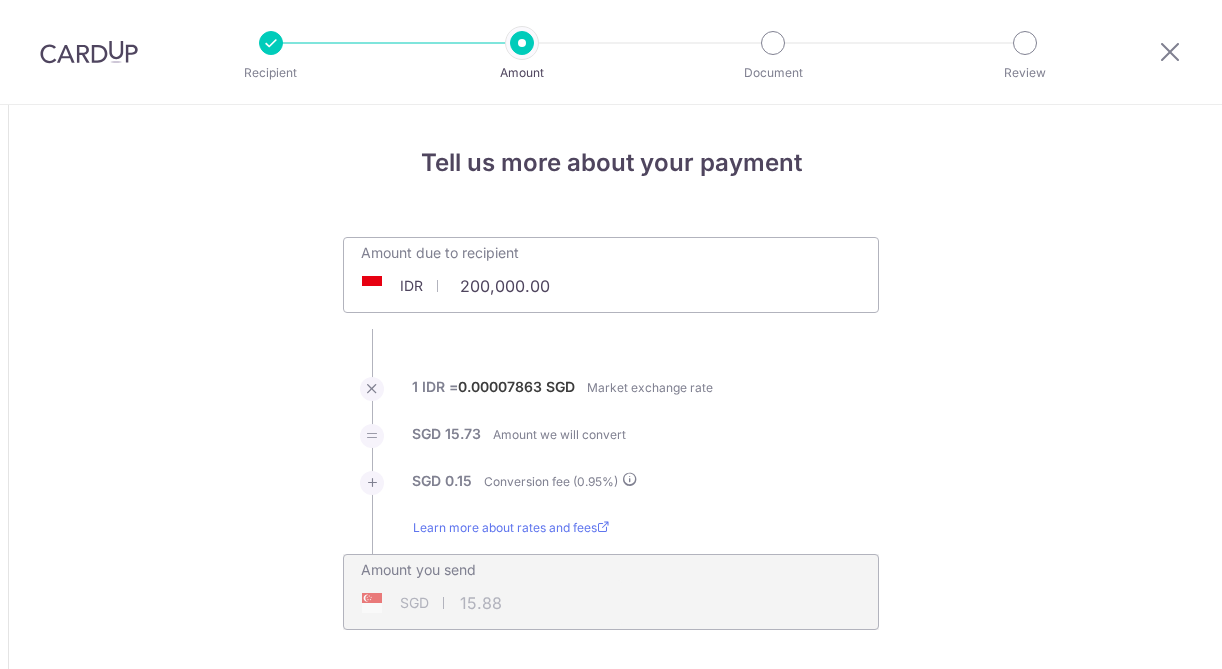 scroll, scrollTop: 0, scrollLeft: 0, axis: both 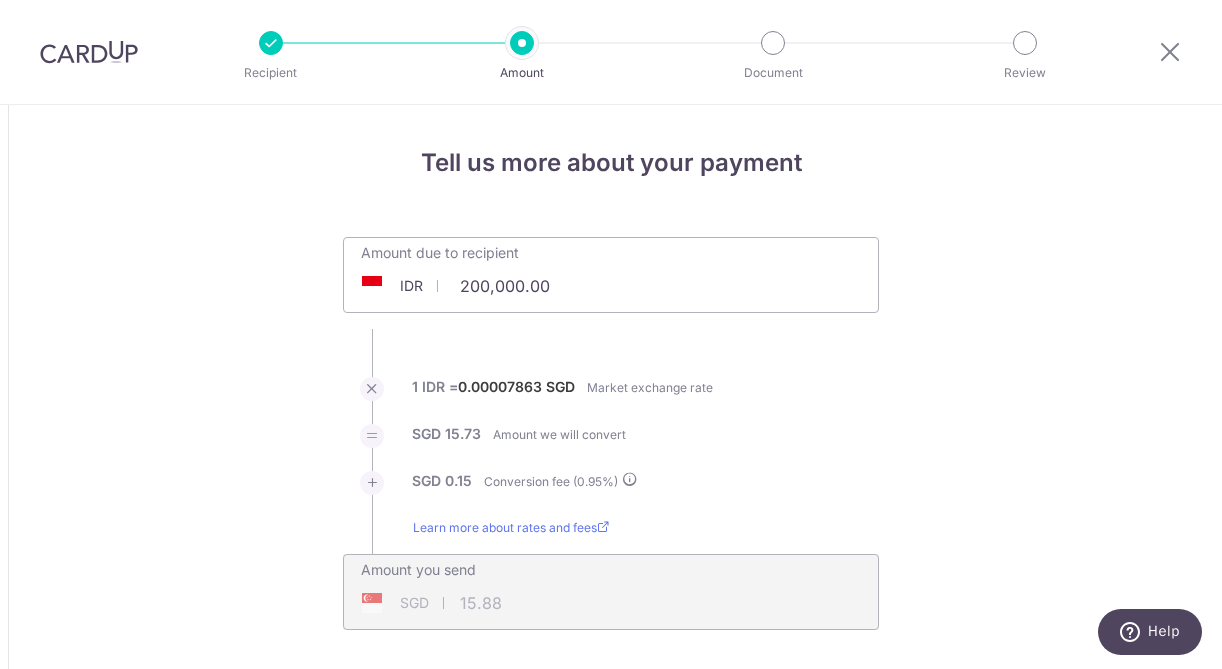 drag, startPoint x: 570, startPoint y: 281, endPoint x: 441, endPoint y: 287, distance: 129.13947 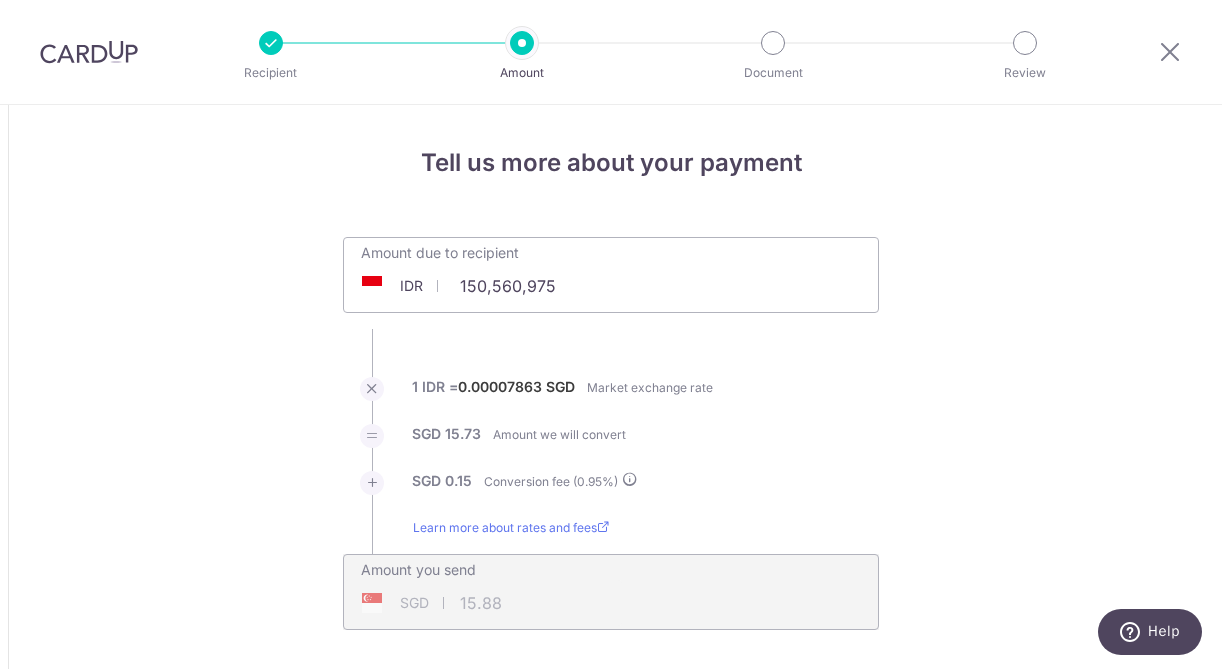 click on "Tell us more about your payment
Amount due to recipient
IDR
150,560,975
200000
1 IDR =  0.00007863   SGD
Market exchange rate
SGD
15.73
Amount we will convert
SGD 0.15" at bounding box center (611, 1326) 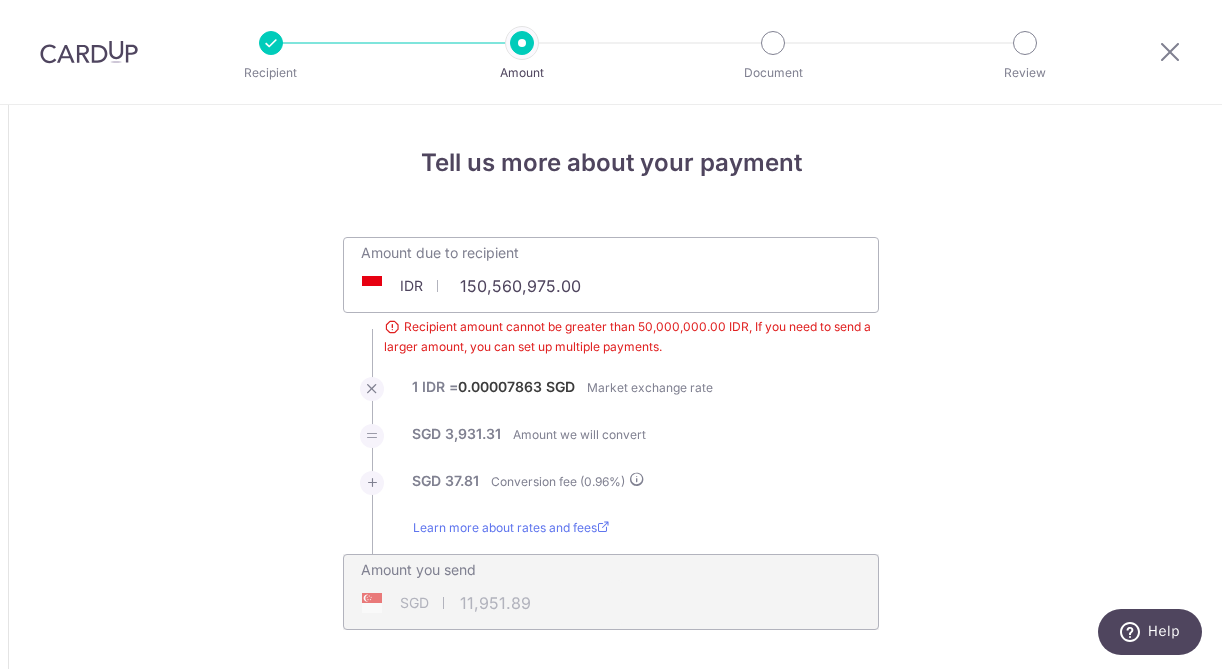 type on "50,000,000.00" 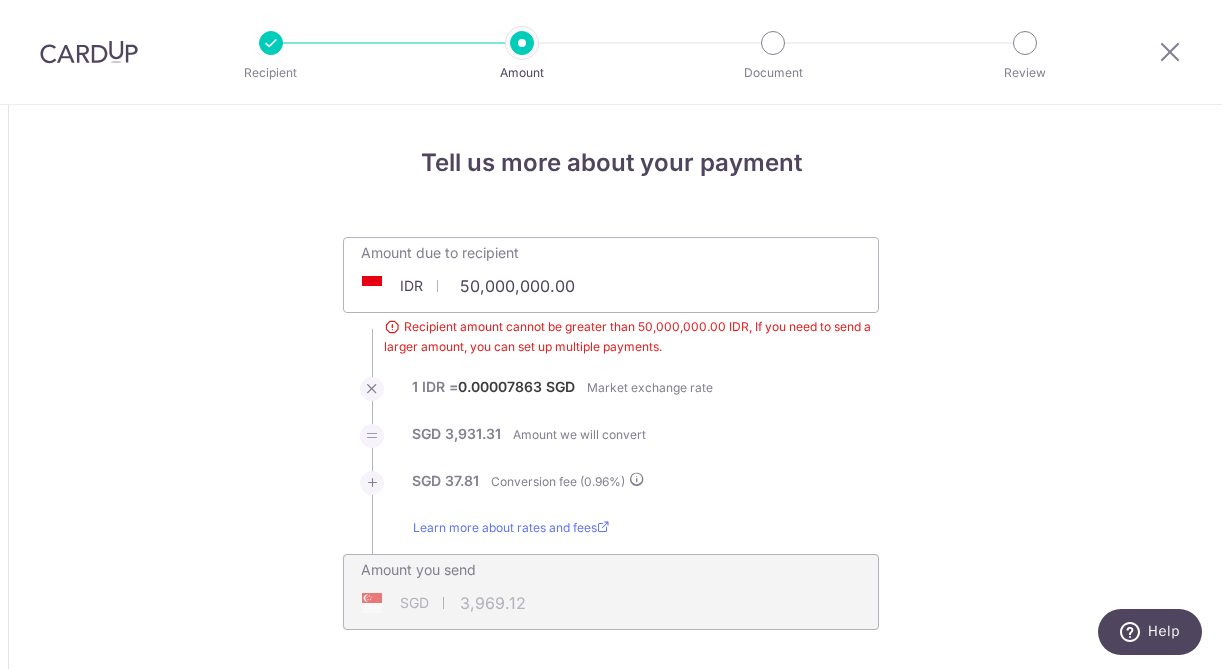 click on "50,000,000.00" at bounding box center [611, 286] 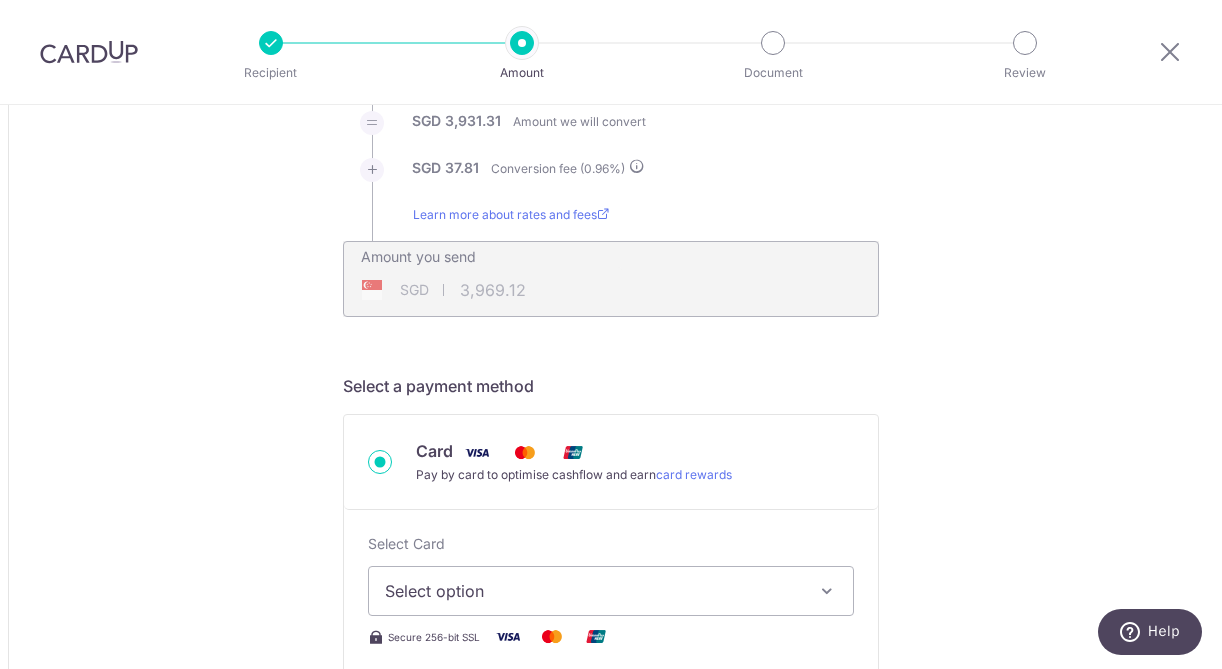 scroll, scrollTop: 380, scrollLeft: 0, axis: vertical 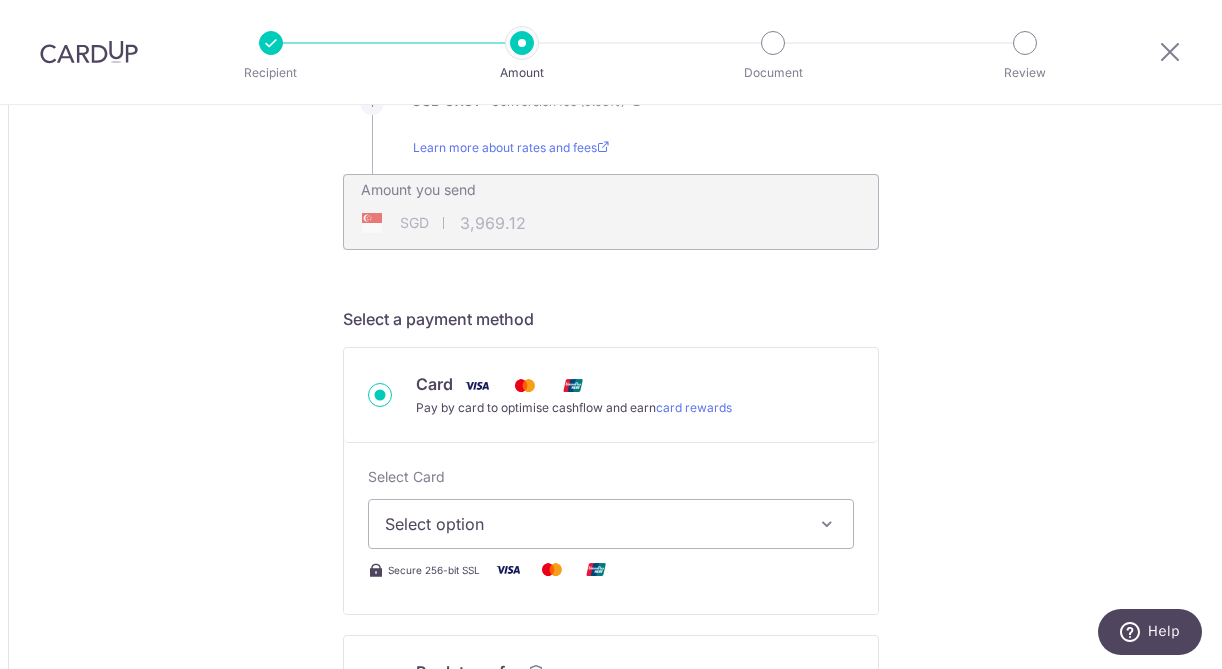 click on "Select option" at bounding box center [593, 524] 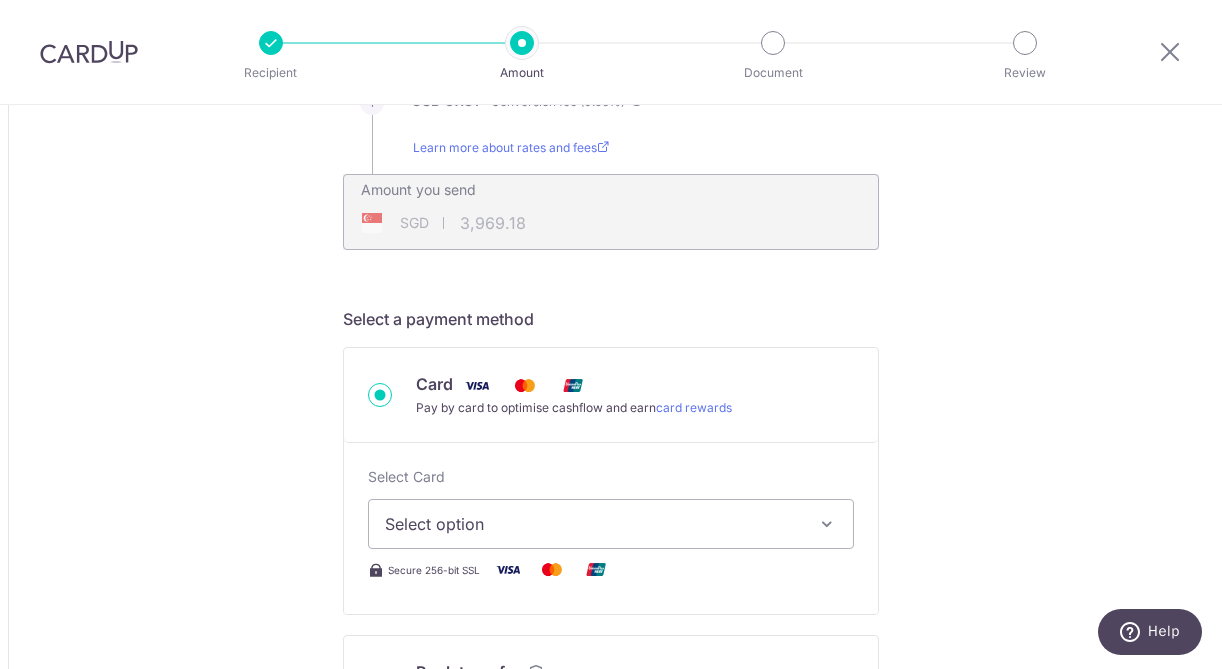 type on "3,969.18" 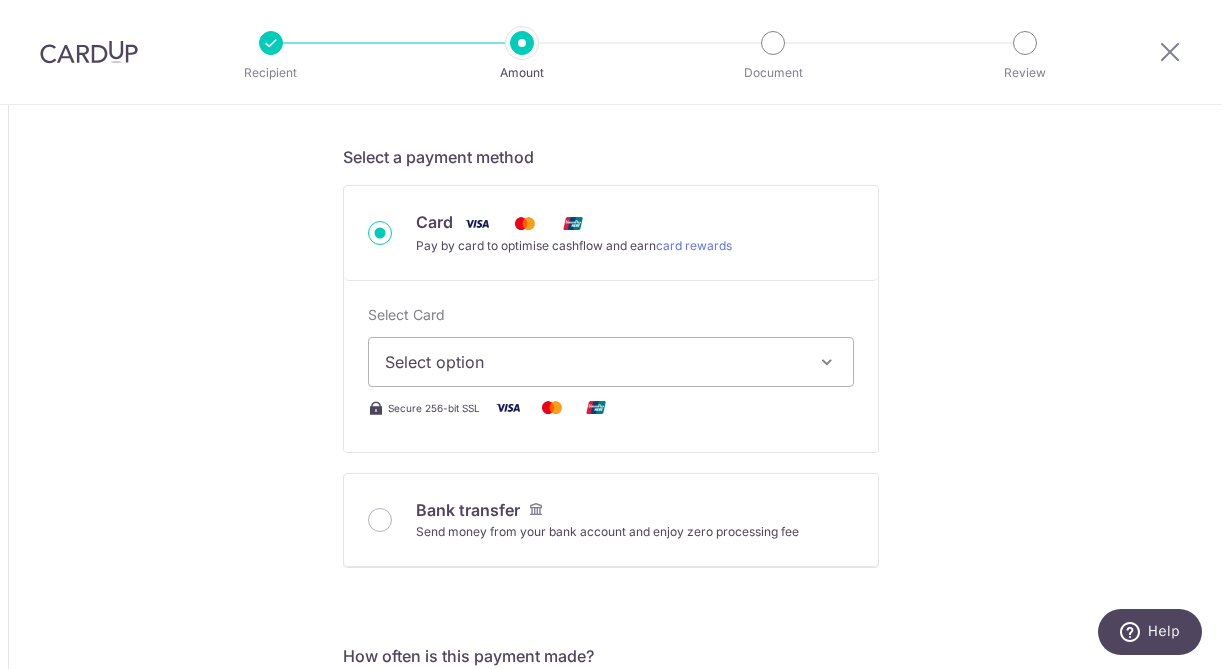 scroll, scrollTop: 557, scrollLeft: 0, axis: vertical 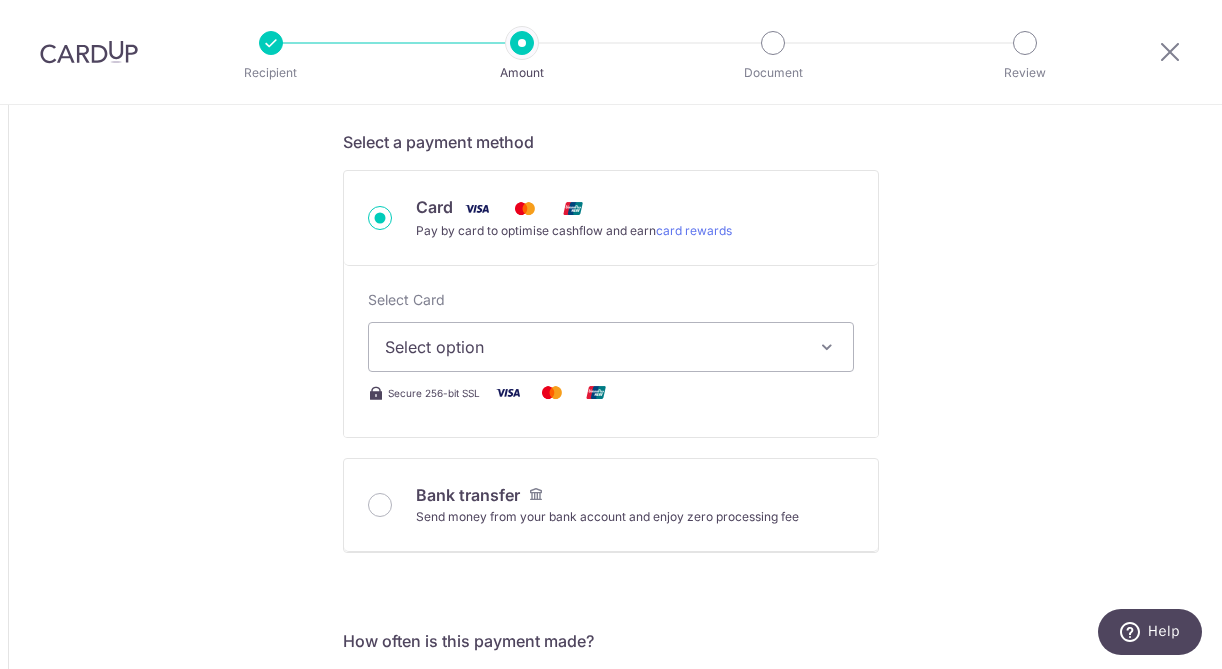 click on "Select option" at bounding box center [611, 347] 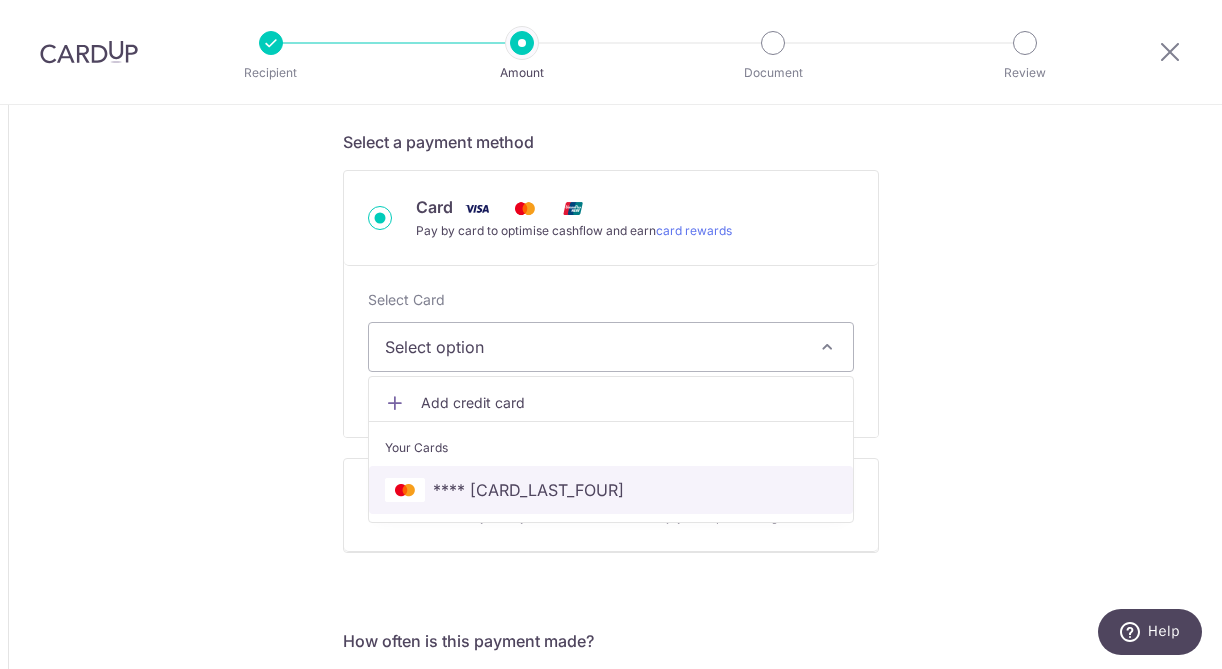click on "**** 4541" at bounding box center [528, 490] 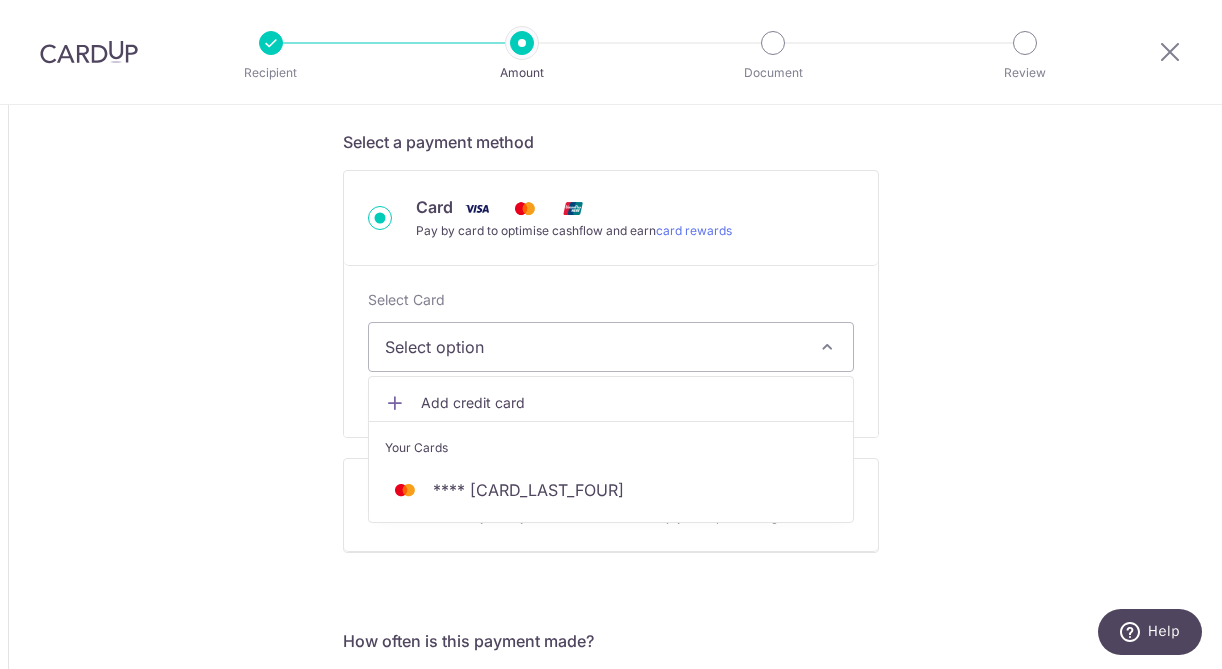 type on "50,000,000.00" 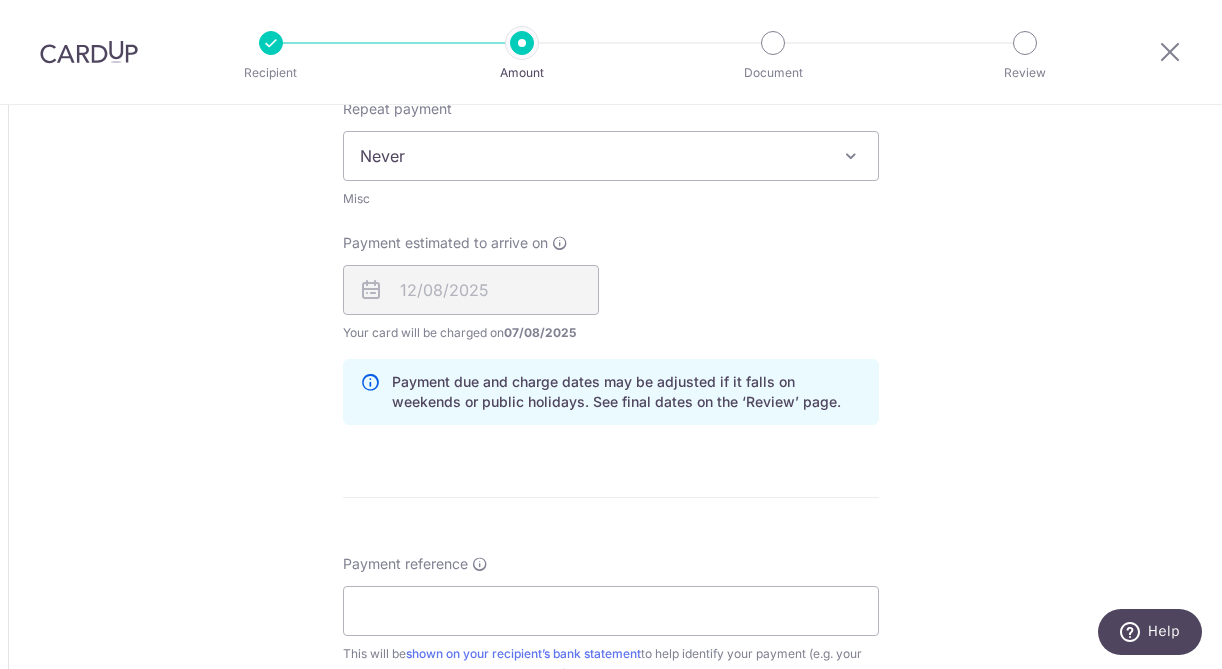 scroll, scrollTop: 1184, scrollLeft: 0, axis: vertical 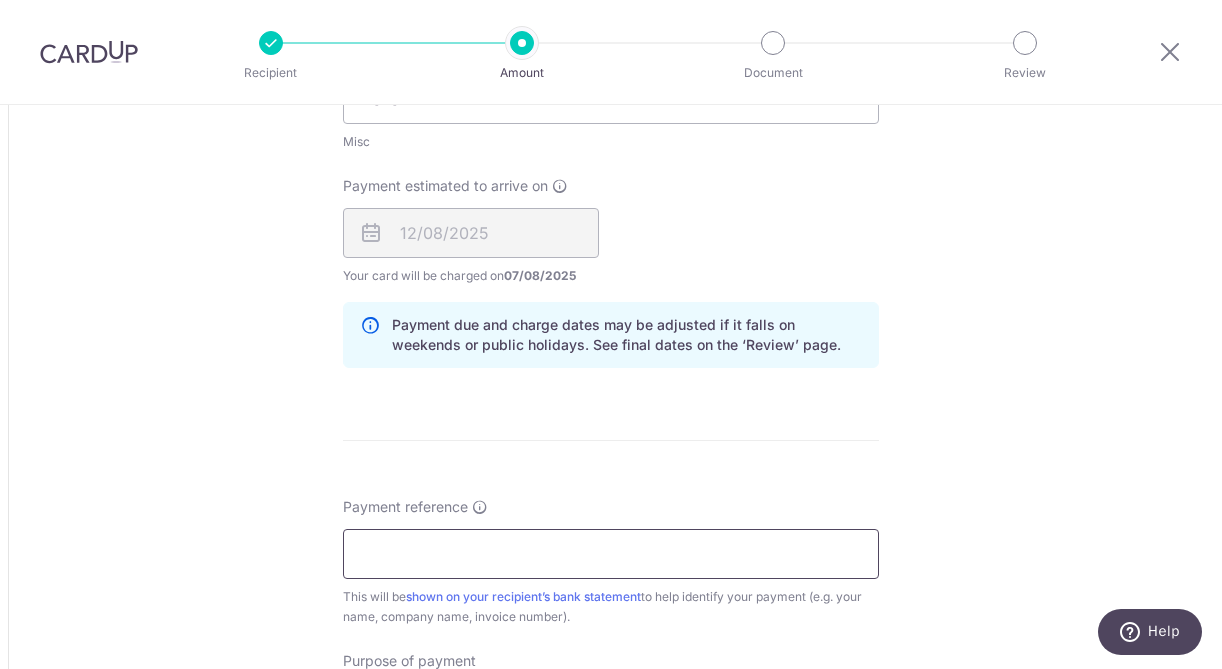 click on "Payment reference" at bounding box center (611, 554) 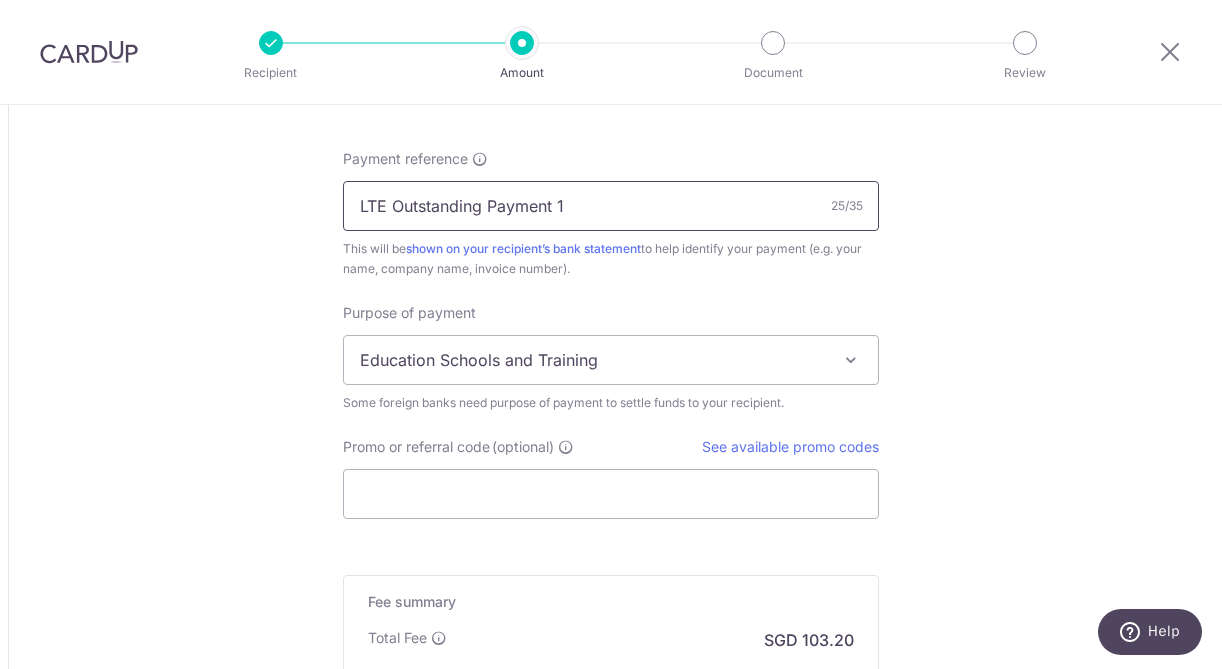 scroll, scrollTop: 1537, scrollLeft: 0, axis: vertical 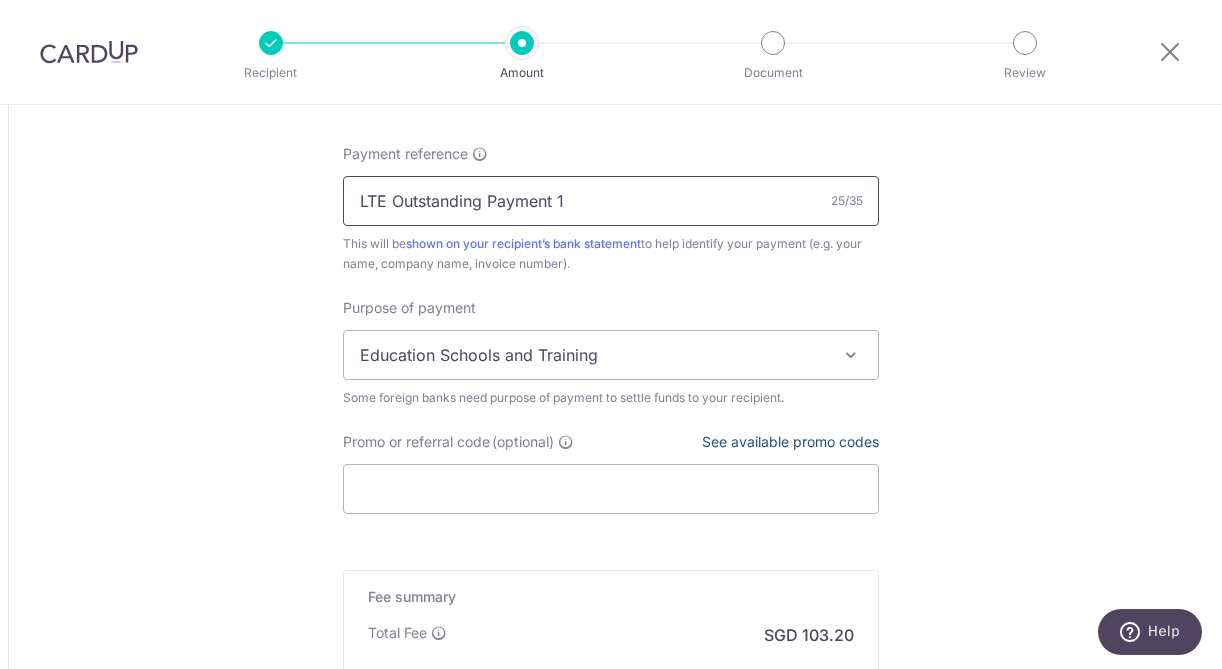 type on "LTE Outstanding Payment 1" 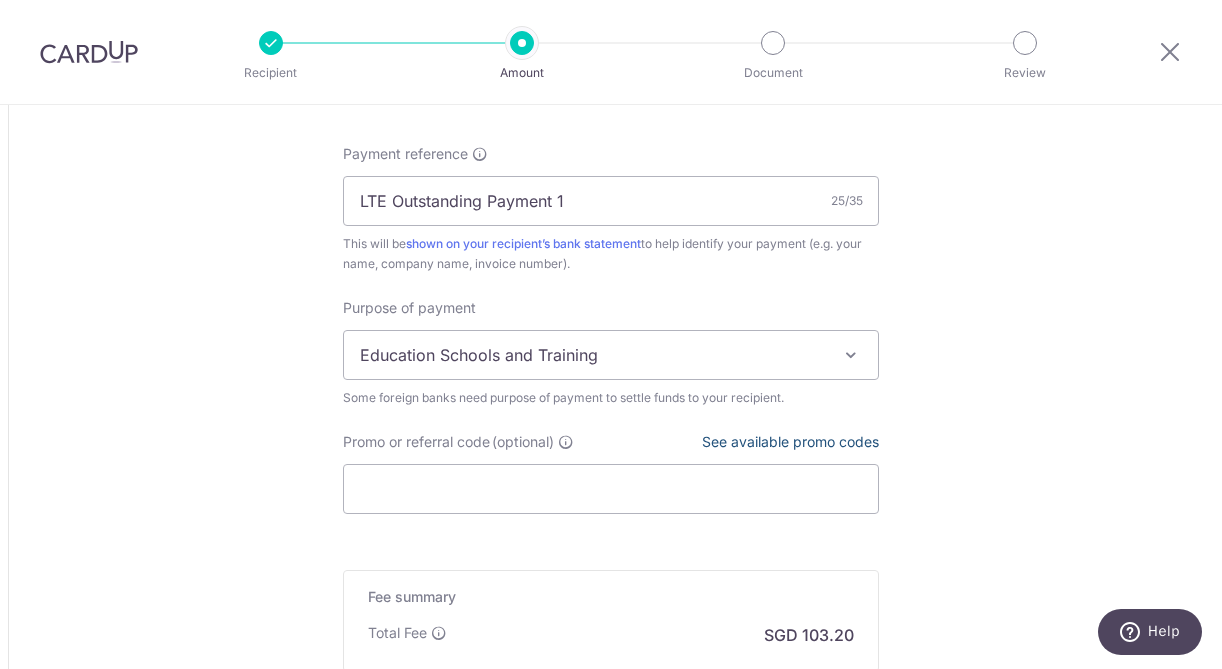 click on "See available promo codes" at bounding box center [790, 441] 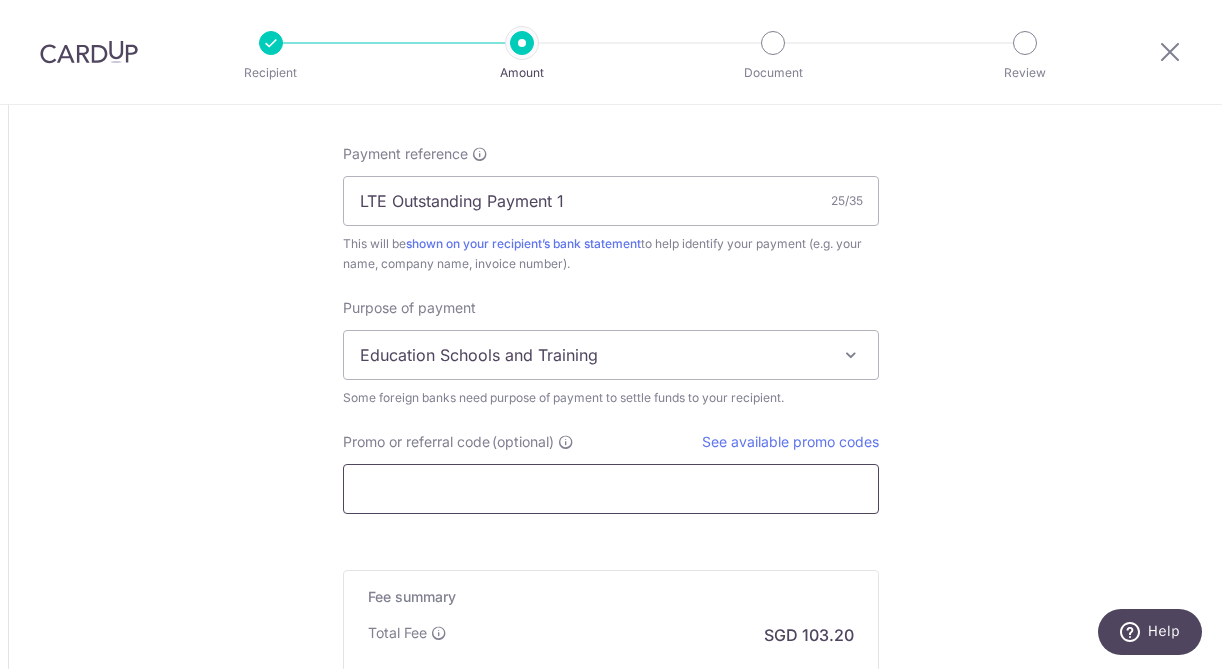 click on "Promo or referral code
(optional)" at bounding box center (611, 489) 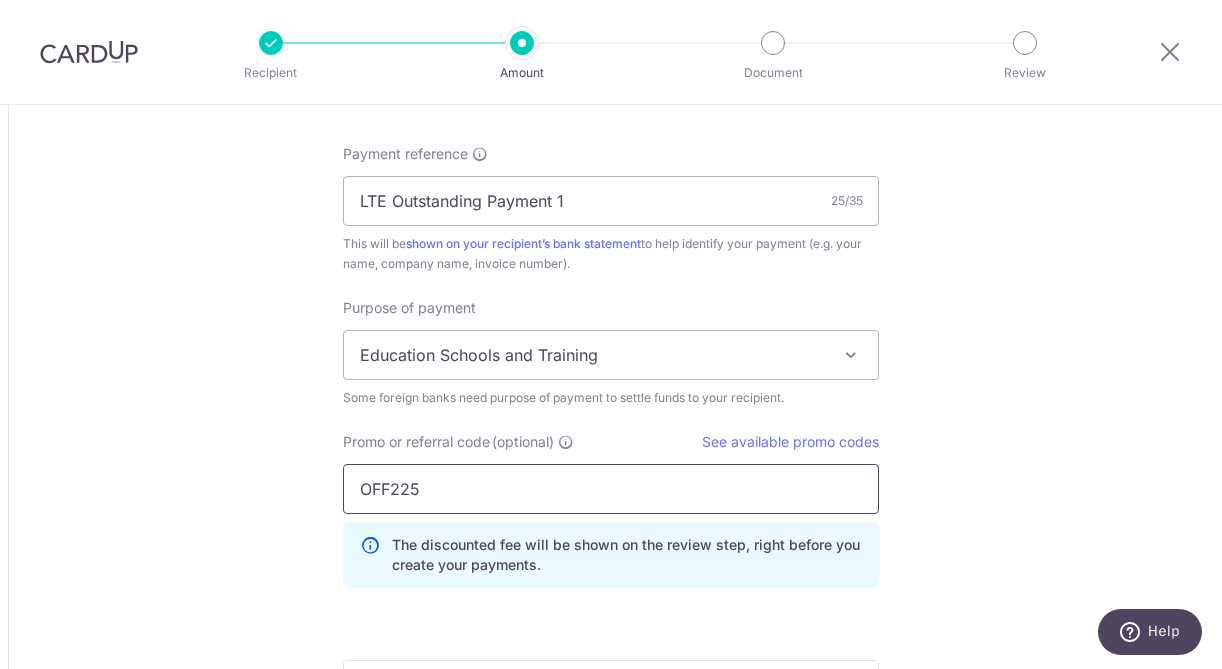 type on "OFF225" 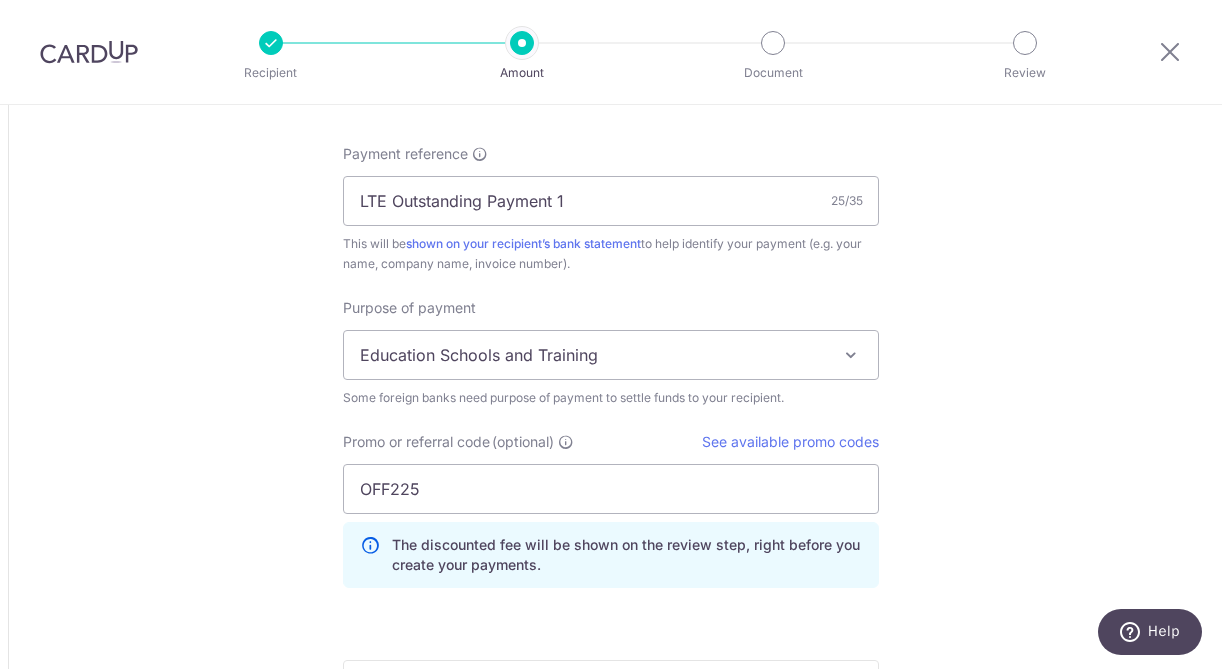 click on "Tell us more about your payment
Amount due to recipient
IDR
50,000,000.00
50000000
Recipient amount cannot be greater than 50,000,000.00 IDR, If you need to send a larger amount, you can set up multiple payments.
1 IDR =  0.00007863   SGD
Market exchange rate
SGD
3931.38" at bounding box center [611, -207] 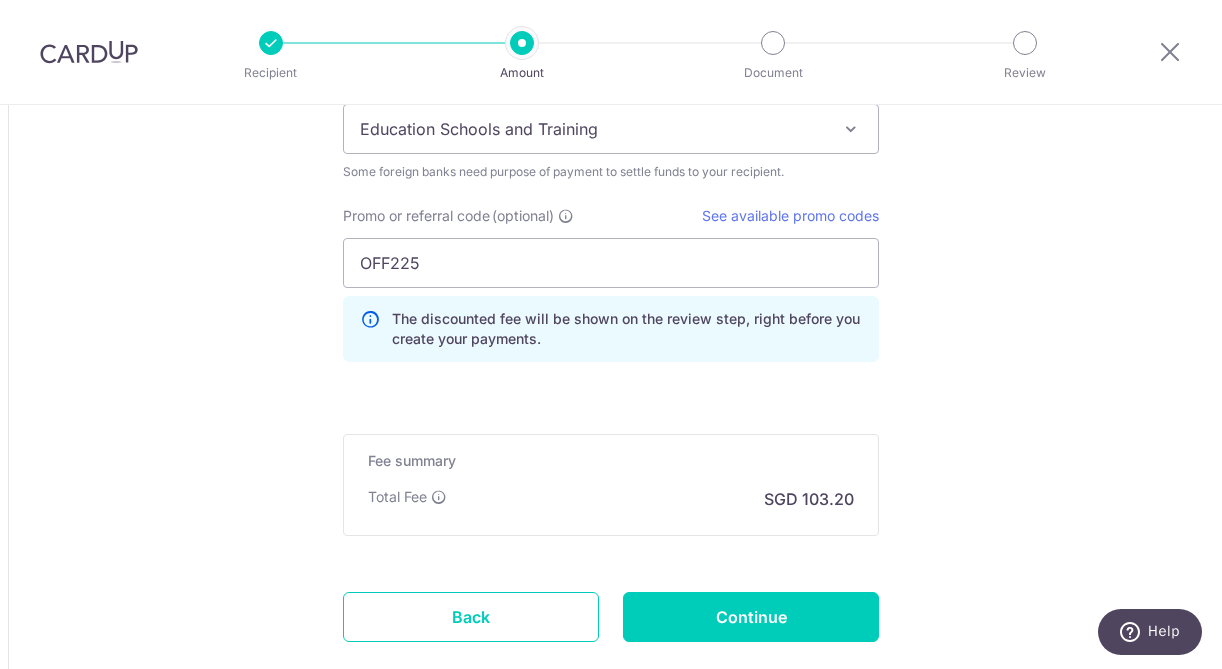 scroll, scrollTop: 1885, scrollLeft: 0, axis: vertical 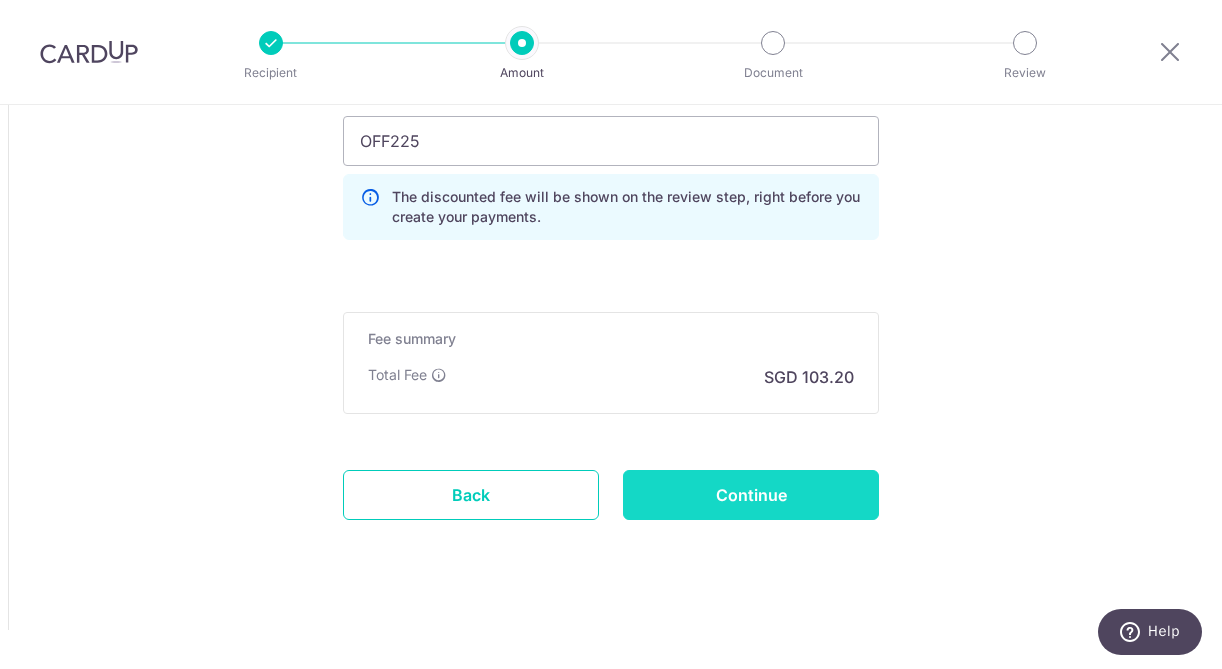 click on "Continue" at bounding box center (751, 495) 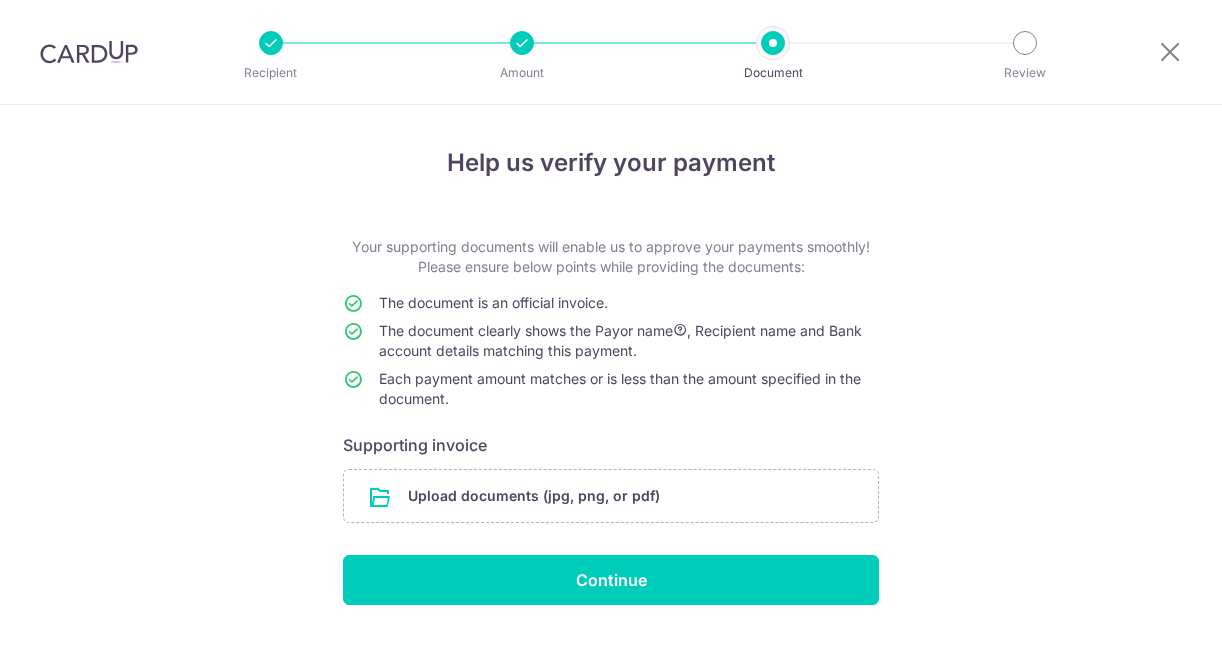 scroll, scrollTop: 0, scrollLeft: 0, axis: both 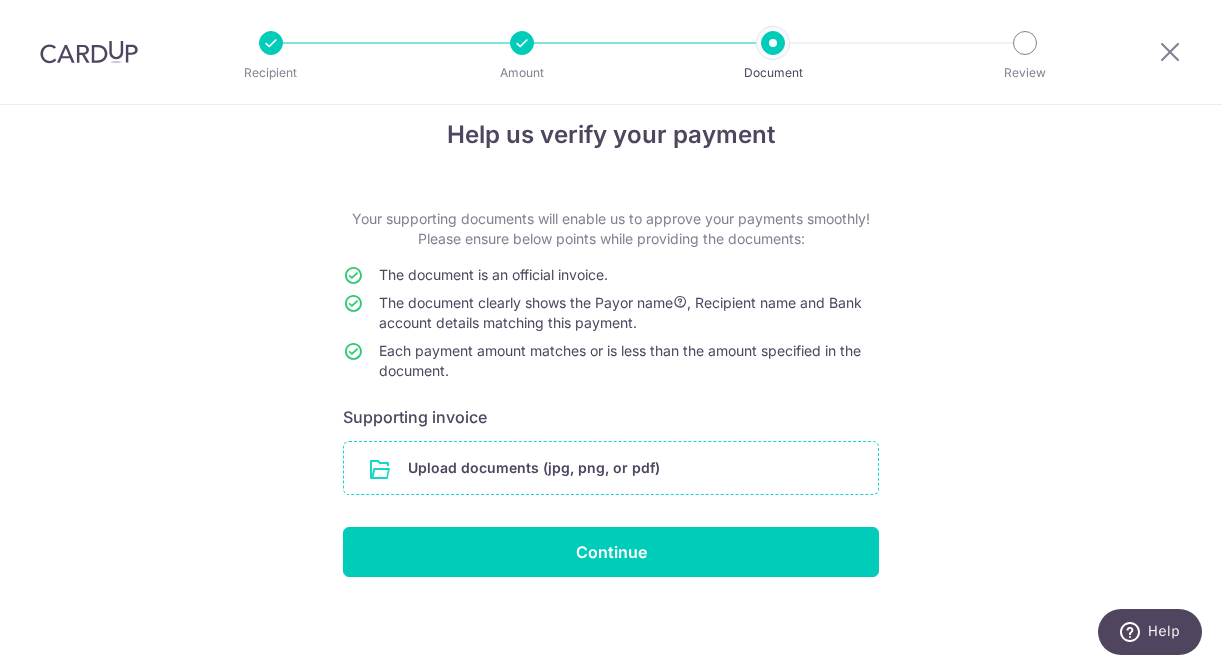 click at bounding box center [611, 468] 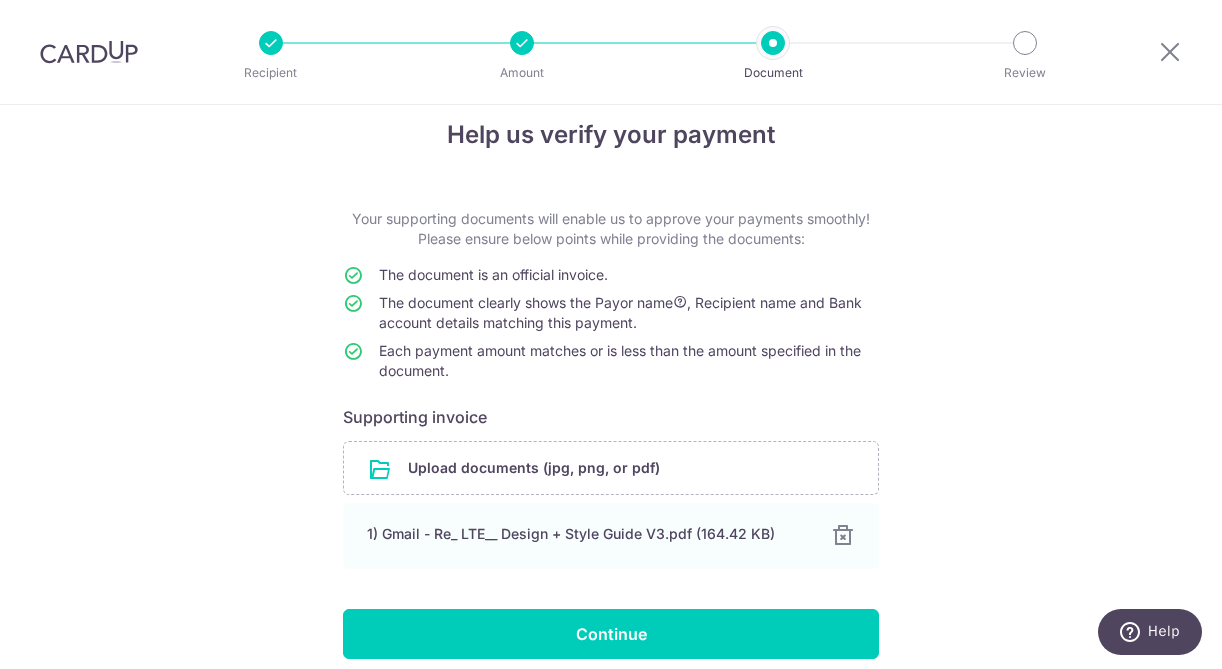 scroll, scrollTop: 112, scrollLeft: 0, axis: vertical 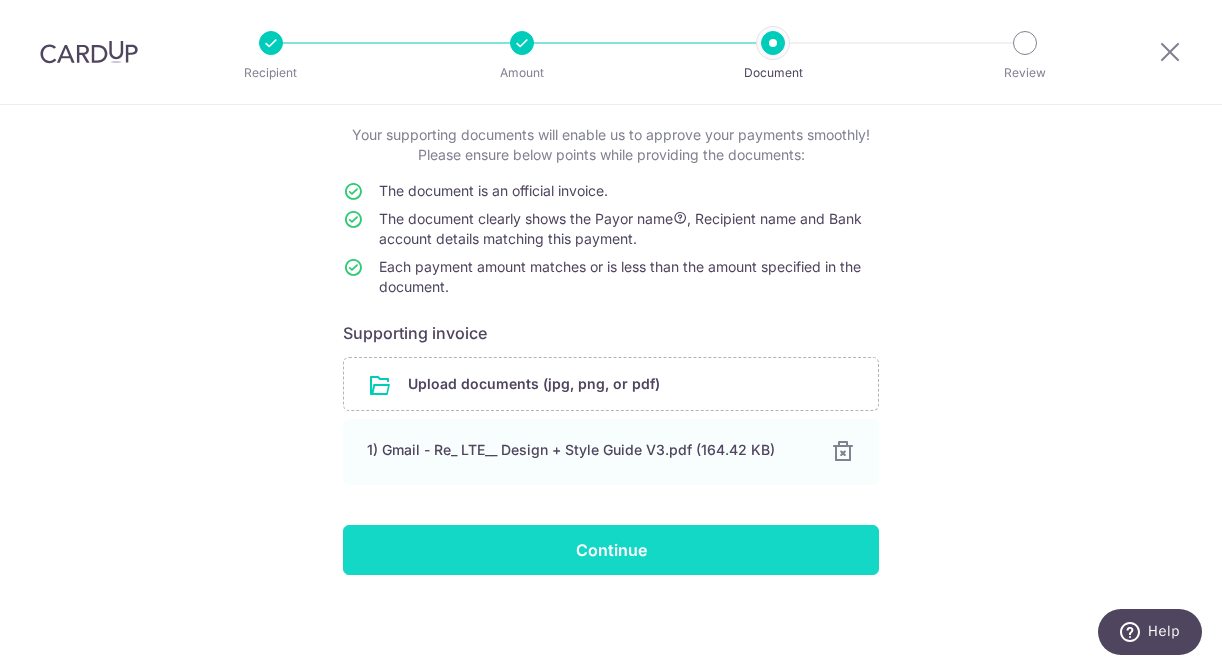 click on "Continue" at bounding box center [611, 550] 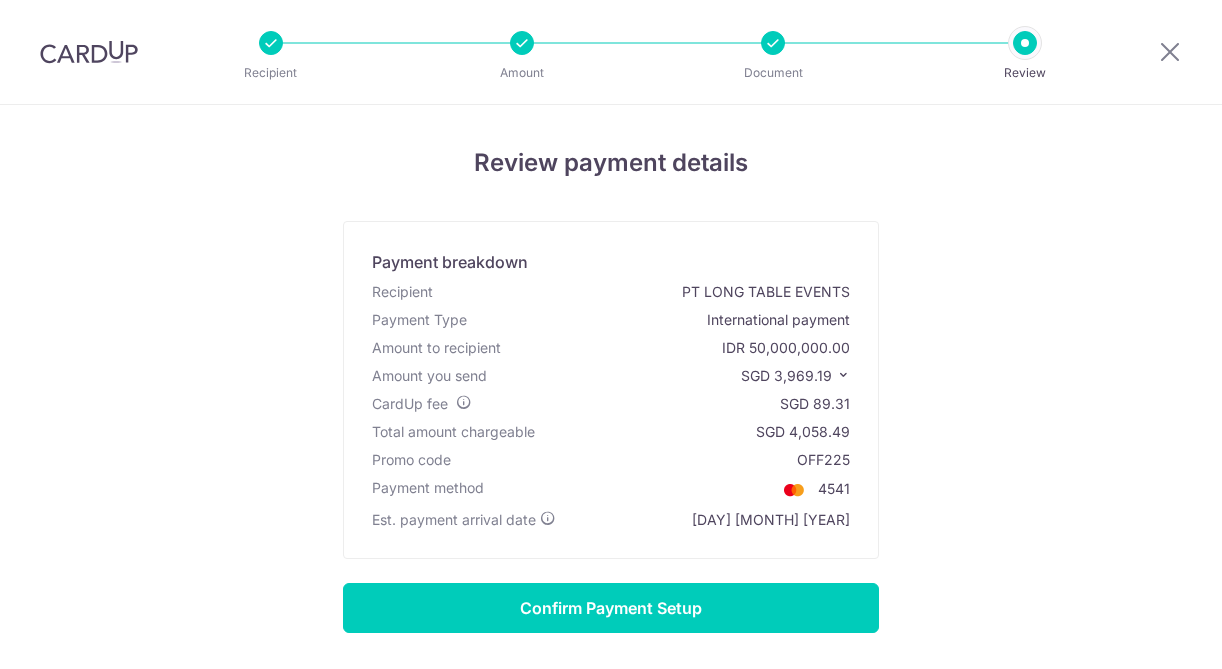 scroll, scrollTop: 0, scrollLeft: 0, axis: both 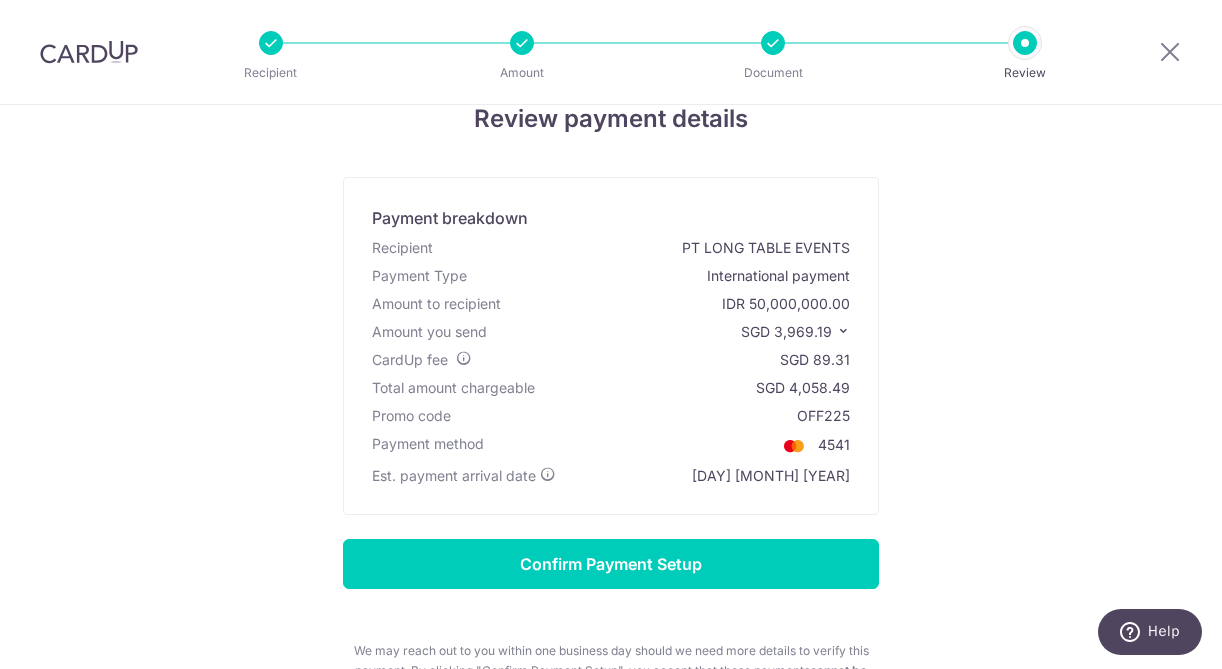 drag, startPoint x: 760, startPoint y: 388, endPoint x: 872, endPoint y: 395, distance: 112.21854 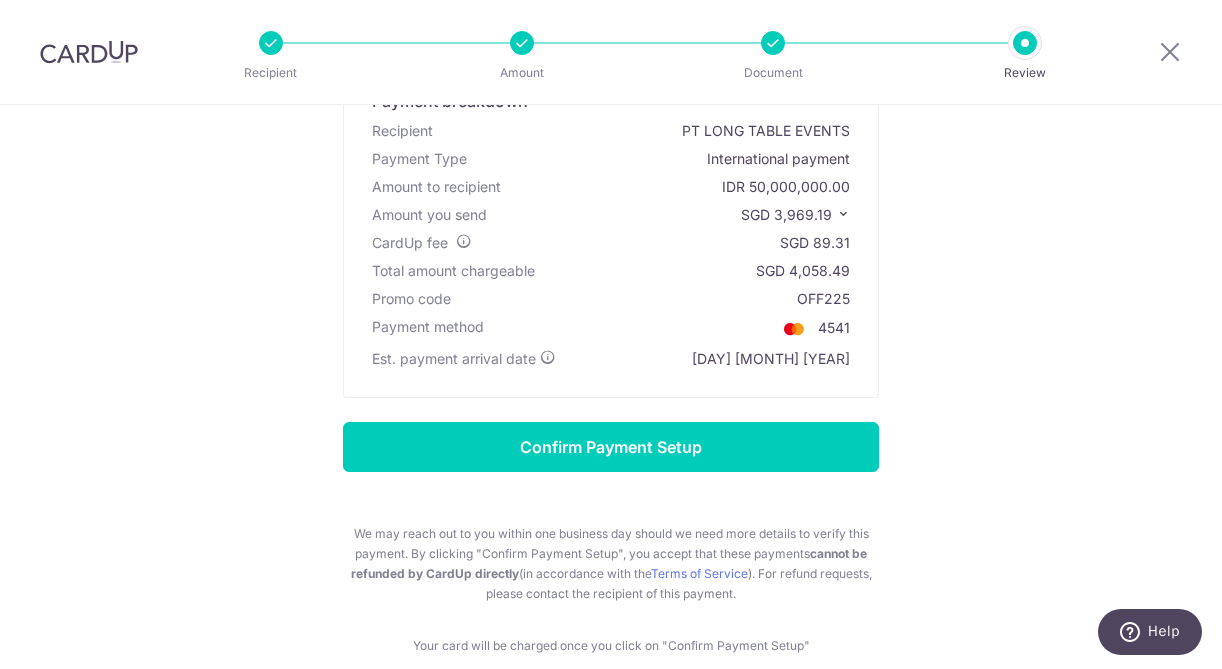 scroll, scrollTop: 163, scrollLeft: 0, axis: vertical 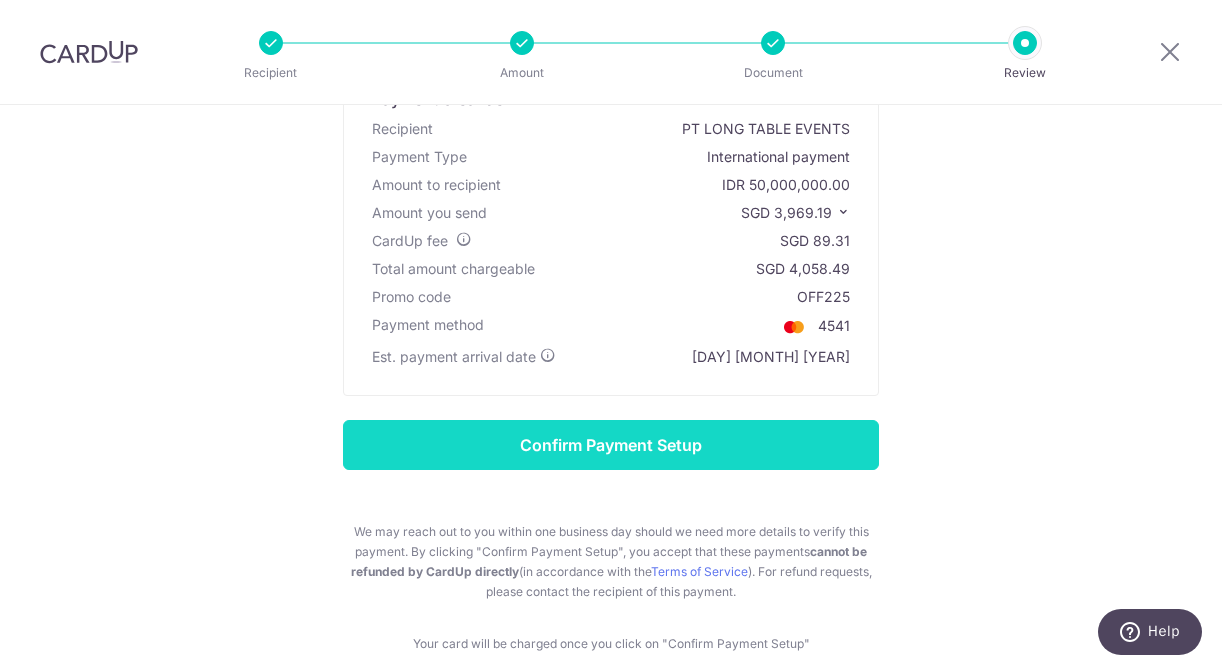 click on "Confirm Payment Setup" at bounding box center [611, 445] 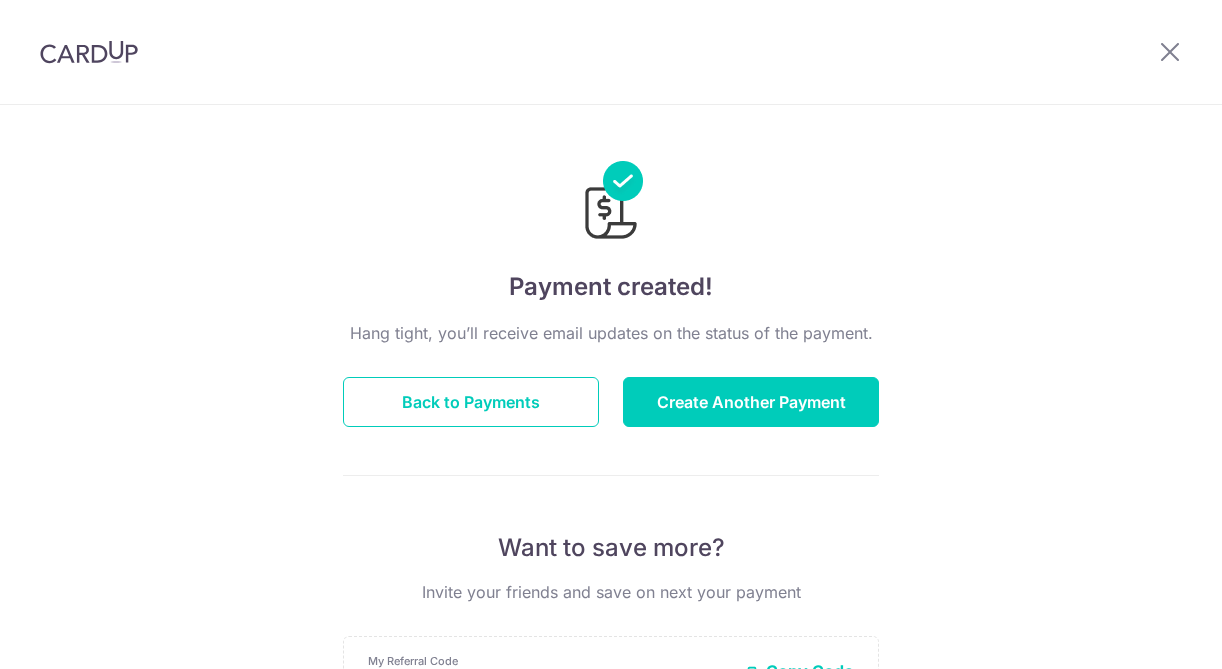 scroll, scrollTop: 0, scrollLeft: 0, axis: both 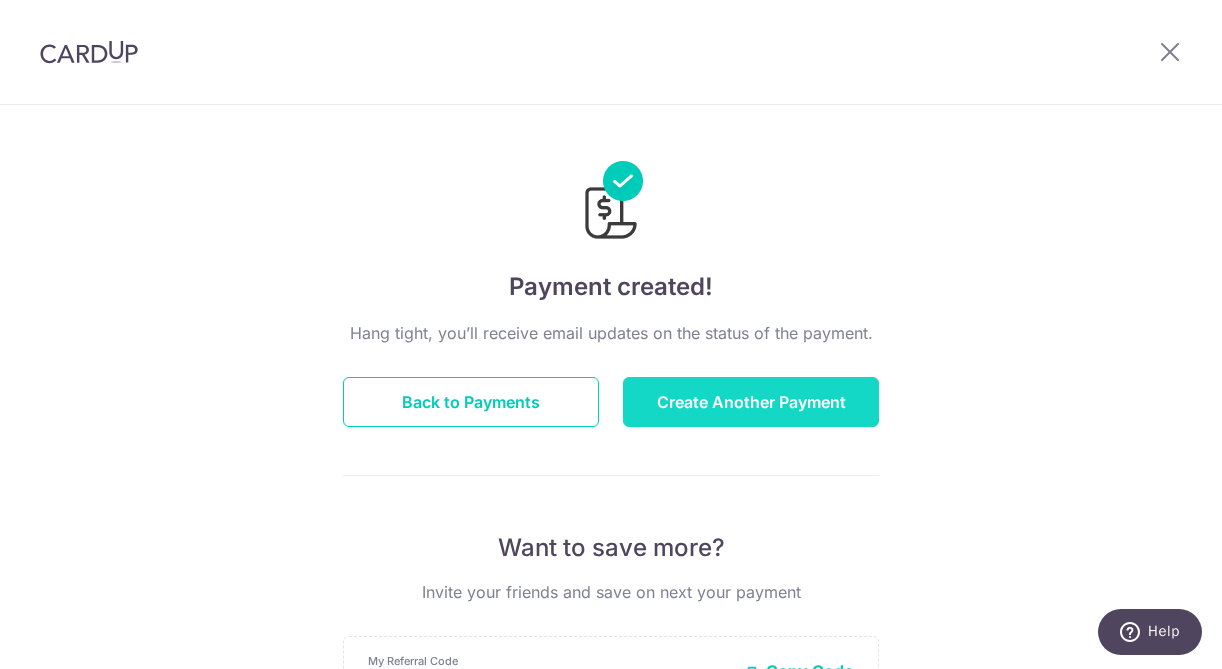 click on "Create Another Payment" at bounding box center [751, 402] 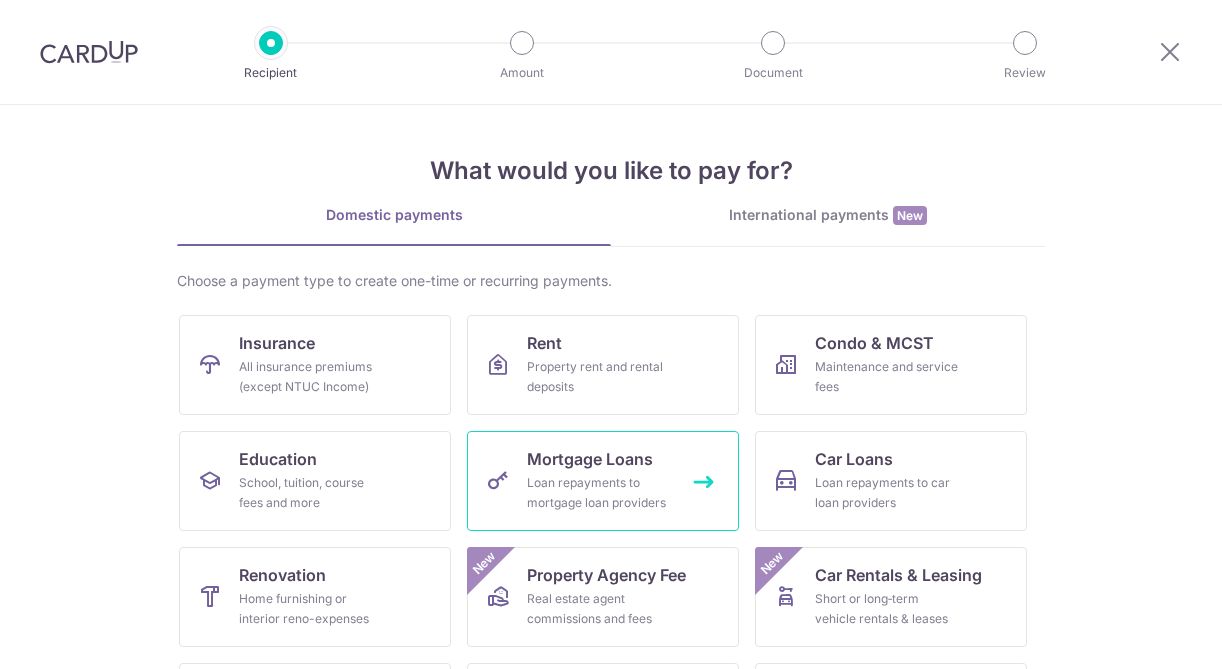 scroll, scrollTop: 0, scrollLeft: 0, axis: both 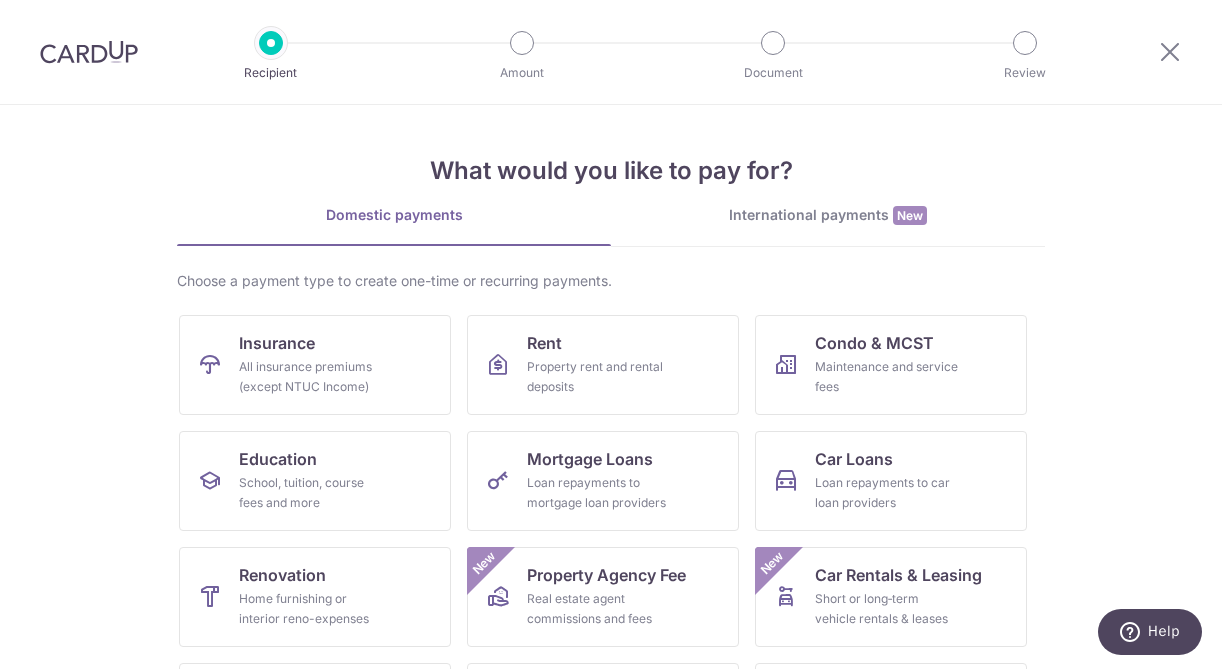 click on "International payments
New" at bounding box center [828, 215] 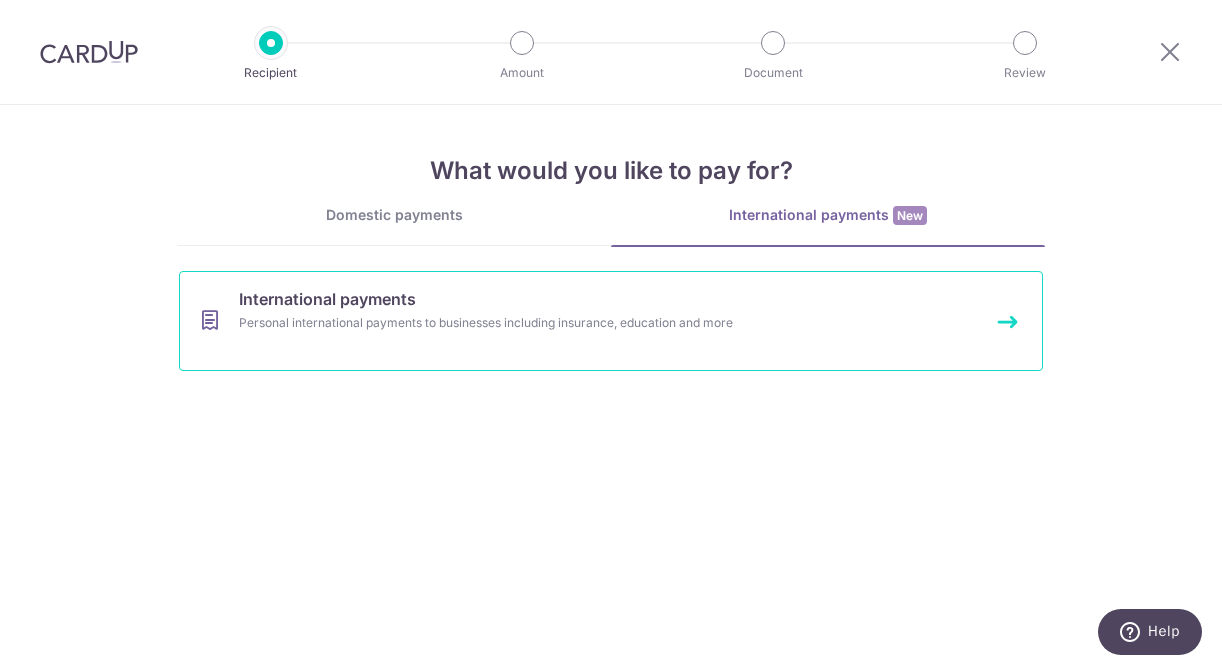click on "International payments Personal international payments to businesses including insurance, education and more" at bounding box center (611, 321) 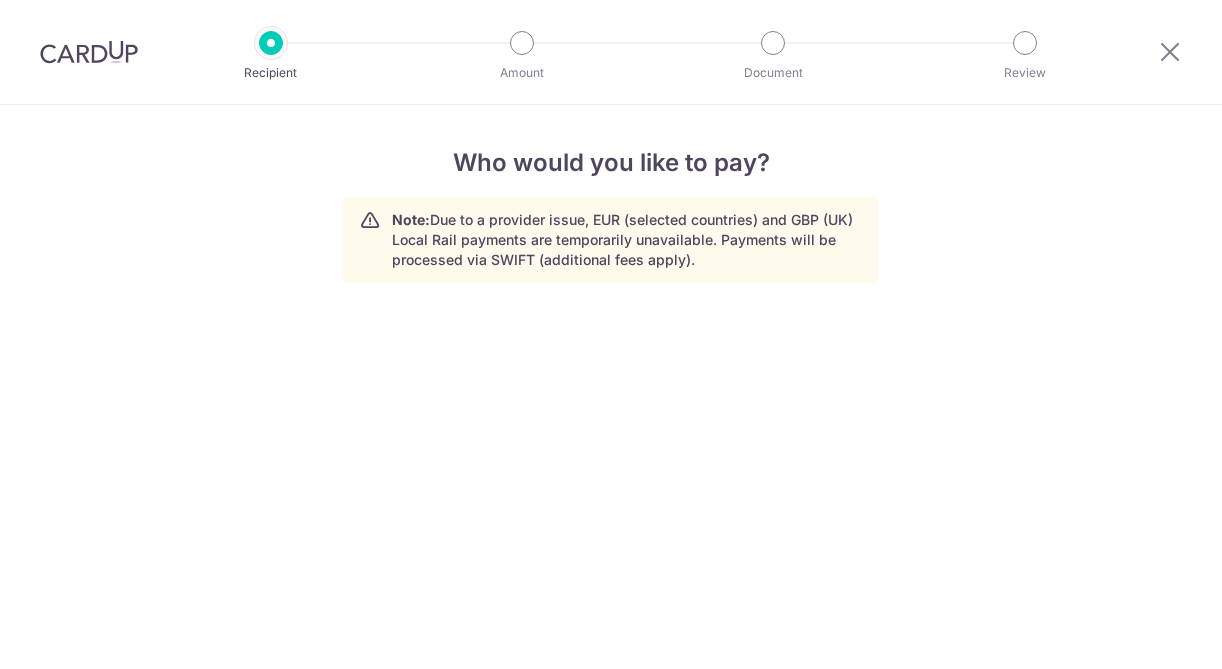 scroll, scrollTop: 0, scrollLeft: 0, axis: both 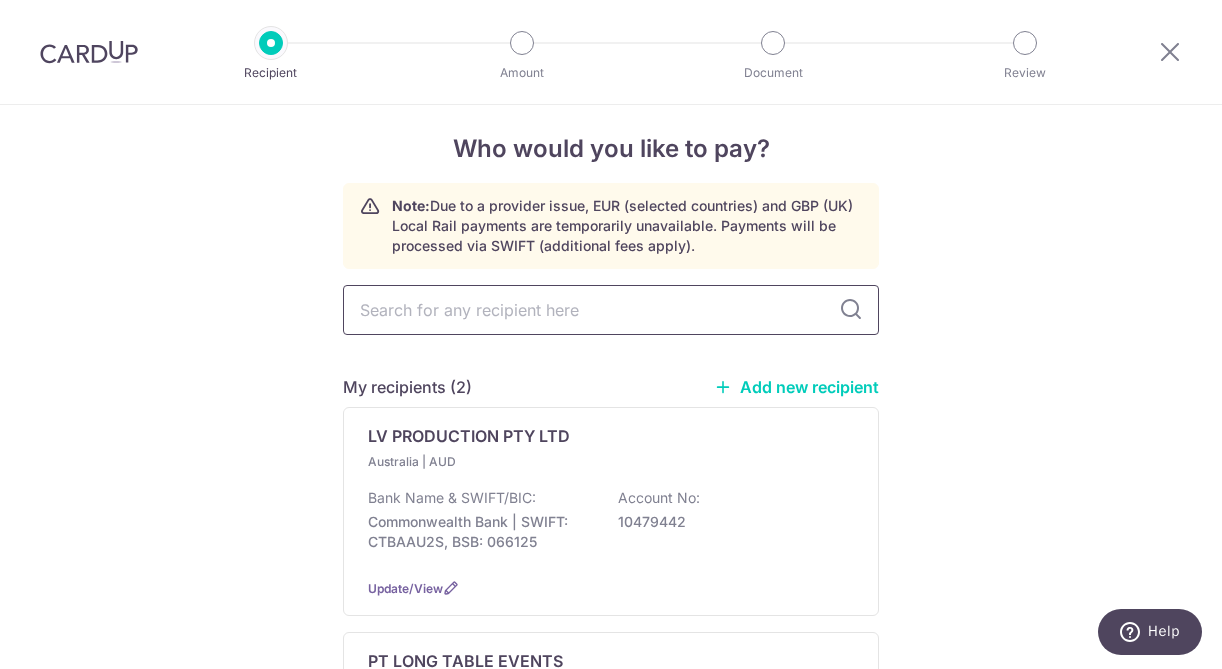 click at bounding box center (611, 310) 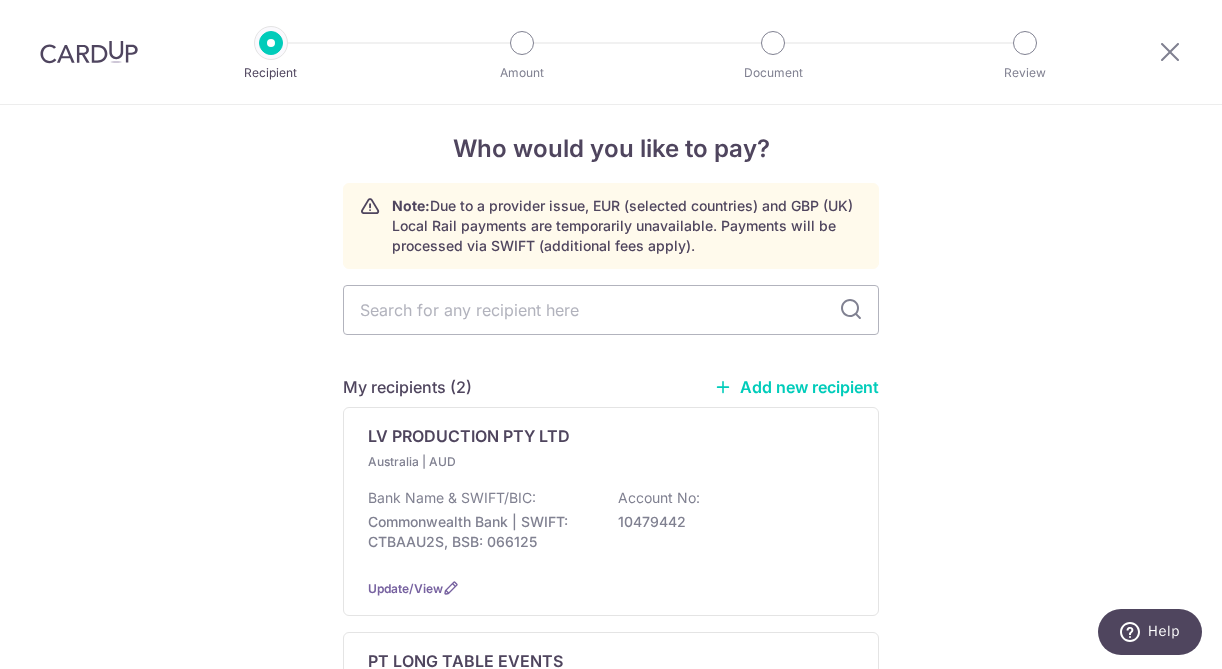 click on "Who would you like to pay?
Note:  Due to a provider issue, EUR (selected countries) and GBP (UK) Local Rail payments are temporarily unavailable. Payments will be processed via SWIFT (additional fees apply).
My recipients (2)
Add new recipient
LV PRODUCTION PTY LTD
Australia | AUD
Bank Name & SWIFT/BIC:
Commonwealth Bank | SWIFT: CTBAAU2S, BSB: 066125
Account No:
10479442
Update/View
PT LONG TABLE EVENTS" at bounding box center (611, 529) 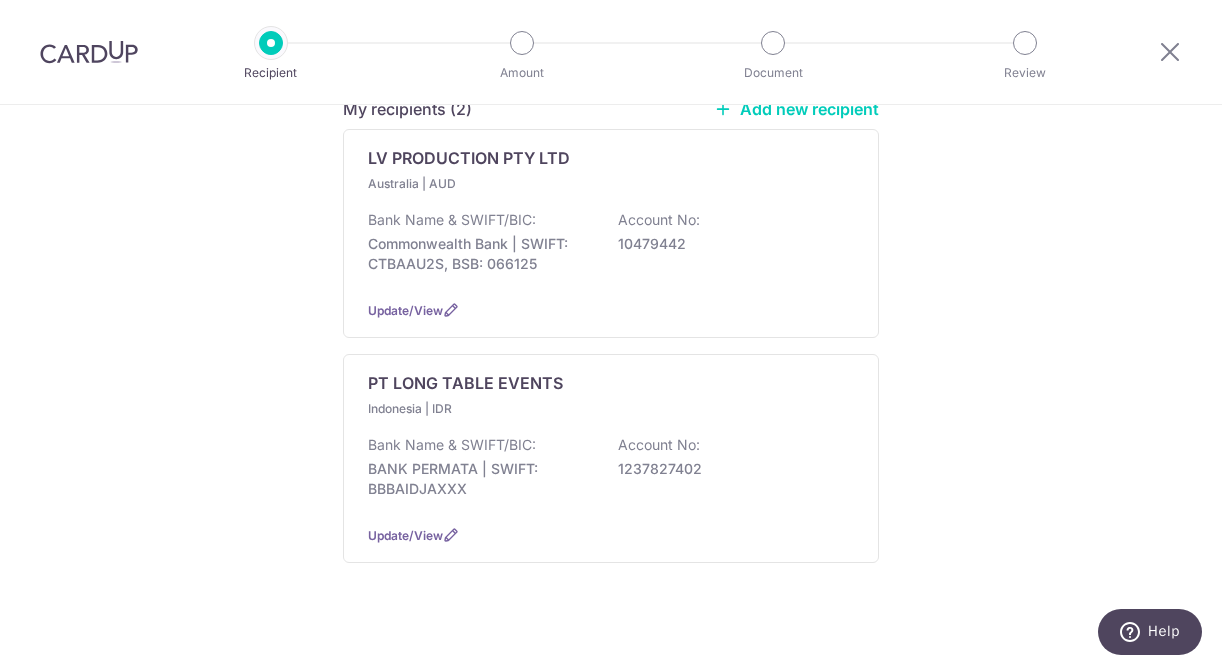 scroll, scrollTop: 312, scrollLeft: 0, axis: vertical 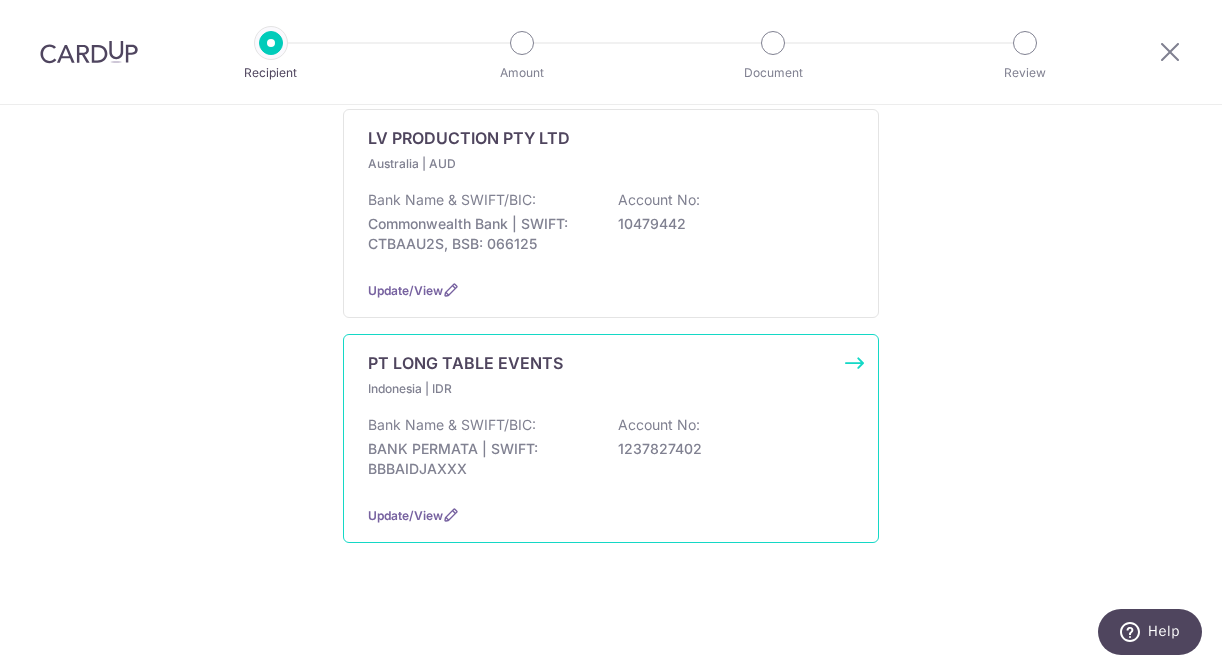 click on "BANK PERMATA | SWIFT: BBBAIDJAXXX" at bounding box center [480, 459] 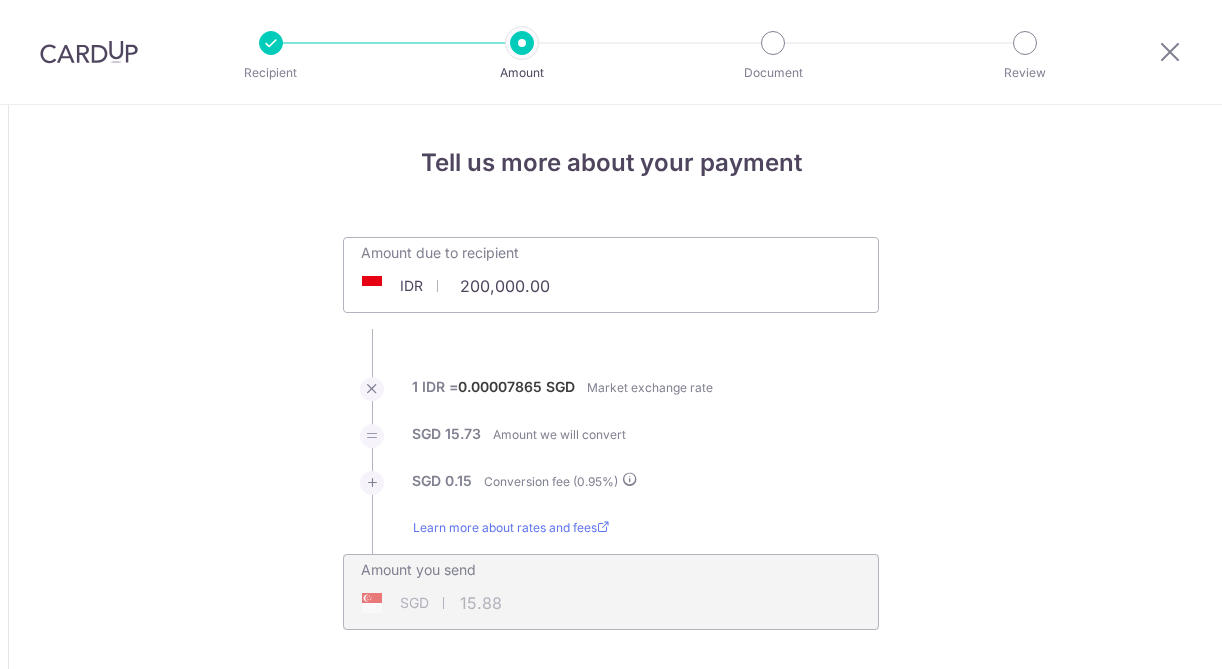scroll, scrollTop: 0, scrollLeft: 0, axis: both 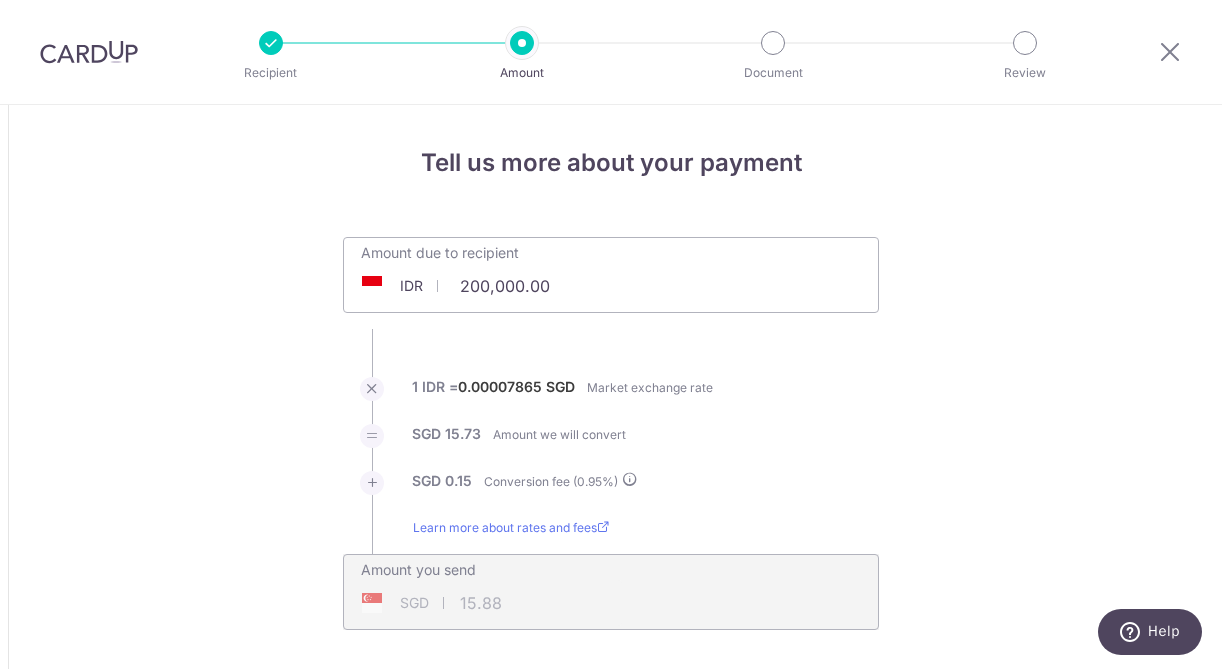click on "200,000.00" at bounding box center (498, 286) 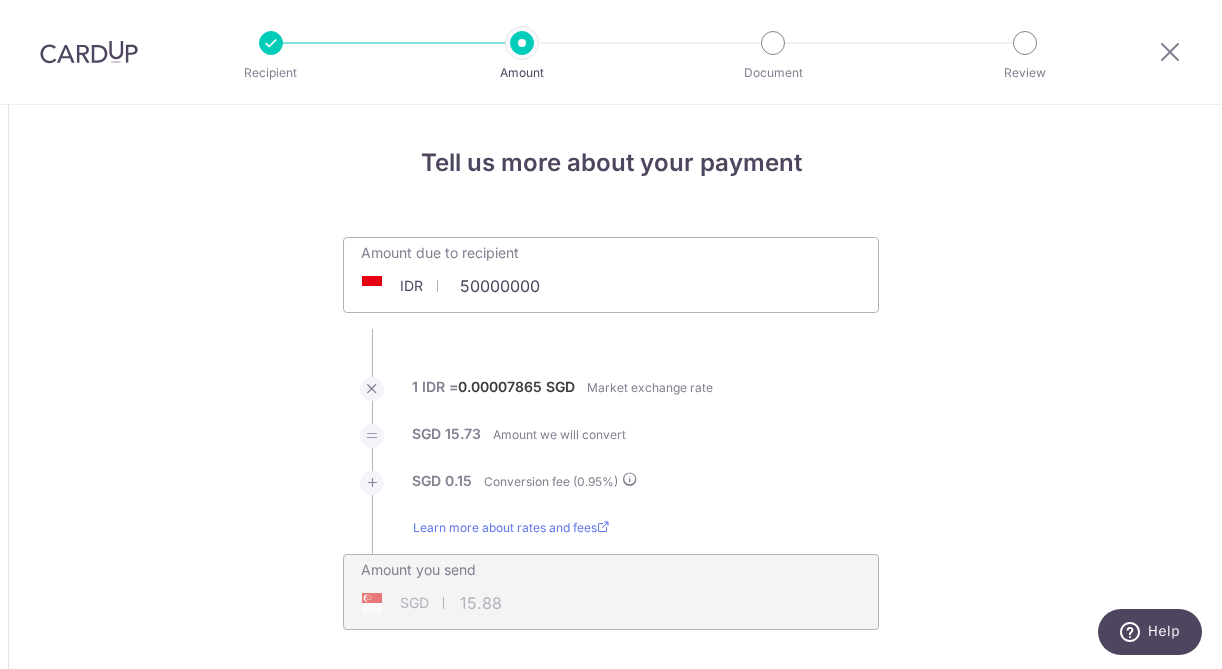 click on "Add Card" at bounding box center (0, 0) 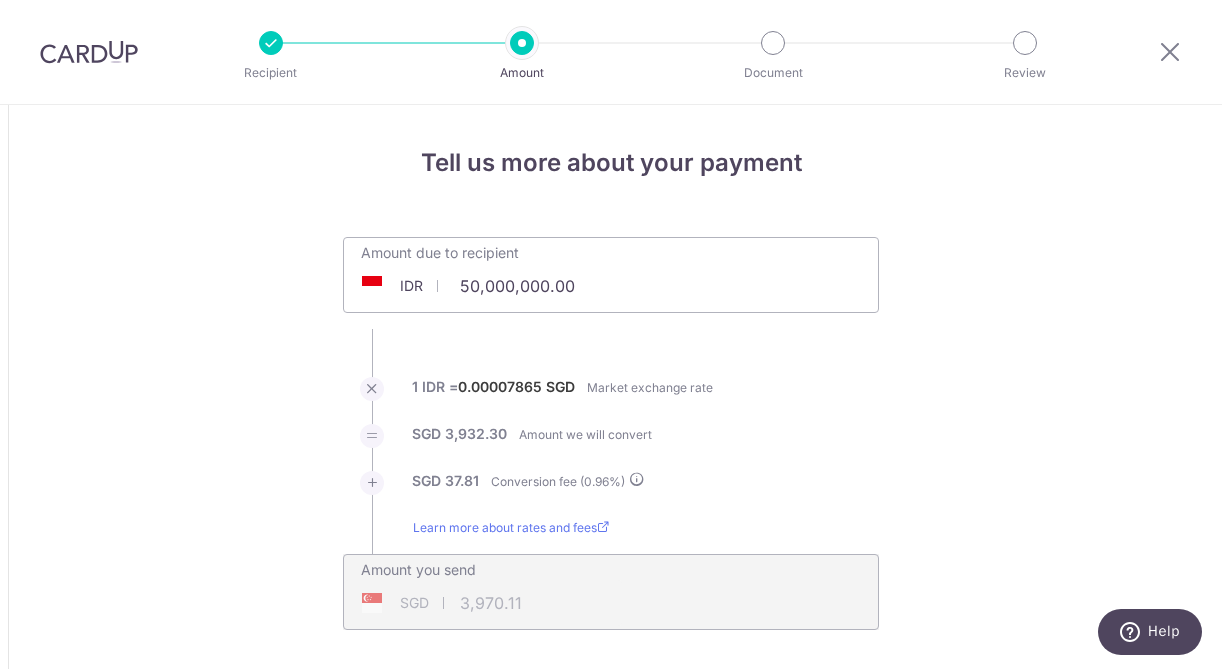 click on "SGD
3,932.30
Amount we will convert" at bounding box center (611, 447) 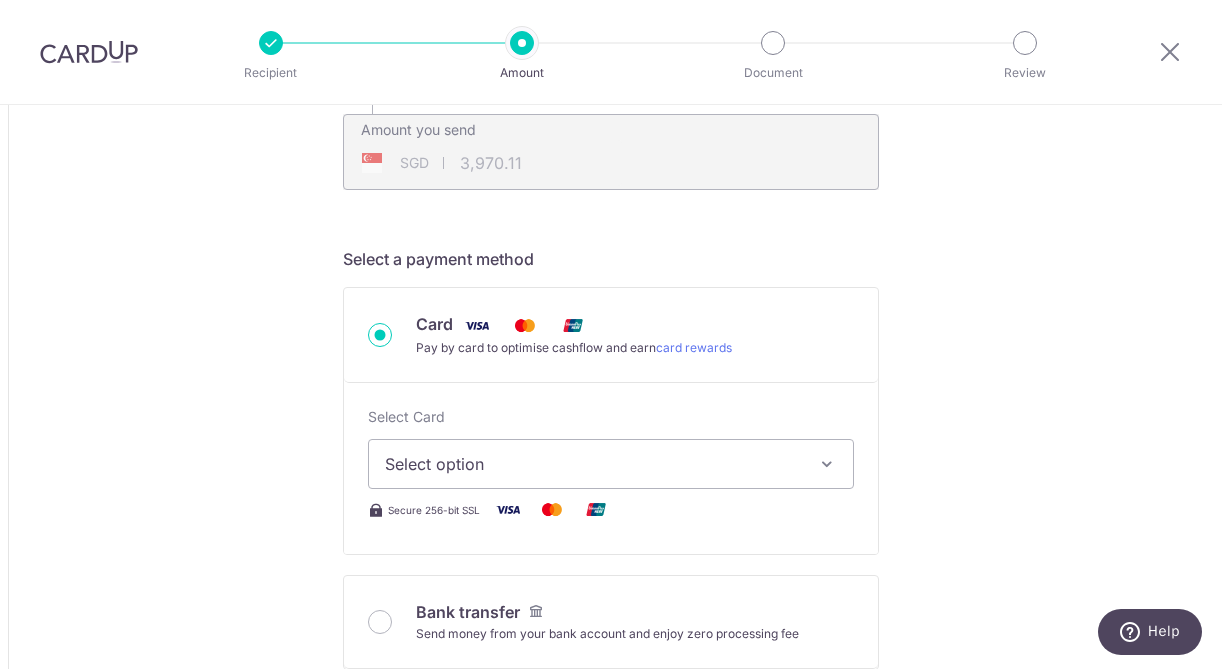 scroll, scrollTop: 441, scrollLeft: 0, axis: vertical 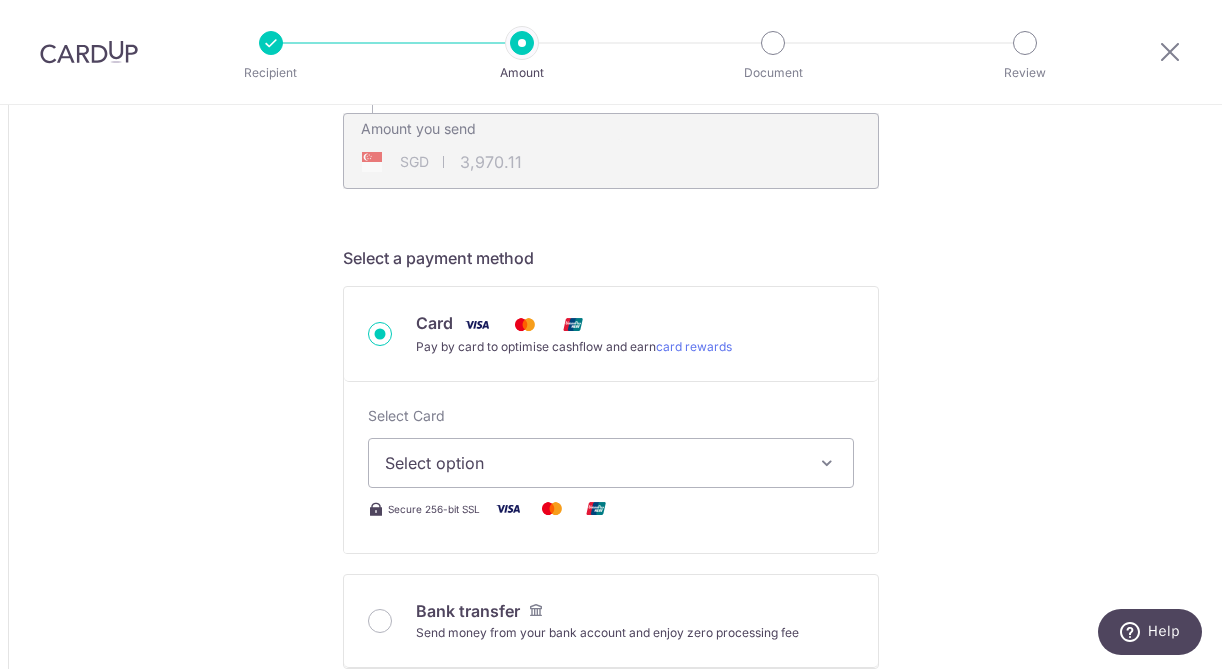 click on "Select option" at bounding box center [593, 463] 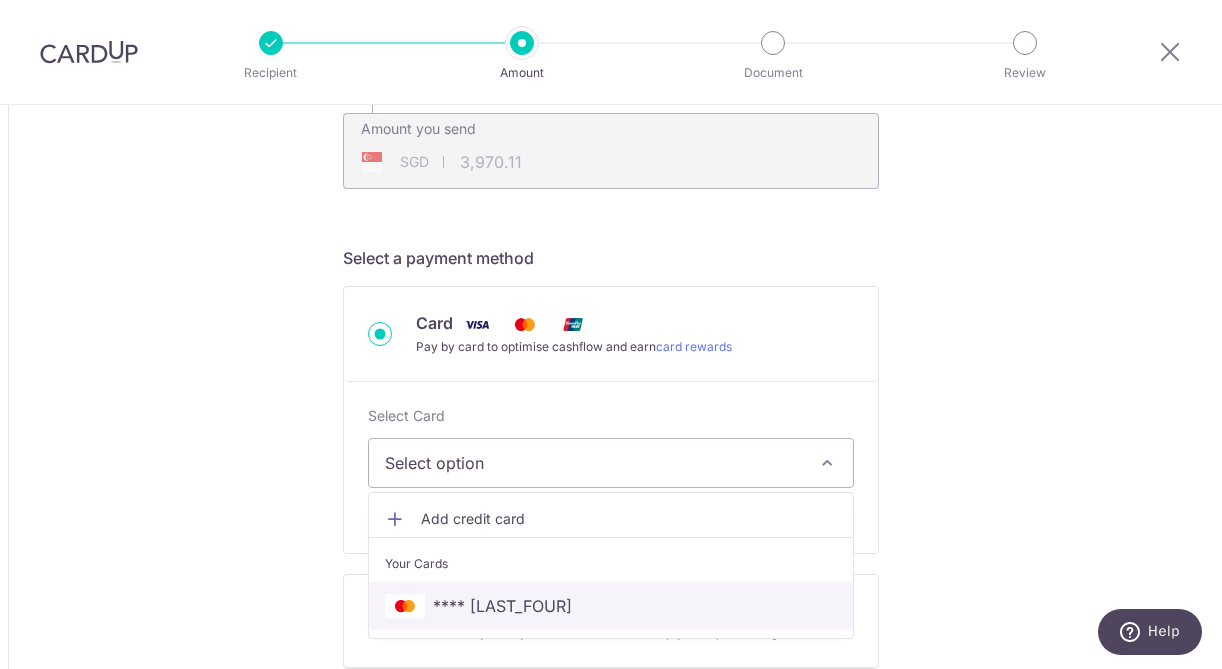 click on "**** 4541" at bounding box center (611, 606) 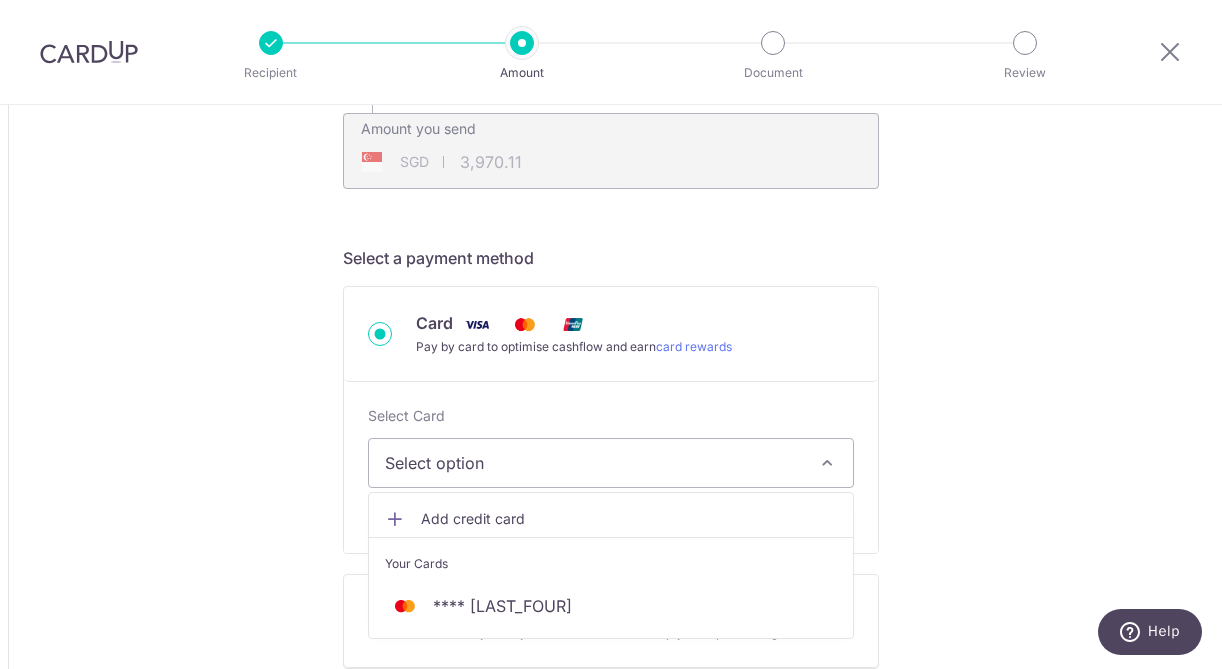 type on "50,000,000.00" 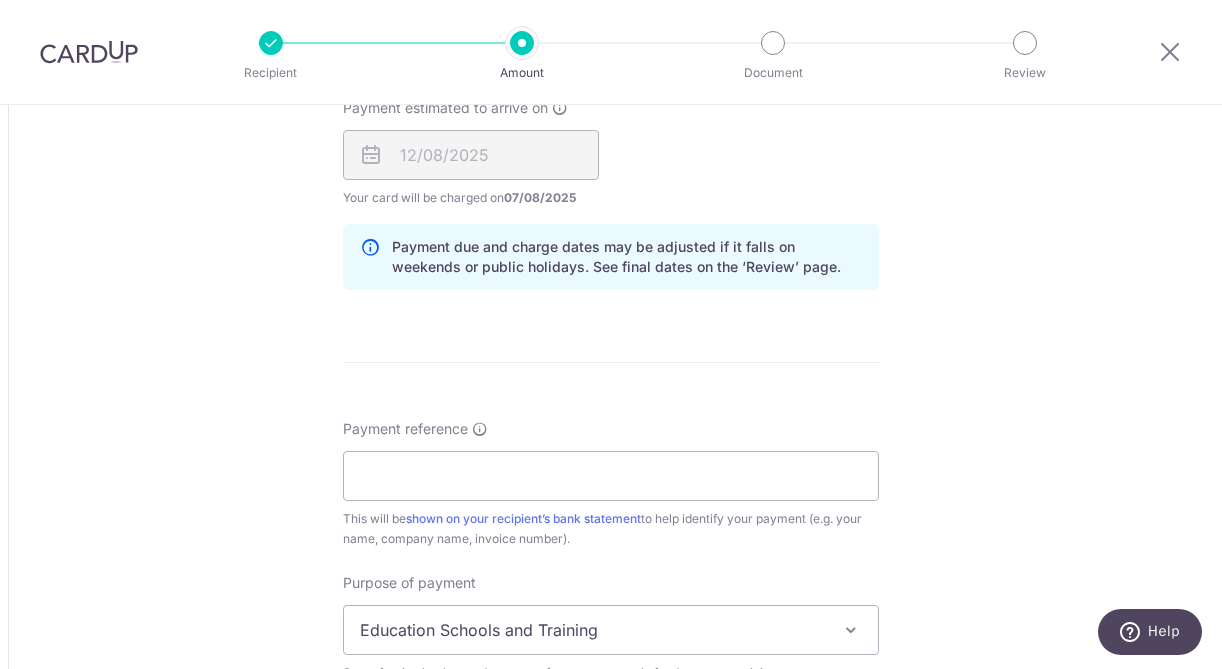 scroll, scrollTop: 1277, scrollLeft: 0, axis: vertical 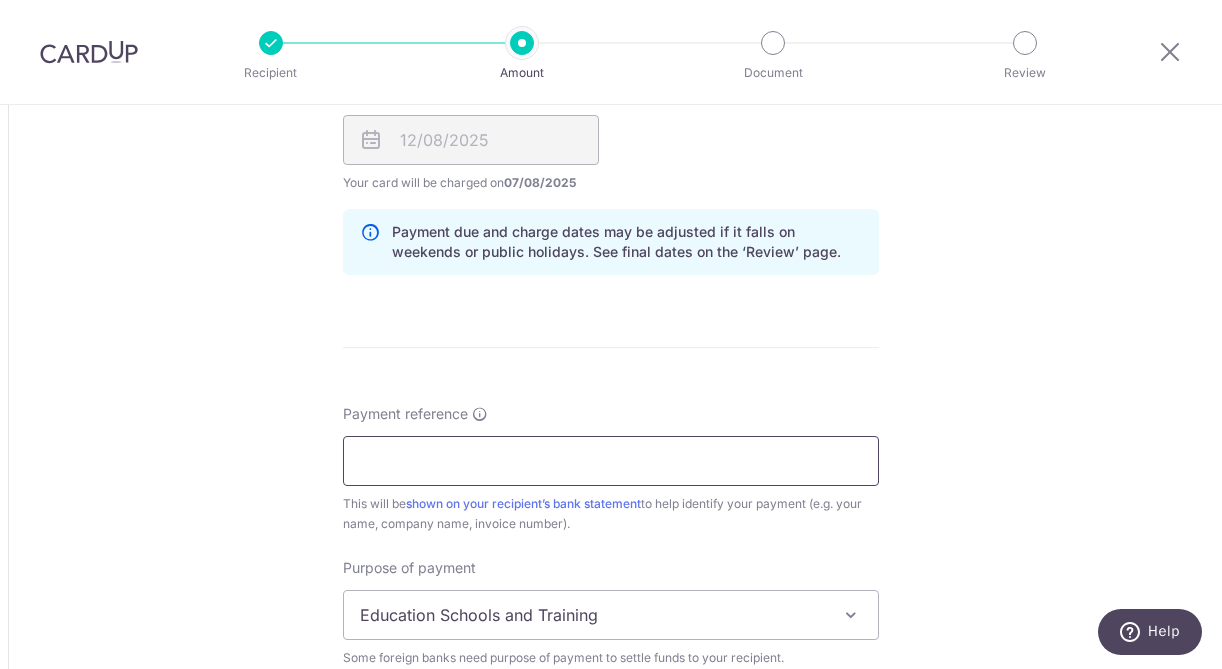 click on "Payment reference" at bounding box center [611, 461] 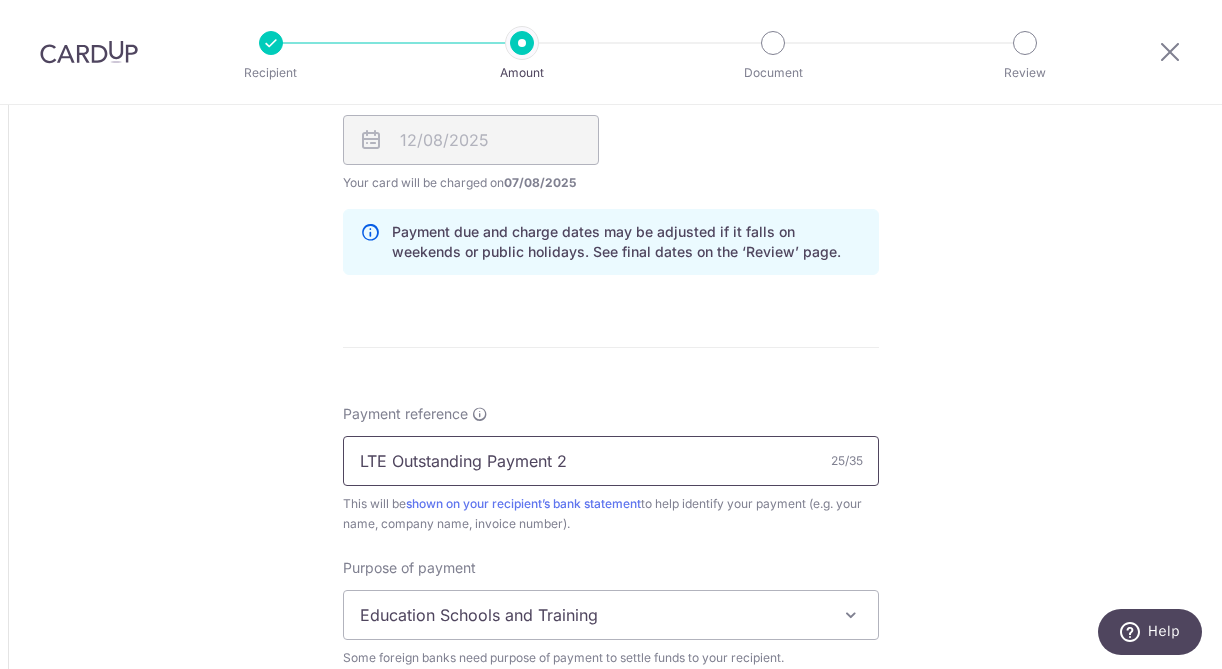type on "LTE Outstanding Payment 2" 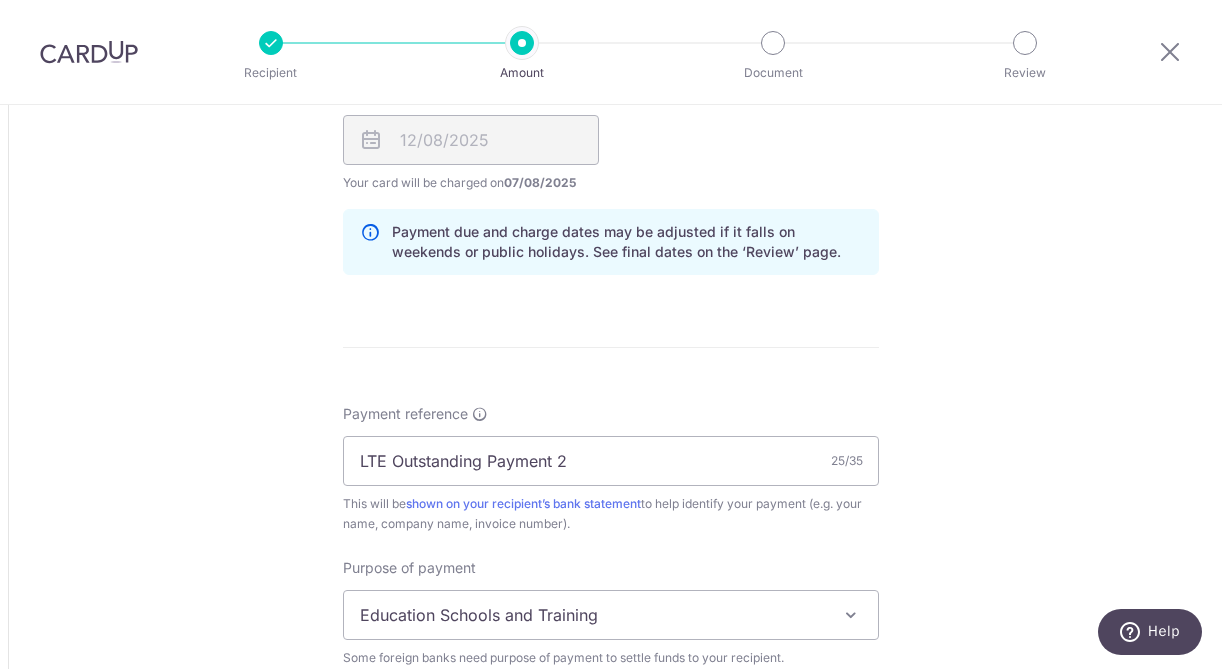 click on "Tell us more about your payment
Amount due to recipient
IDR
50,000,000.00
50000000
1 IDR =  0.00007865   SGD
Market exchange rate
SGD
3932.53
Amount we will convert
SGD" at bounding box center [611, 8] 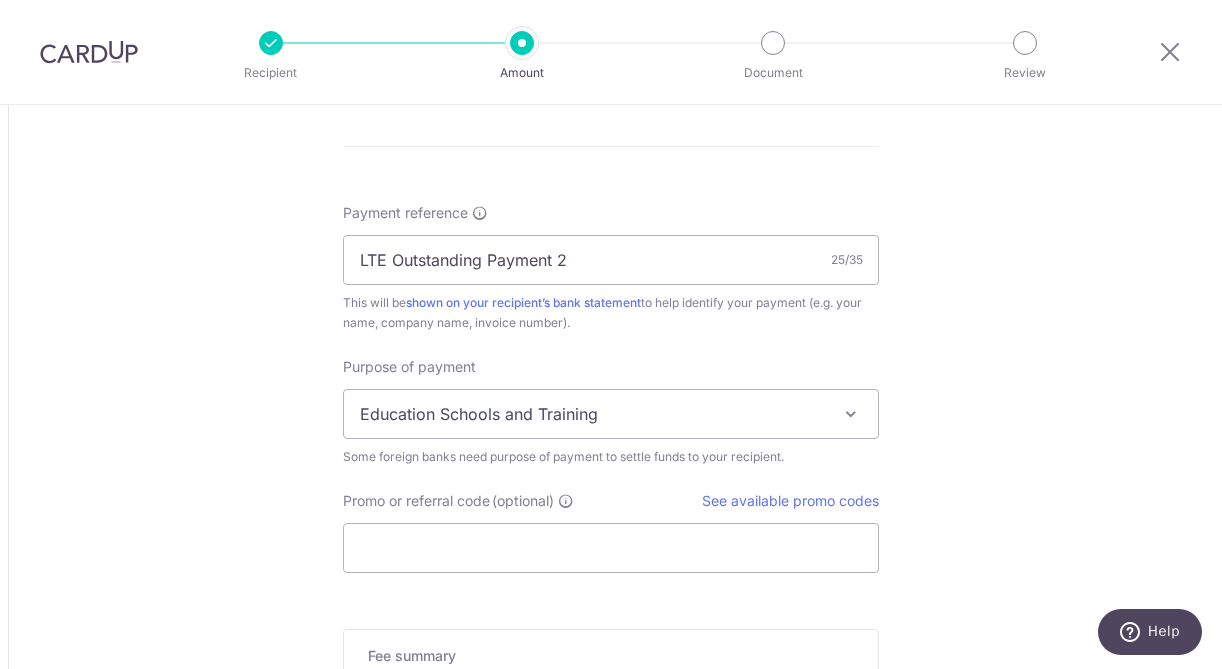 scroll, scrollTop: 1614, scrollLeft: 0, axis: vertical 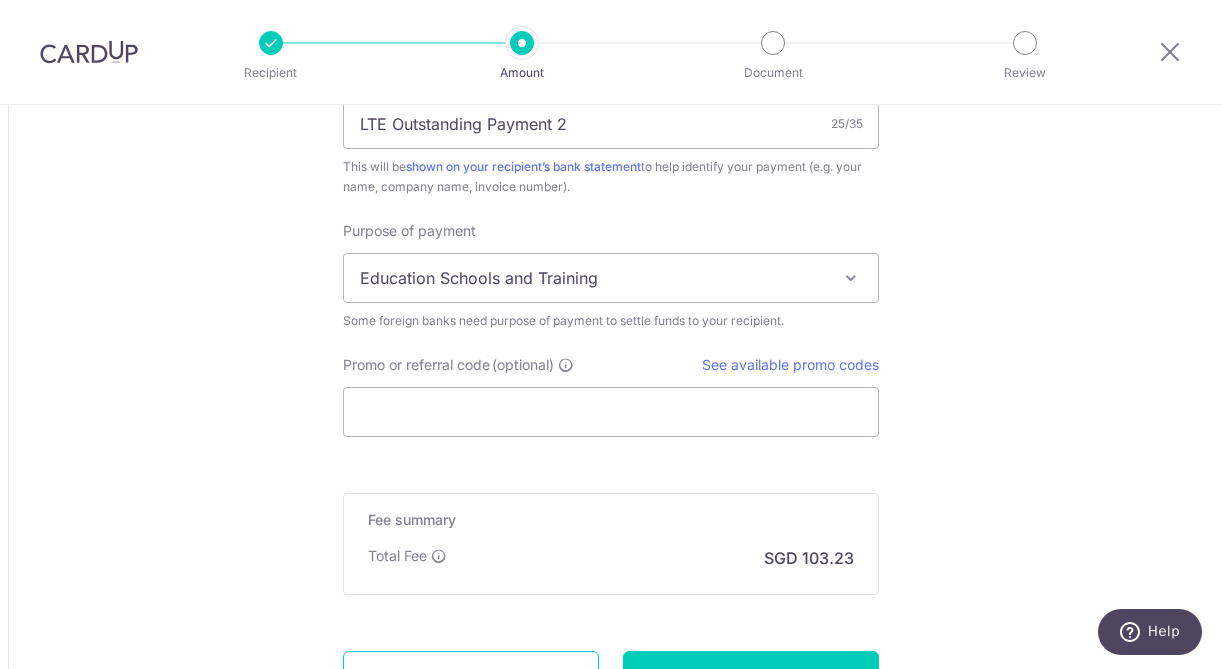 click on "Education Schools and Training" at bounding box center [611, 278] 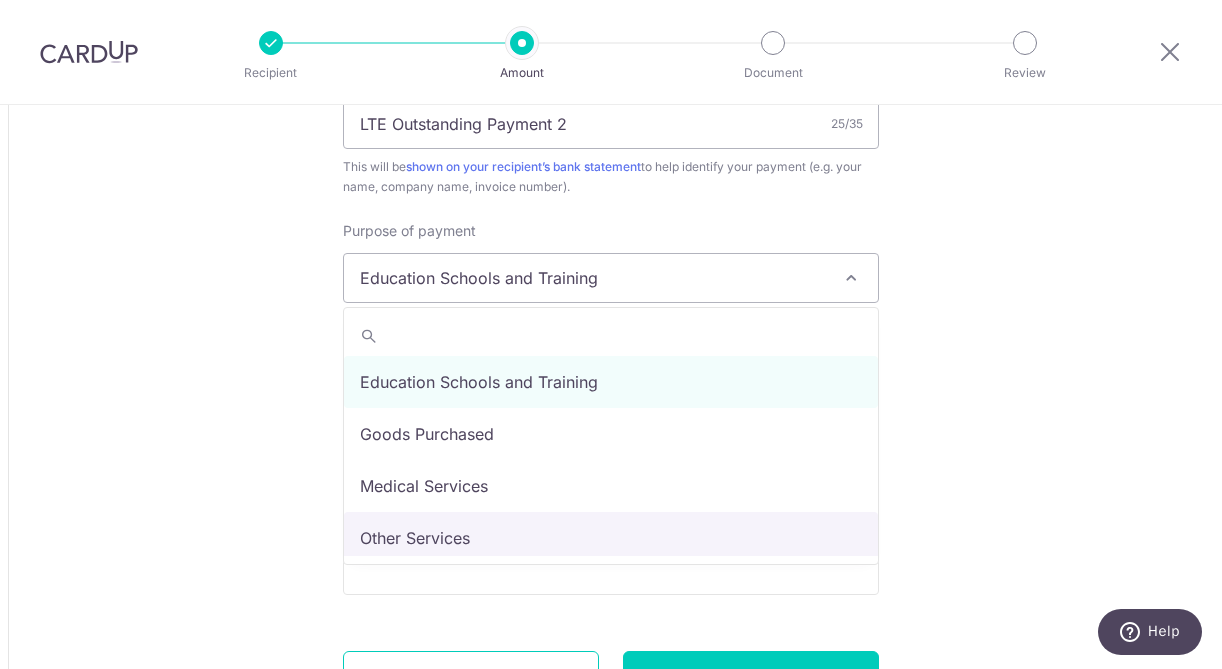 click on "Education Schools and Training Goods Purchased Medical Services Other Services Interior Design and Renovation Community or Co-Living Rentals Insurance Premiums" at bounding box center [611, 436] 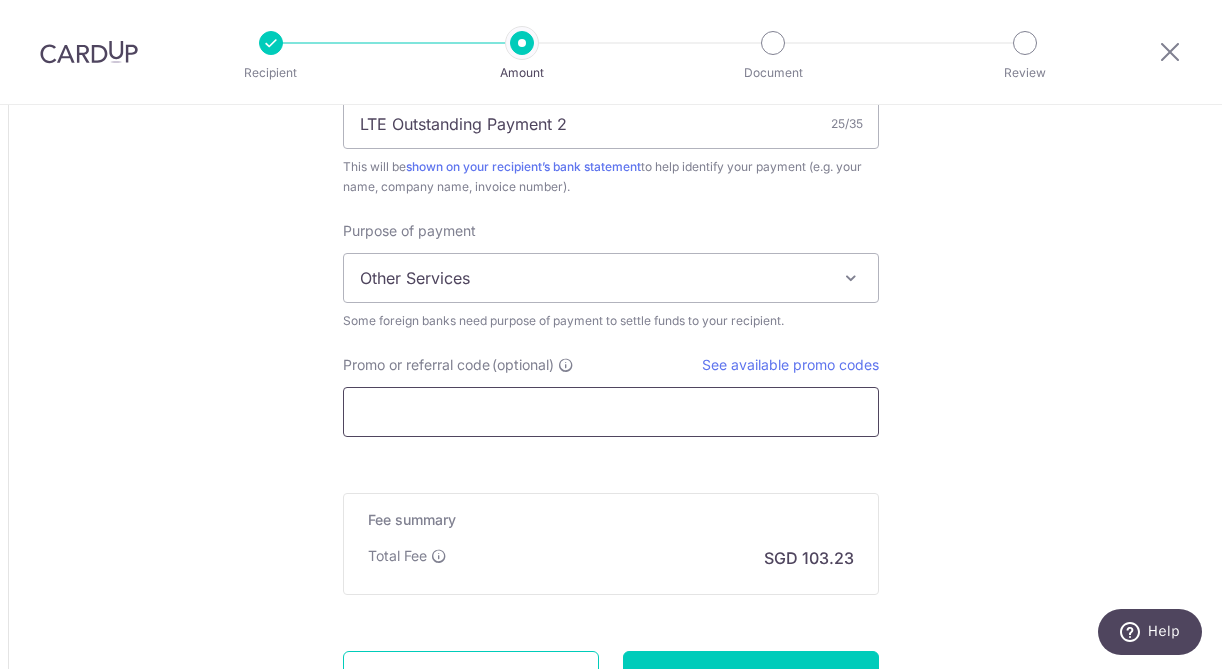 click on "Promo or referral code
(optional)" at bounding box center (611, 412) 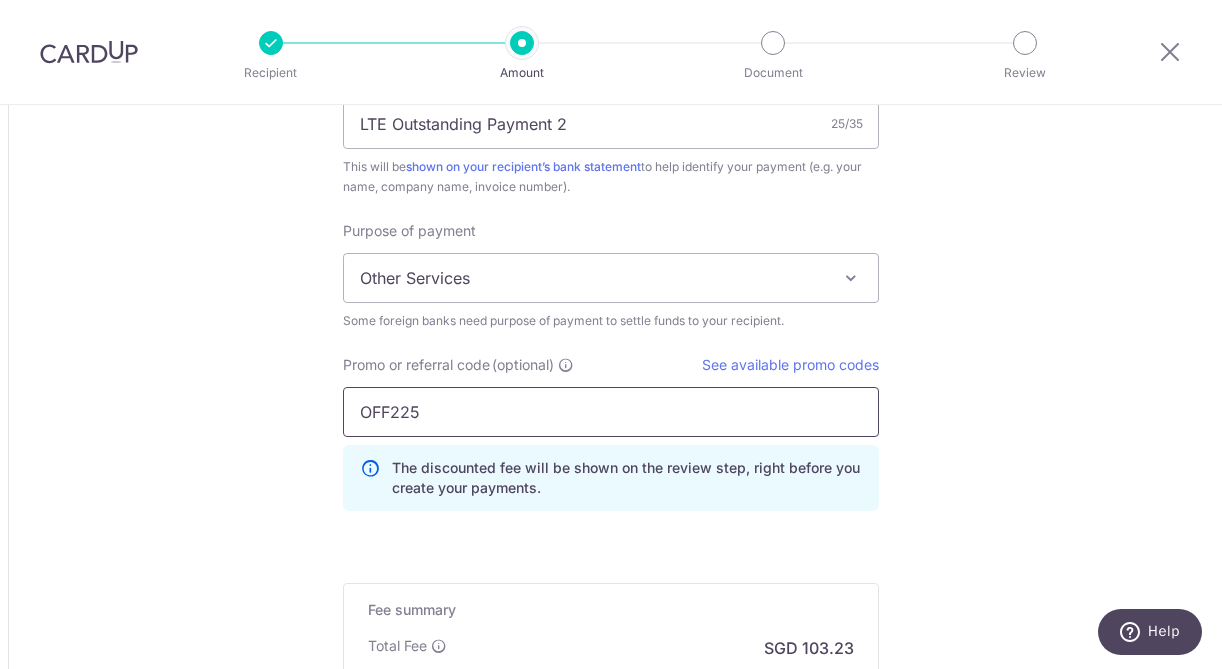 type on "OFF225" 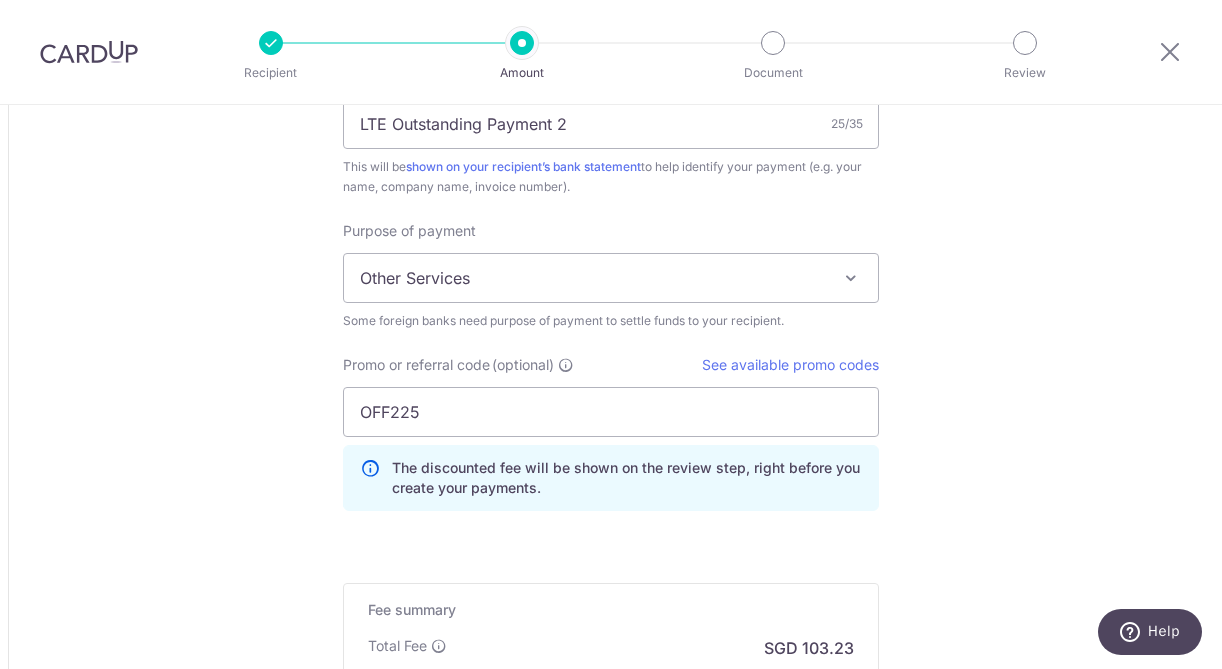 click on "Tell us more about your payment
Amount due to recipient
IDR
50,000,000.00
50000000
1 IDR =  0.00007865   SGD
Market exchange rate
SGD
3932.53
Amount we will convert
SGD" at bounding box center [611, -284] 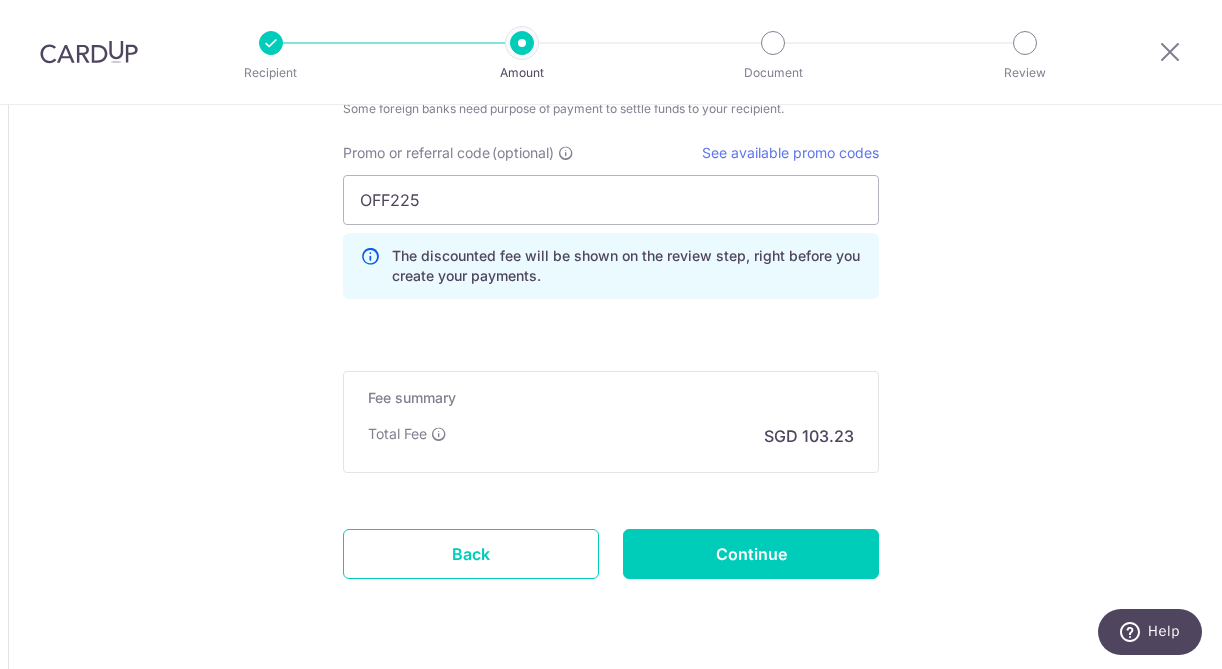 scroll, scrollTop: 1885, scrollLeft: 0, axis: vertical 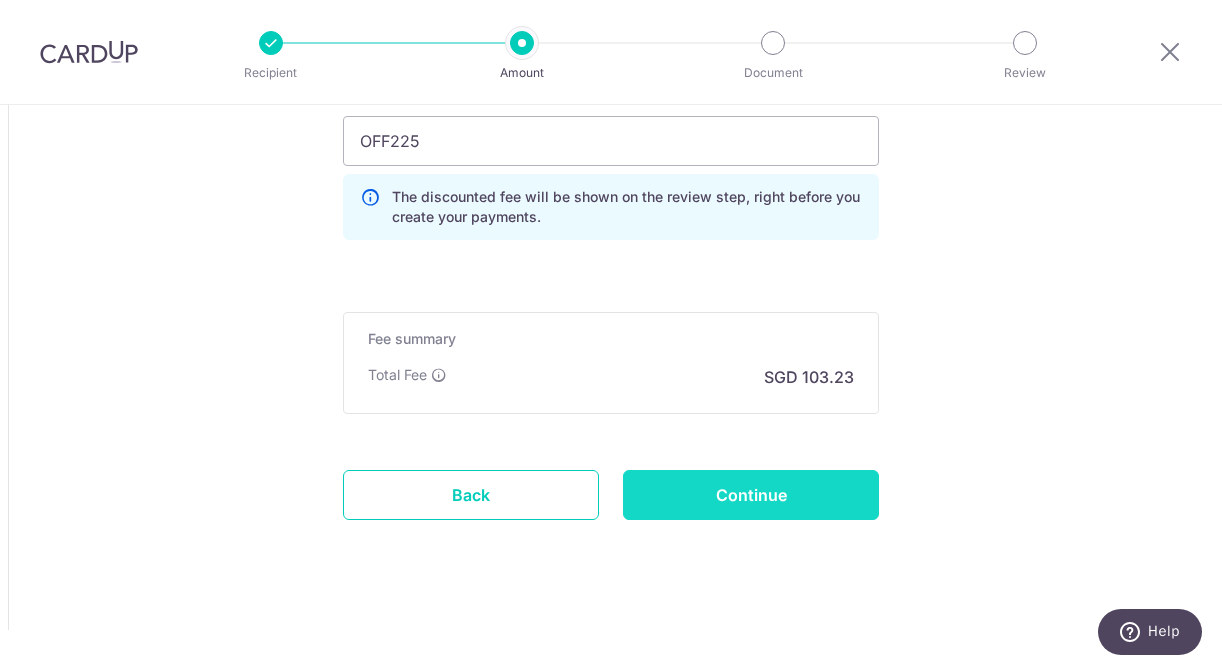 click on "Continue" at bounding box center [751, 495] 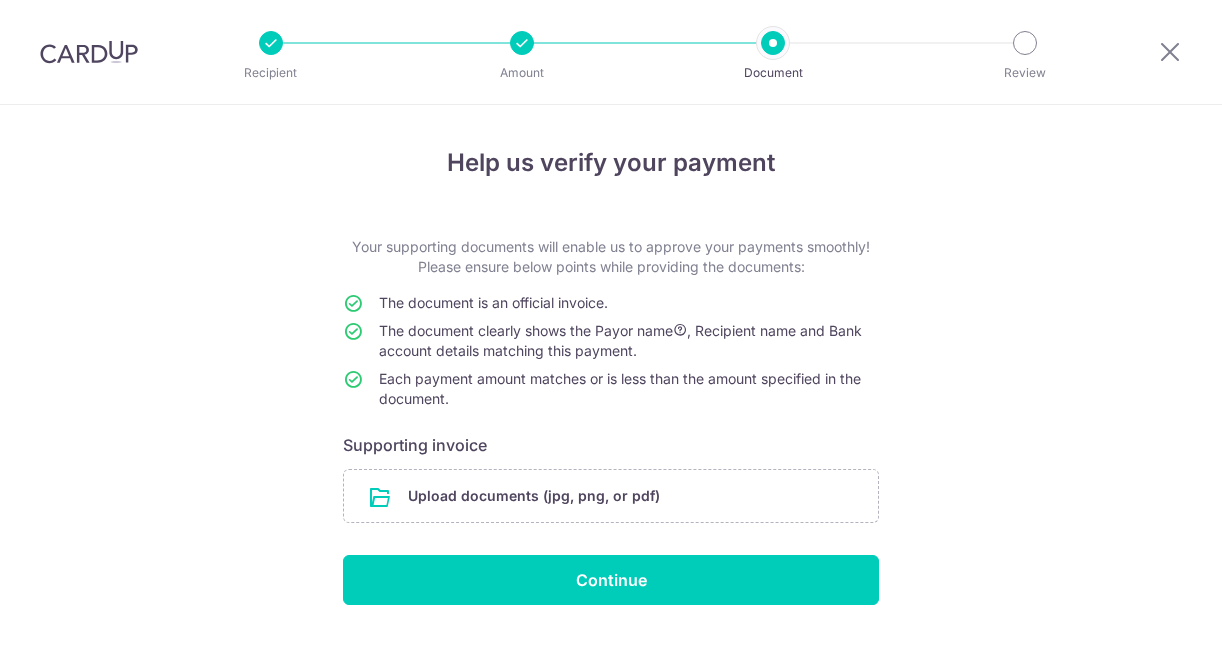 scroll, scrollTop: 0, scrollLeft: 0, axis: both 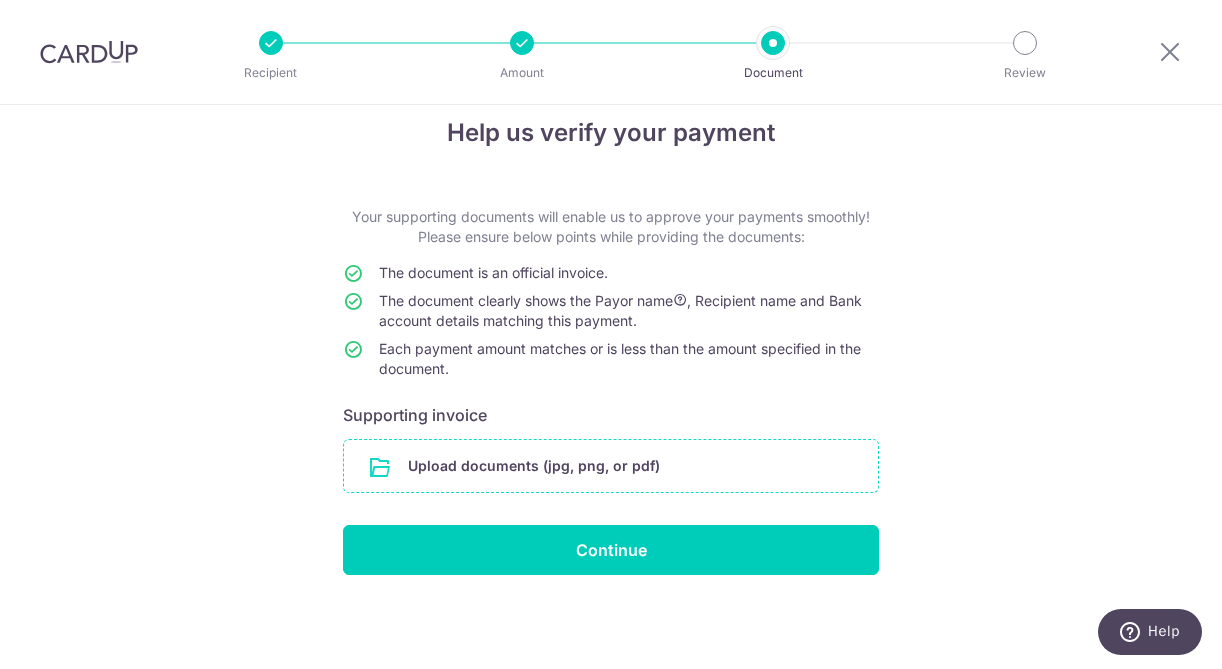 click at bounding box center (611, 466) 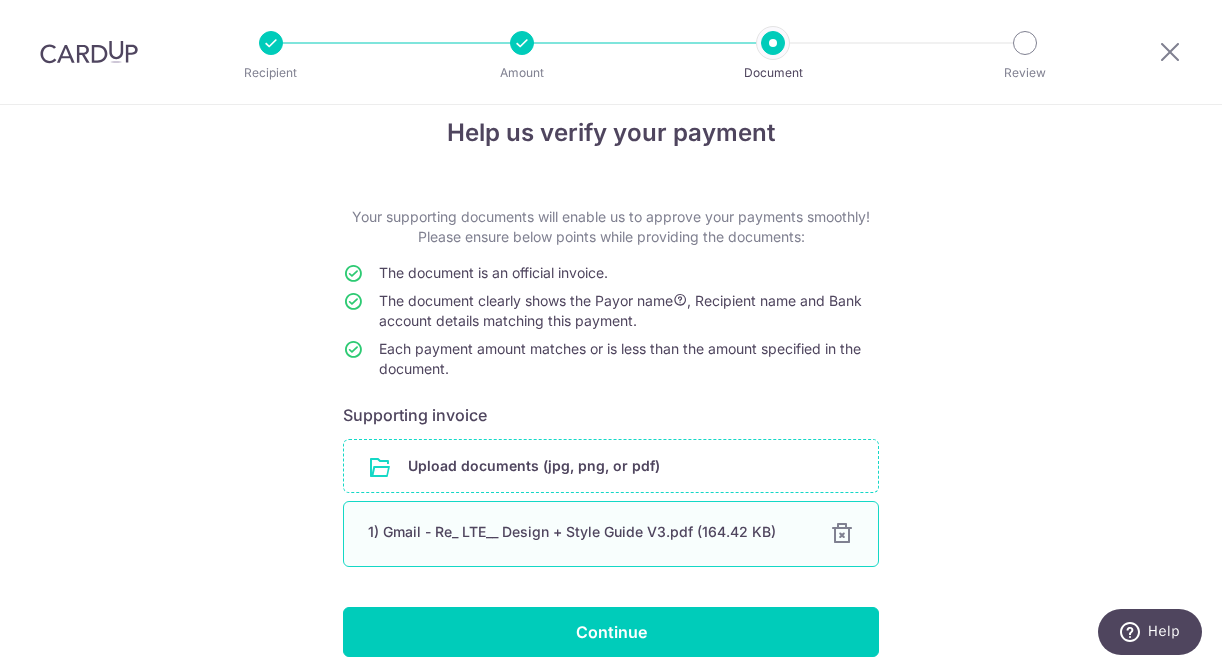 scroll, scrollTop: 106, scrollLeft: 0, axis: vertical 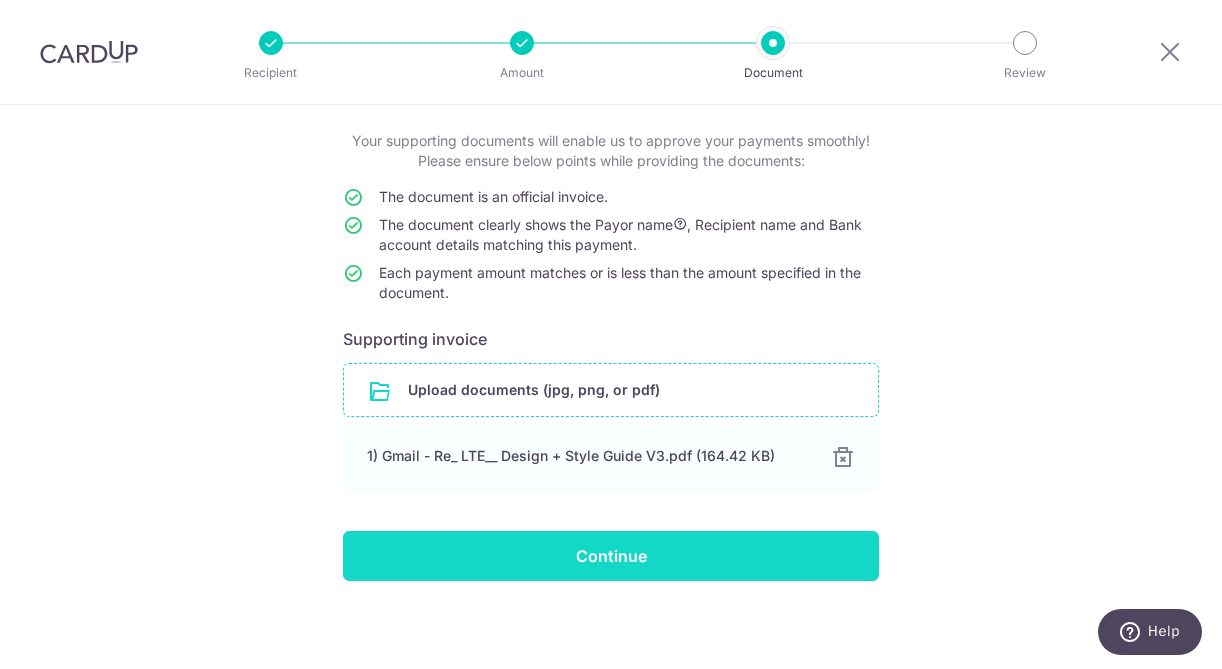 click on "Continue" at bounding box center [611, 556] 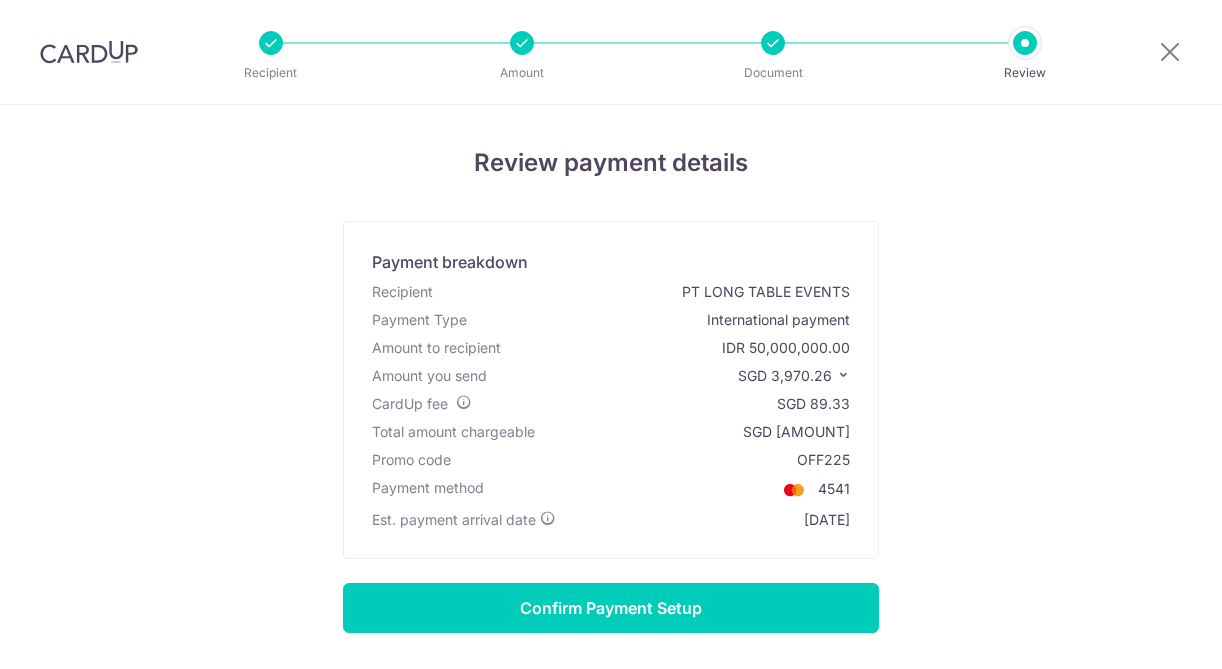scroll, scrollTop: 0, scrollLeft: 0, axis: both 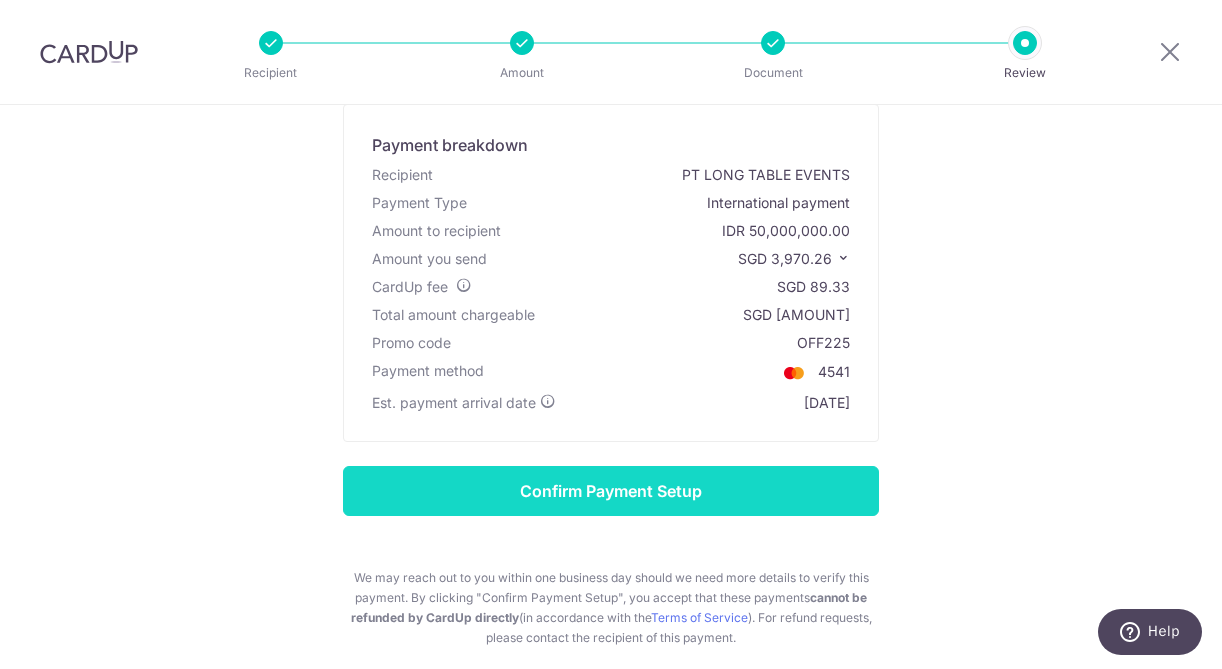 click on "Confirm Payment Setup" at bounding box center [611, 491] 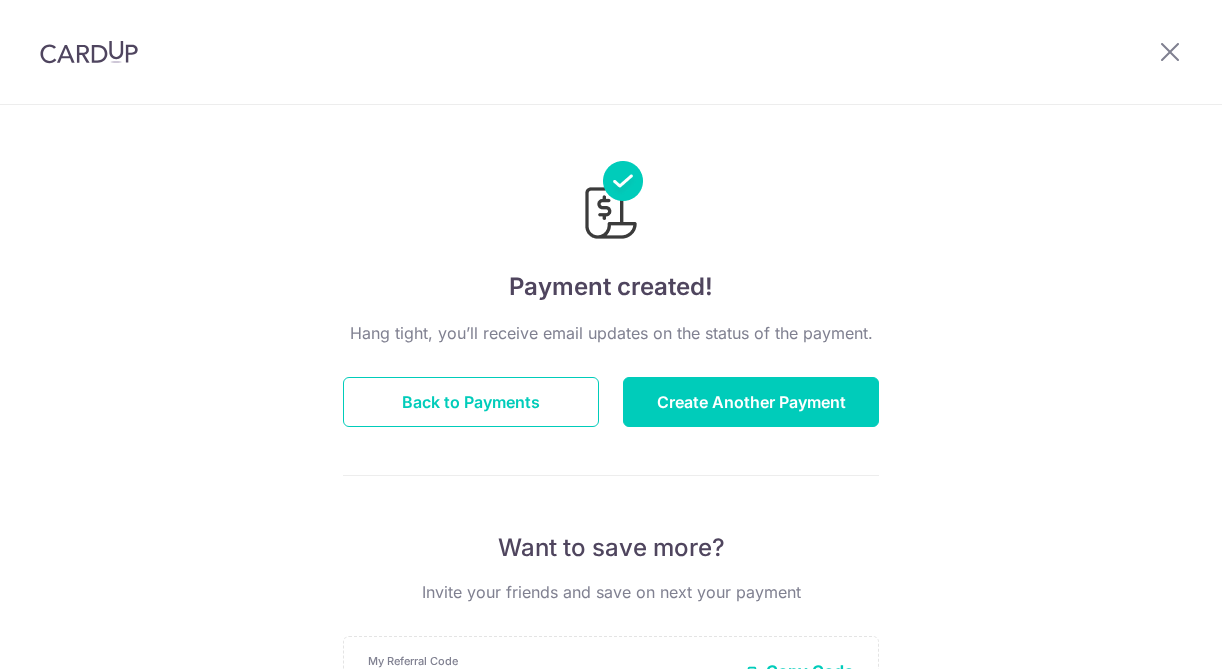 scroll, scrollTop: 0, scrollLeft: 0, axis: both 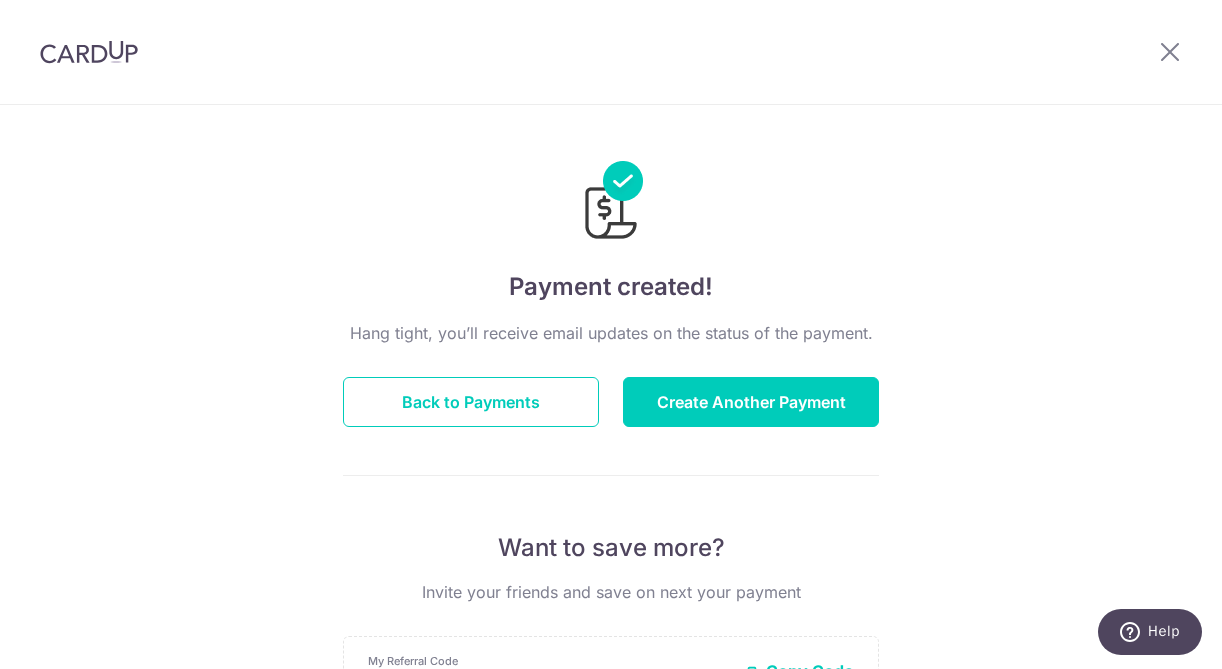 click on "Hang tight, you’ll receive email updates on the status of the payment.
Back to Payments
Create Another Payment
Want to save more?
Invite your friends and save on next your payment
My Referral Code
TANWYNNXAG31
Copy Code
Copied
Facebook
Twitter
WhatsApp
Email" at bounding box center [611, 700] 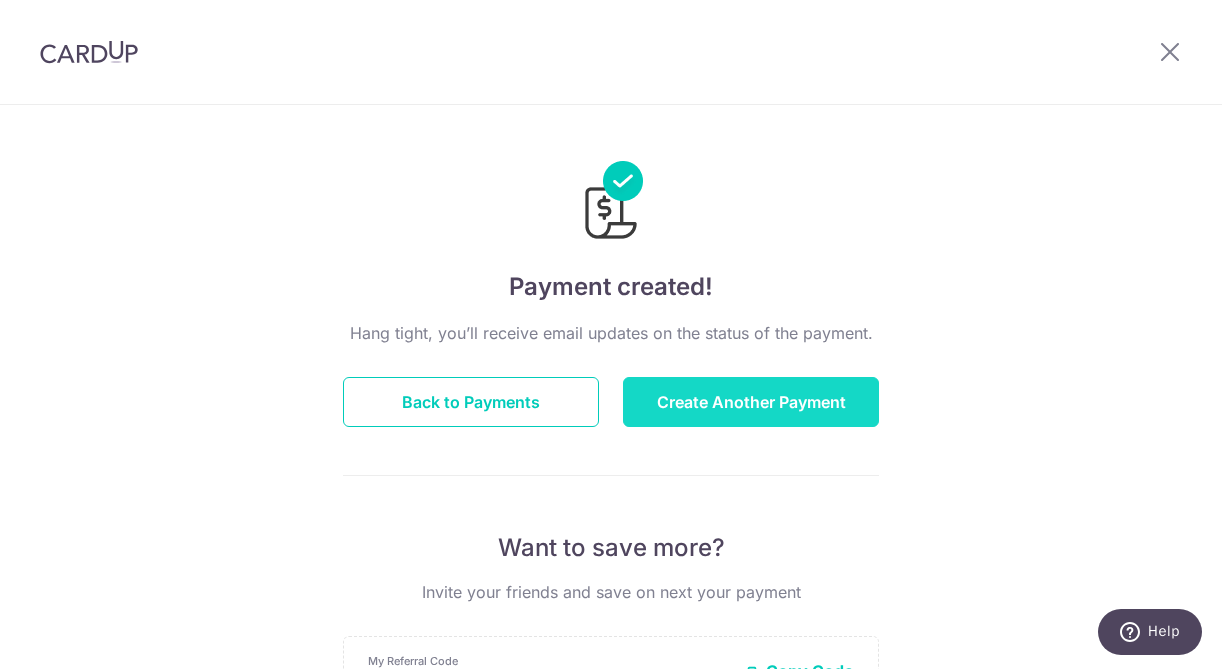 click on "Create Another Payment" at bounding box center [751, 402] 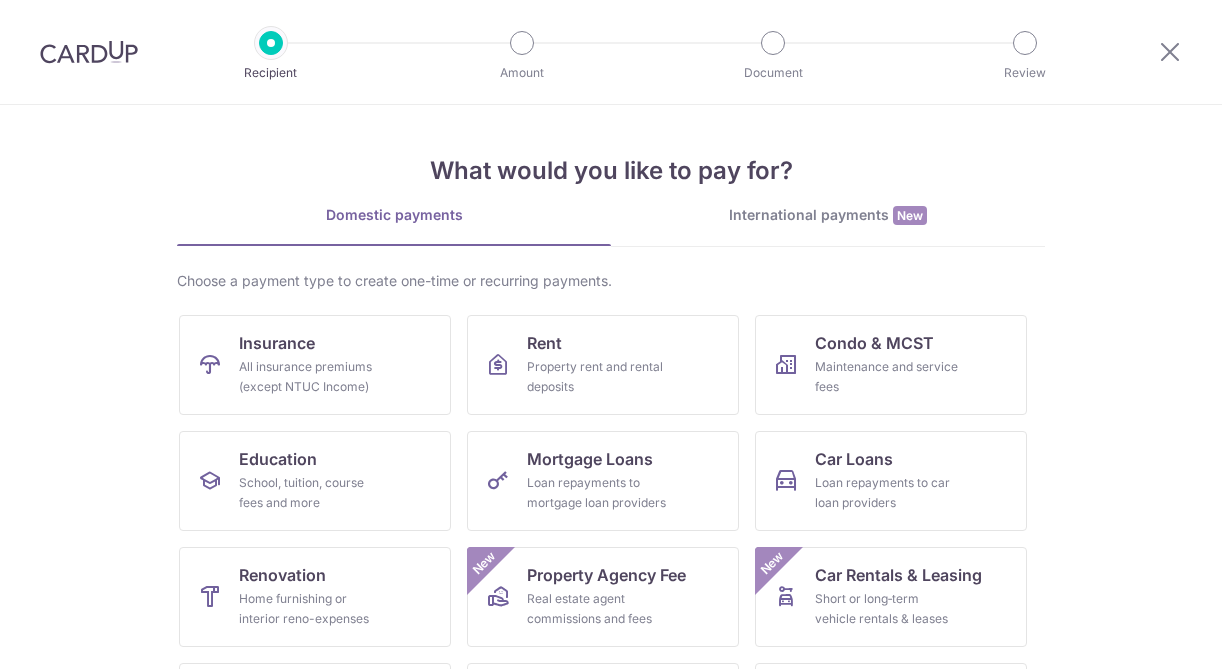 scroll, scrollTop: 0, scrollLeft: 0, axis: both 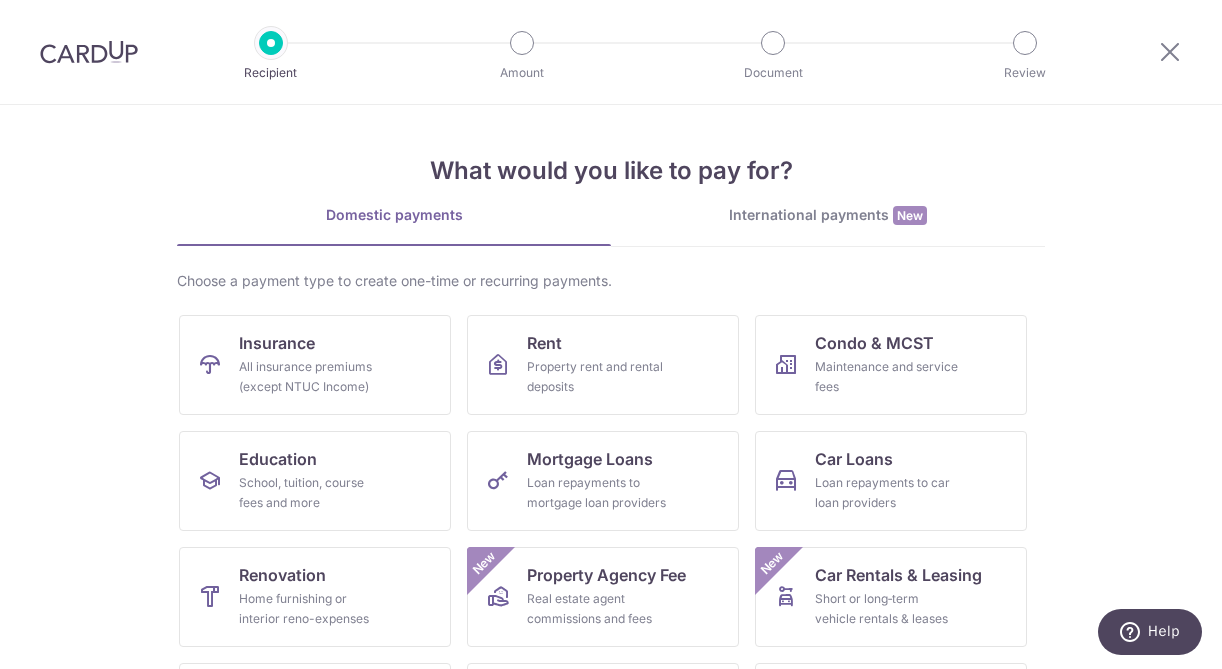 click on "International payments
New" at bounding box center (828, 215) 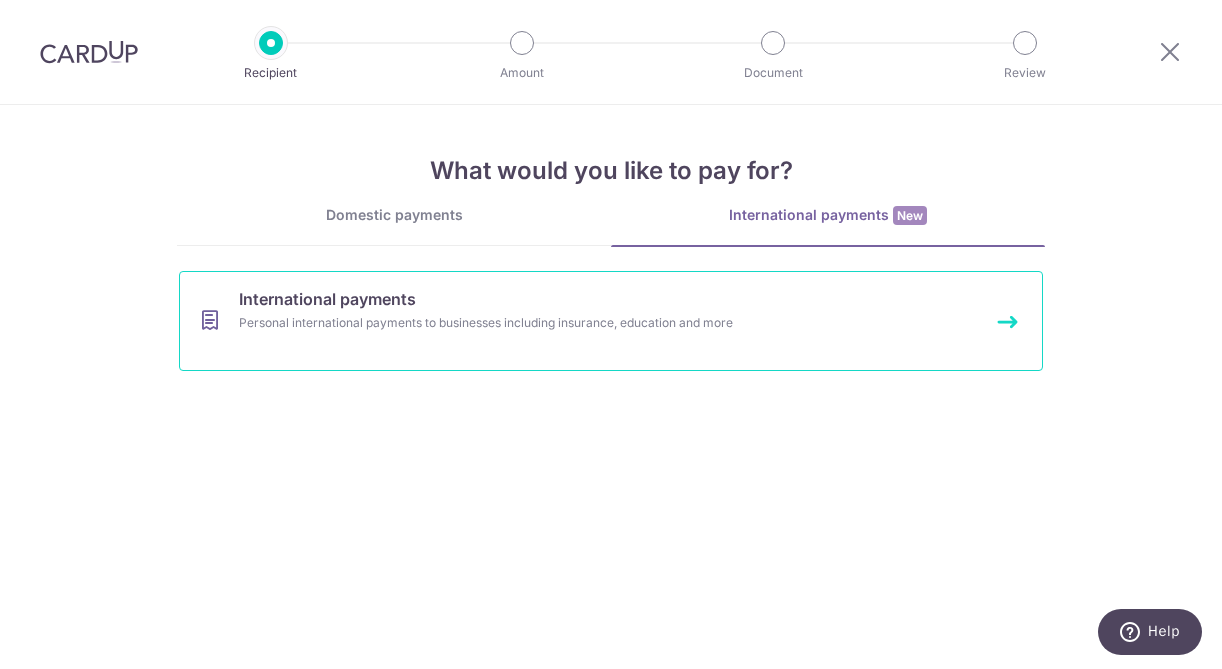 click on "Personal international payments to businesses including insurance, education and more" at bounding box center [584, 323] 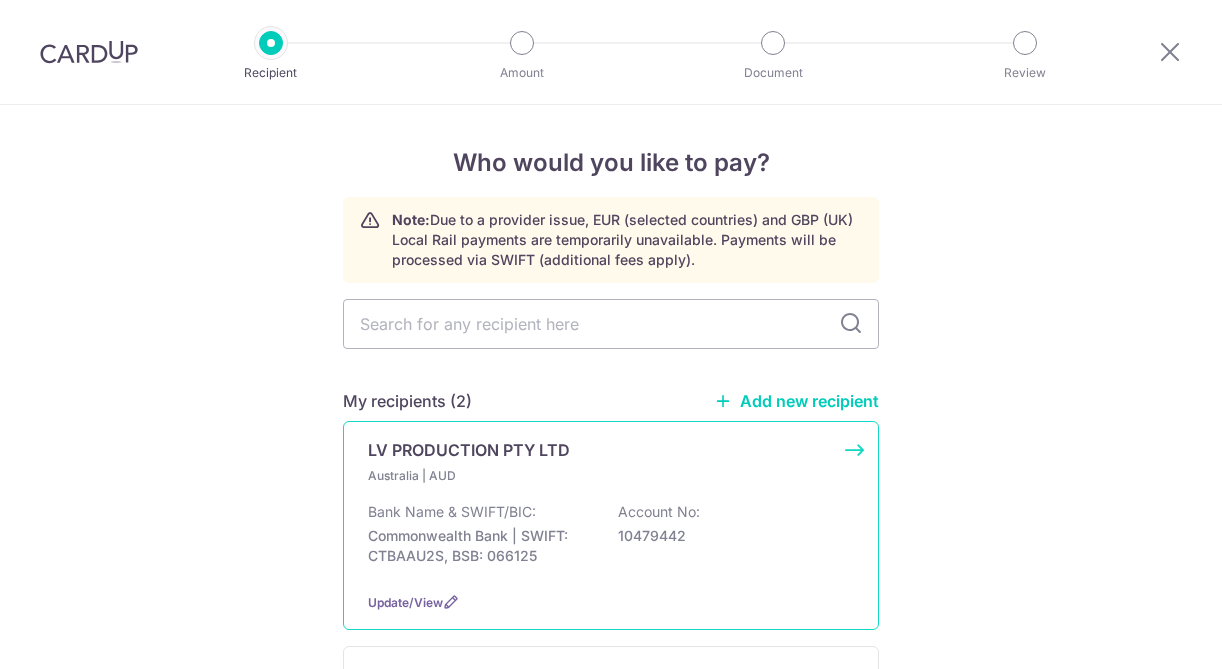 scroll, scrollTop: 0, scrollLeft: 0, axis: both 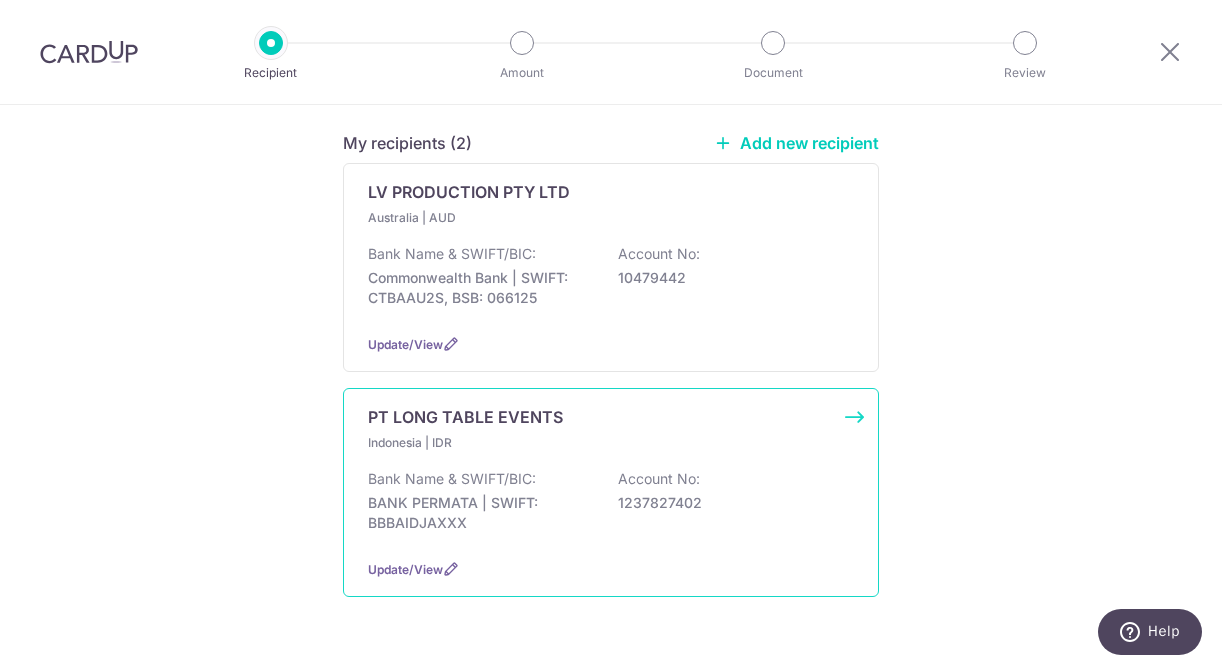 click on "Bank Name & SWIFT/BIC:
BANK PERMATA | SWIFT: BBBAIDJAXXX
Account No:
1237827402" at bounding box center [611, 506] 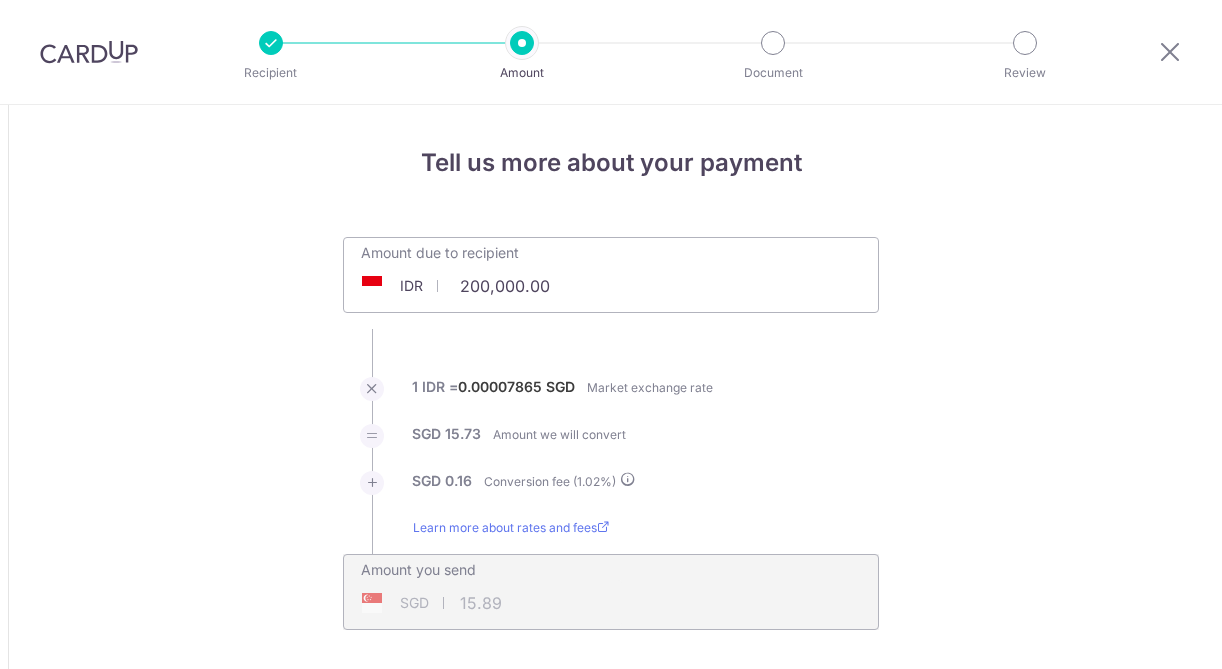 scroll, scrollTop: 0, scrollLeft: 0, axis: both 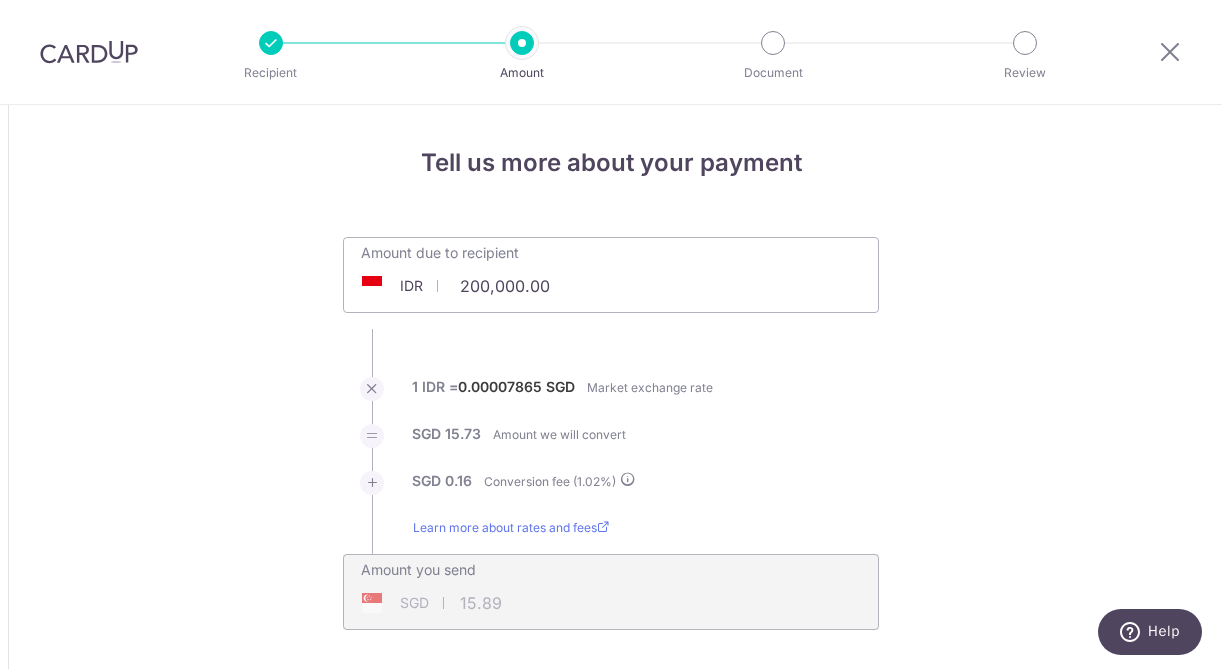 click at bounding box center (89, 52) 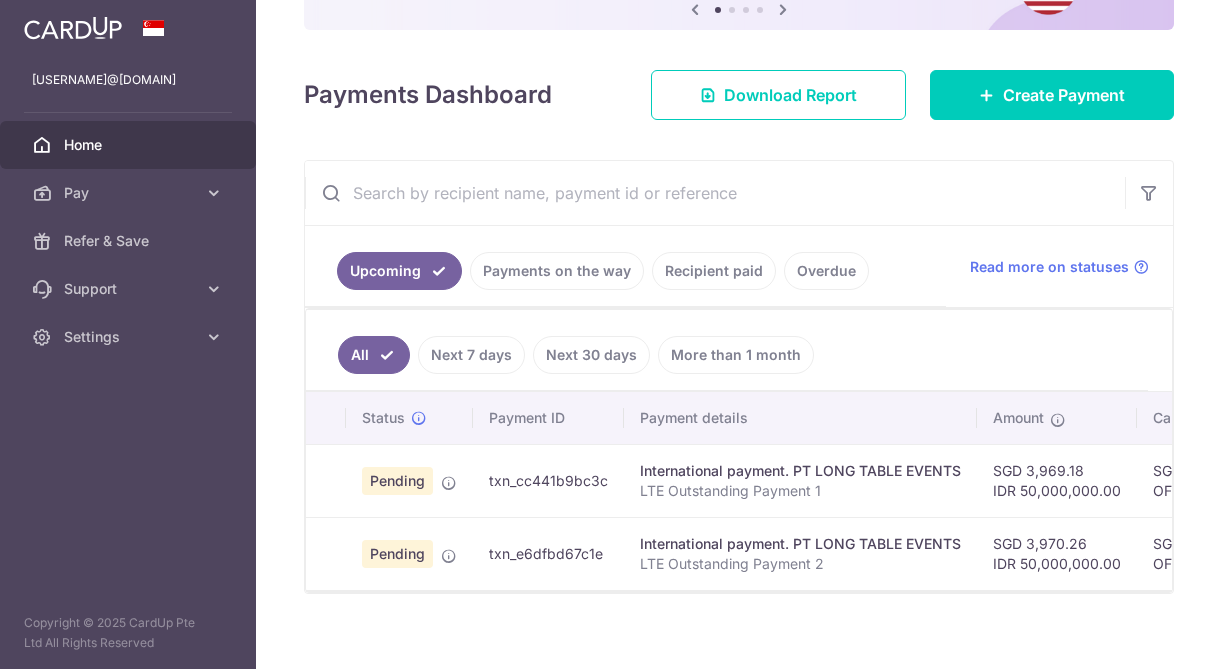 scroll, scrollTop: 221, scrollLeft: 0, axis: vertical 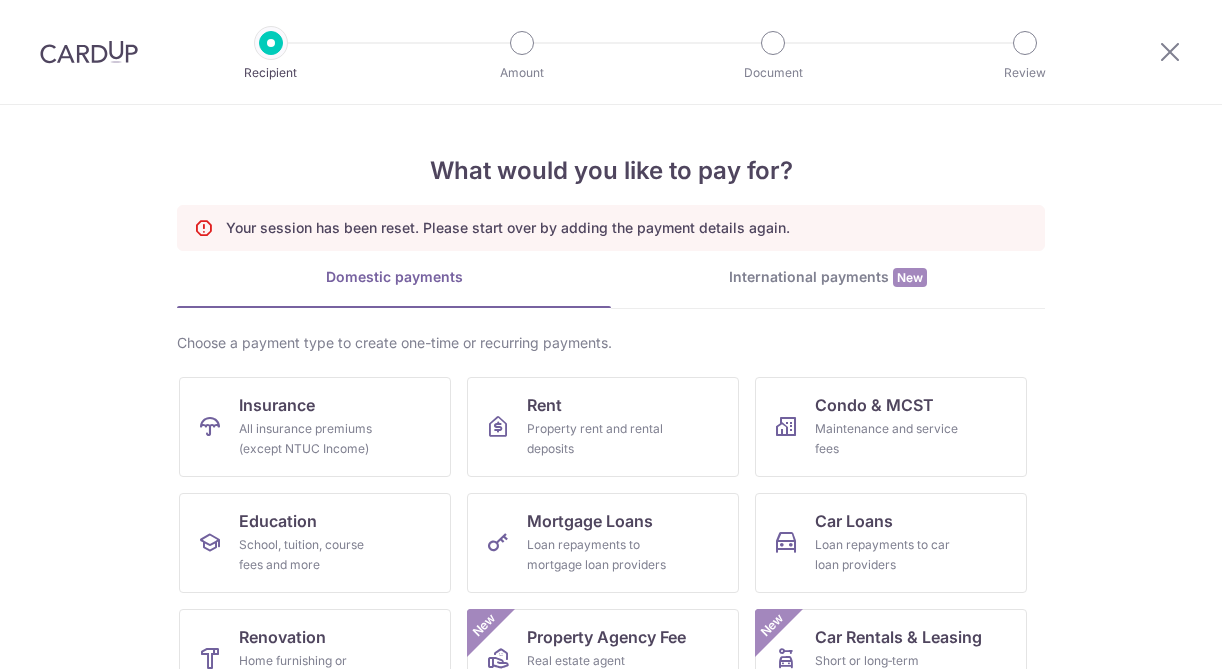click on "International payments
New" at bounding box center [828, 287] 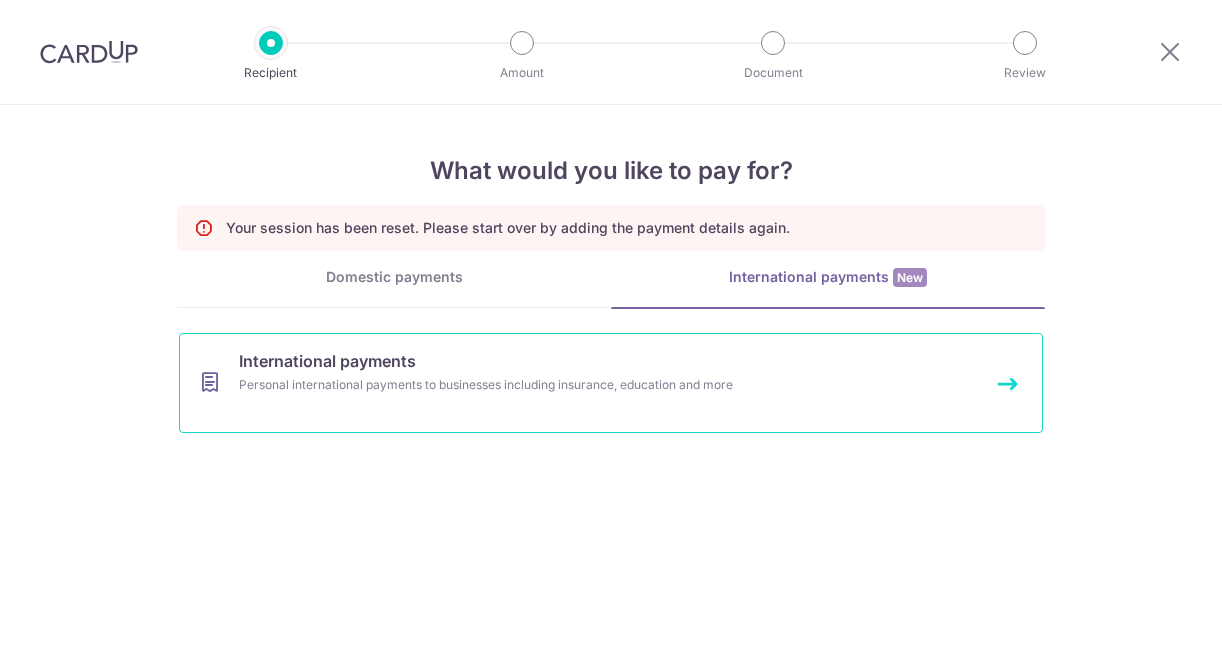 click on "International payments Personal international payments to businesses including insurance, education and more" at bounding box center (611, 383) 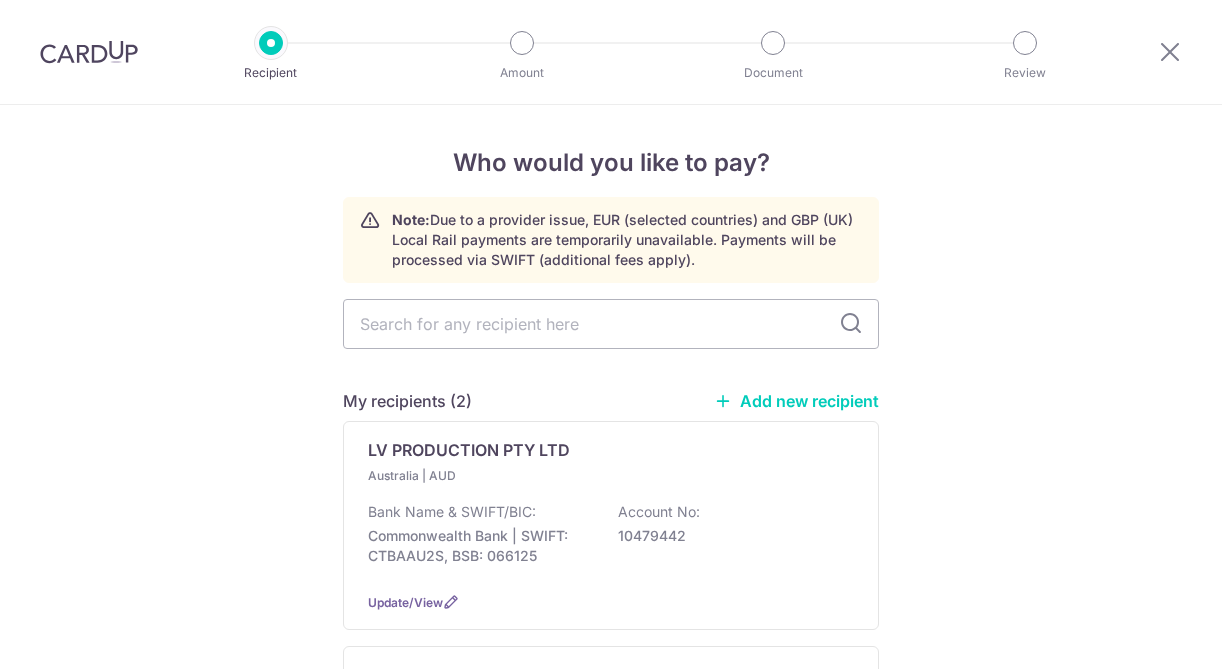 scroll, scrollTop: 0, scrollLeft: 0, axis: both 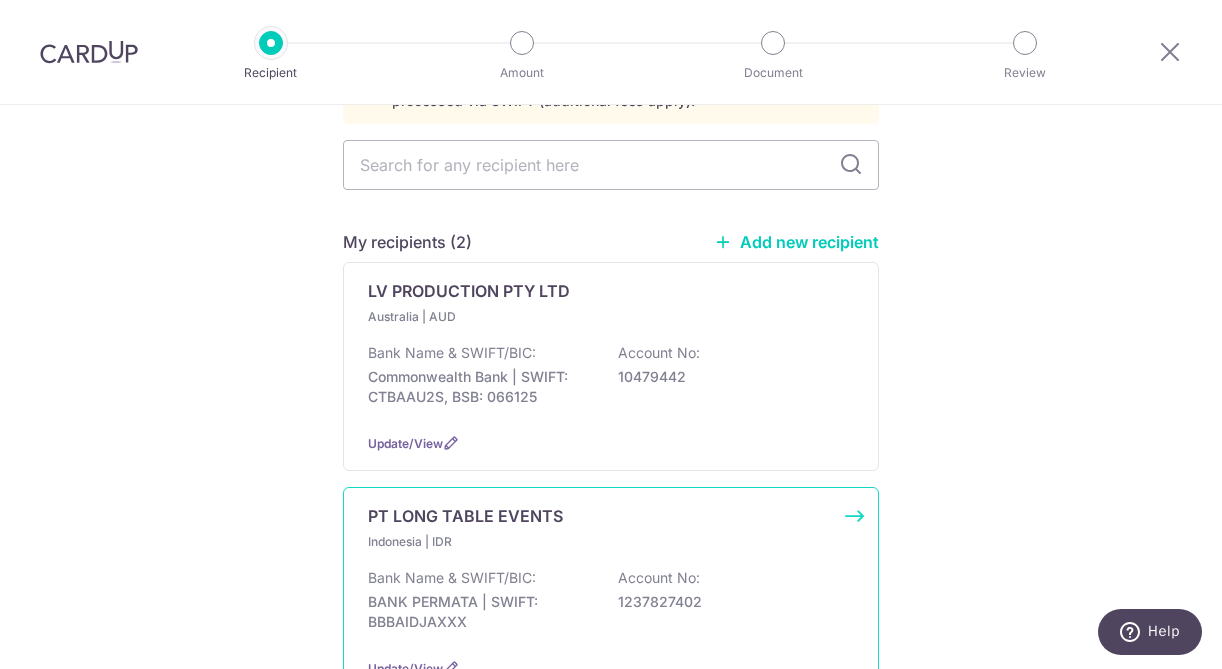 click on "Indonesia | IDR
Bank Name & SWIFT/BIC:
BANK PERMATA | SWIFT: [SWIFT]
Account No:
[ACCOUNT_NUMBER]" at bounding box center (611, 587) 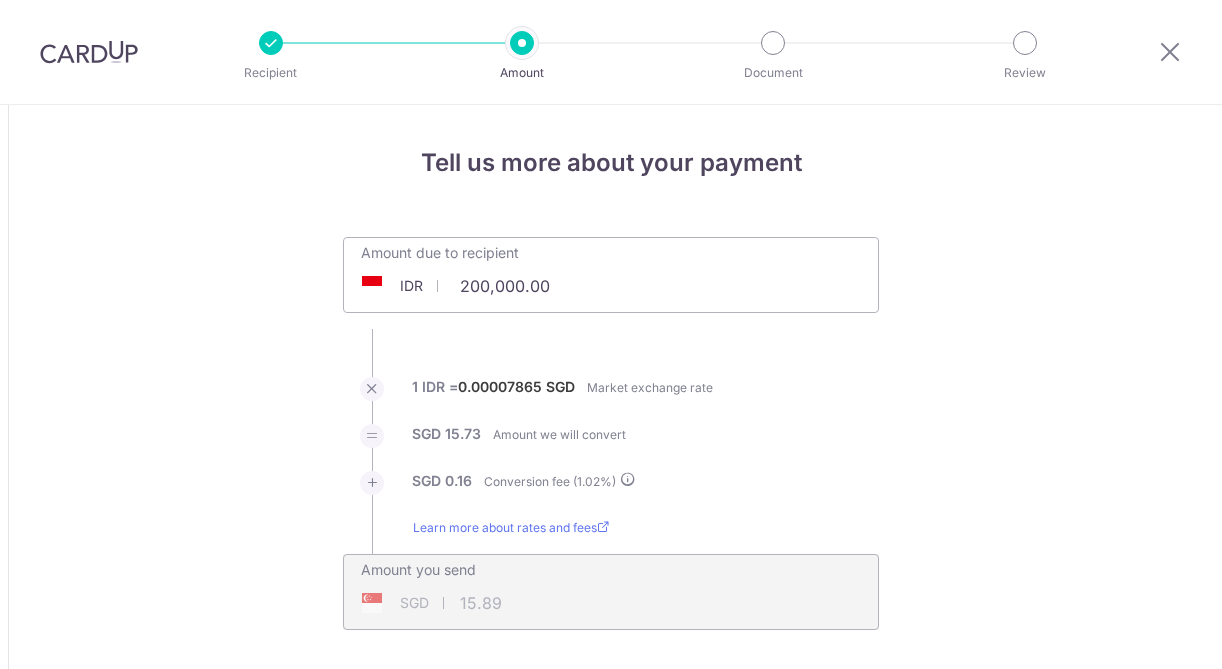 scroll, scrollTop: 0, scrollLeft: 0, axis: both 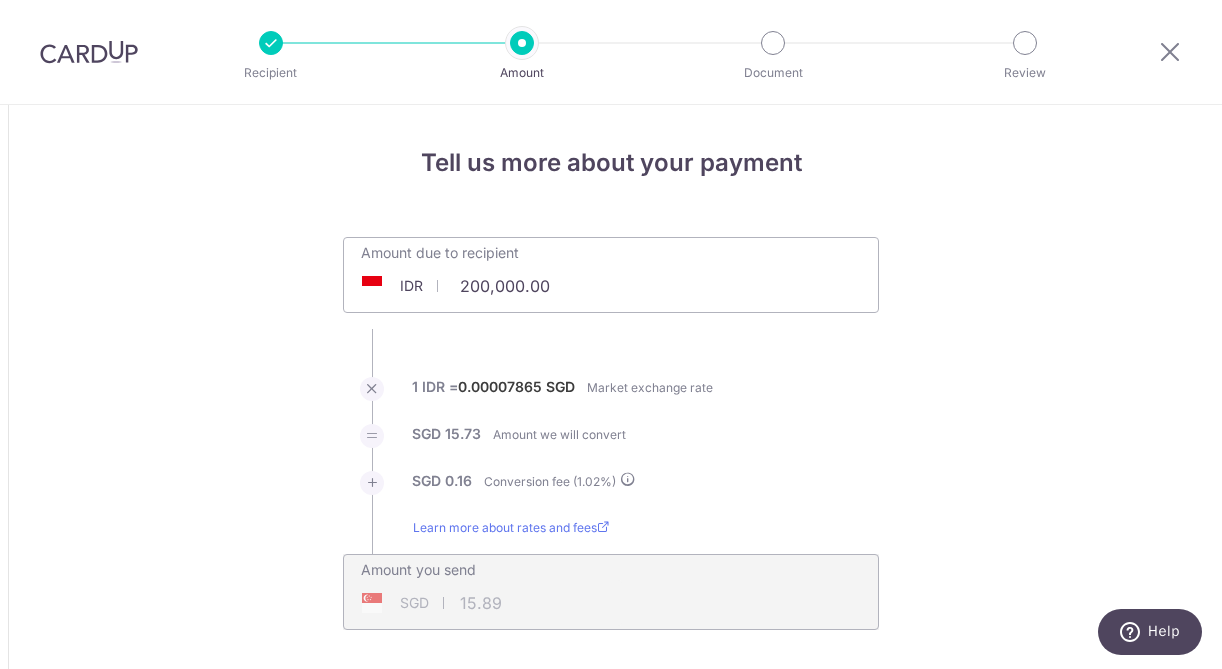 drag, startPoint x: 571, startPoint y: 284, endPoint x: 432, endPoint y: 280, distance: 139.05754 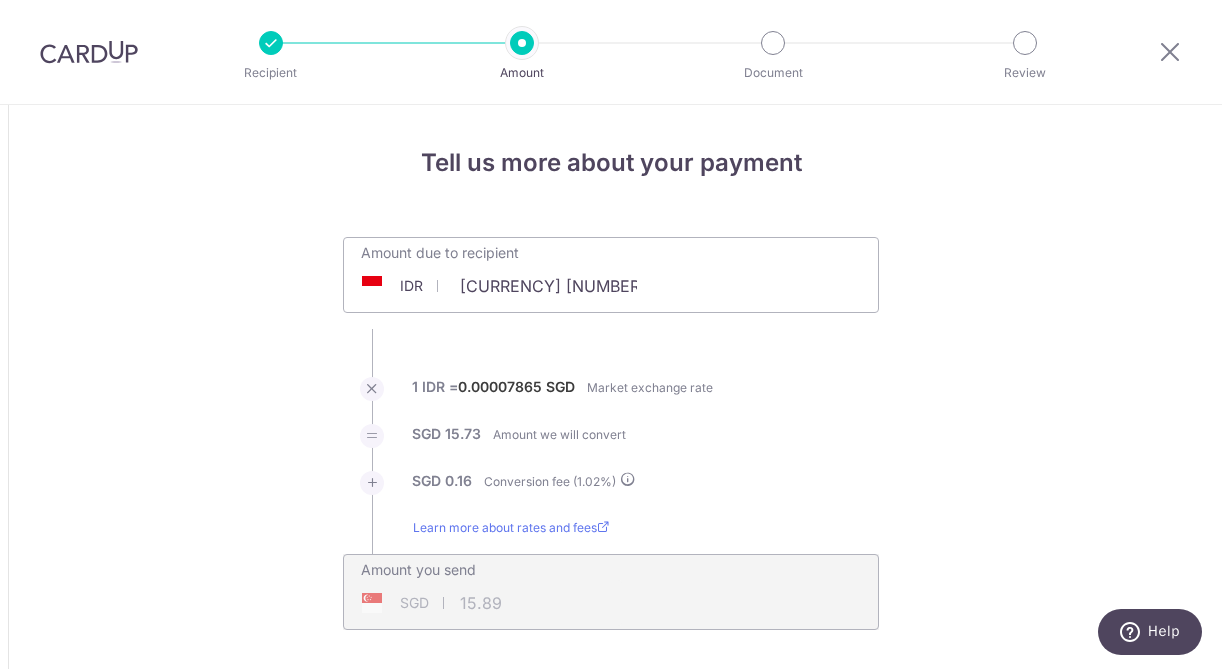 click on "Amount due to recipient
IDR
4000000
200000
1 IDR =  0.00007865   SGD
Market exchange rate
SGD
15.73
Amount we will convert
SGD" at bounding box center [611, 433] 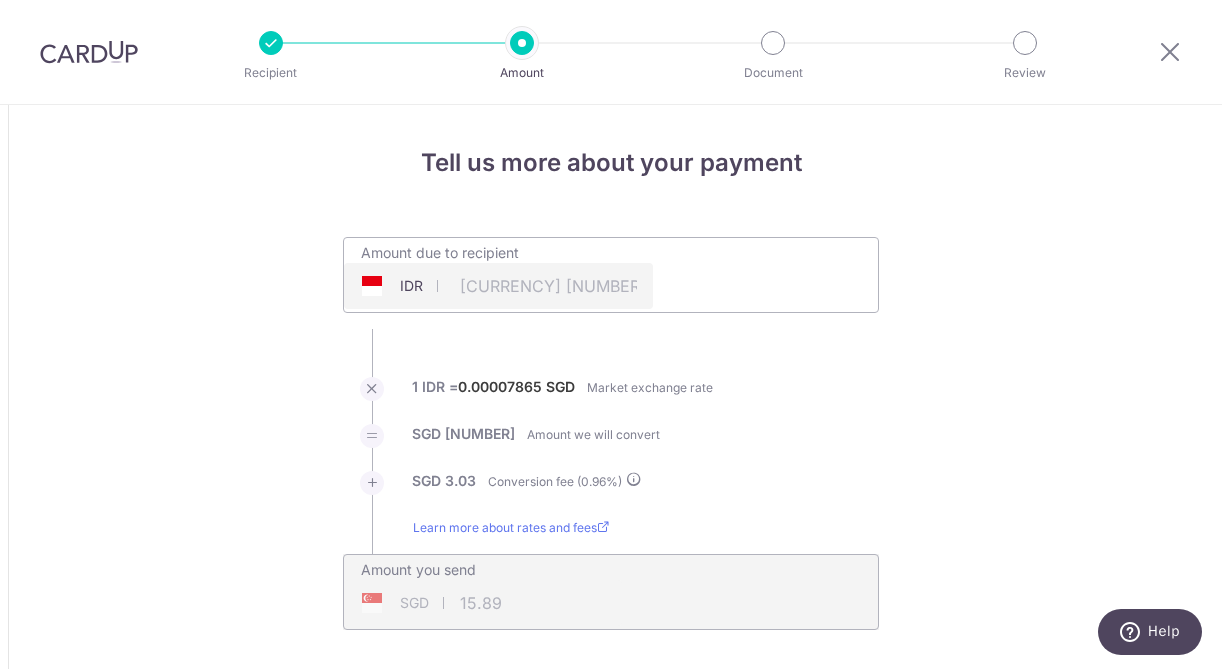 type on "4,000,000.00" 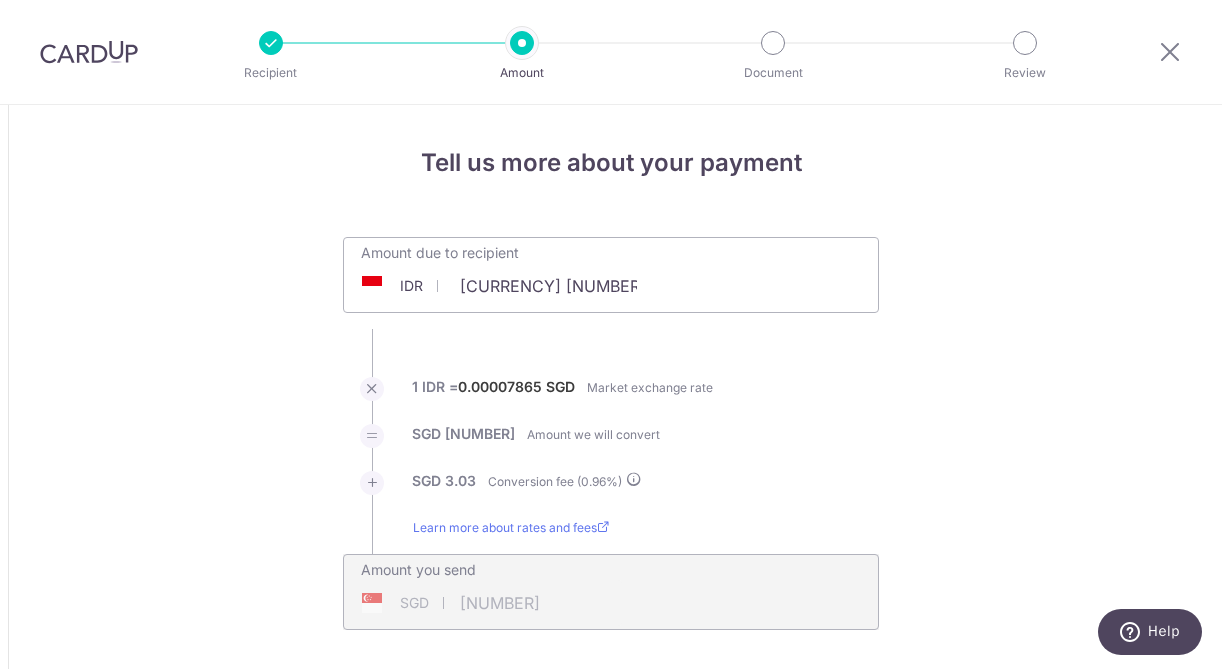 click on "4,000,000.00" at bounding box center [498, 286] 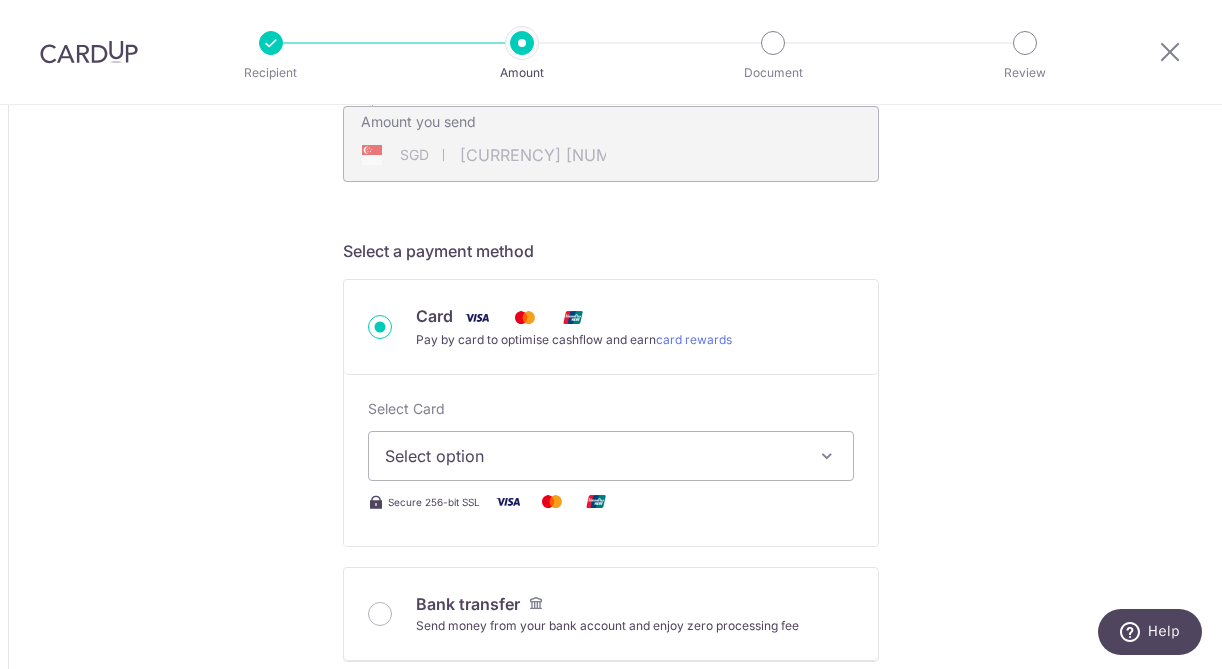 scroll, scrollTop: 455, scrollLeft: 0, axis: vertical 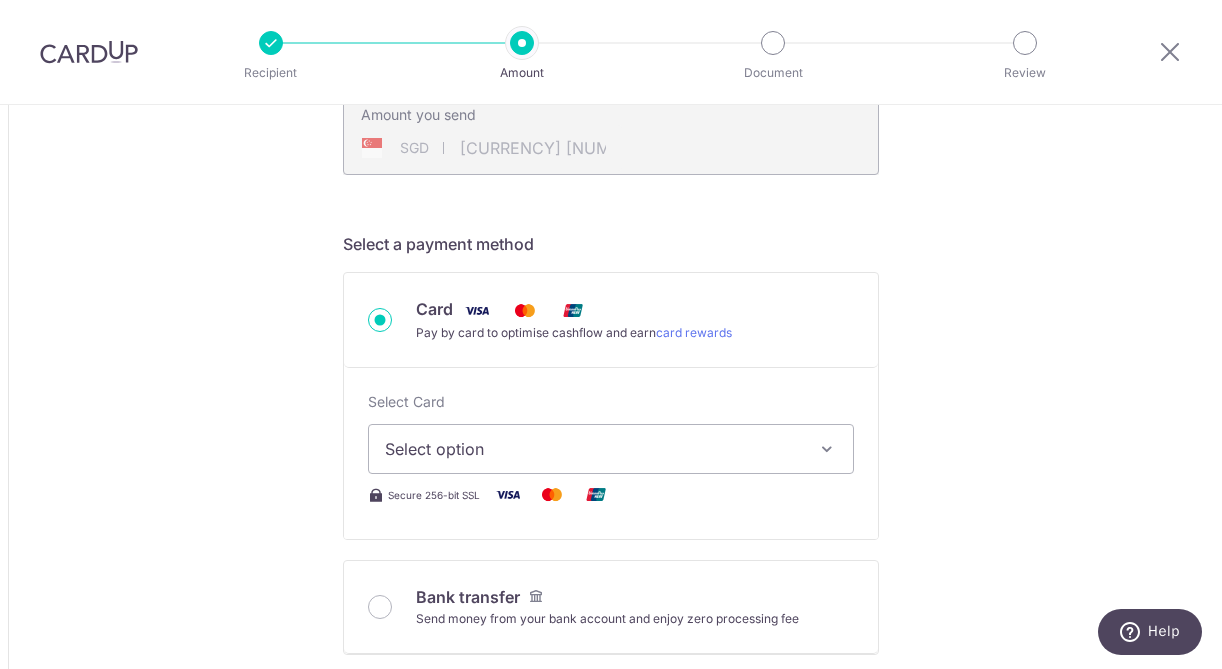 click on "Select option" at bounding box center [593, 449] 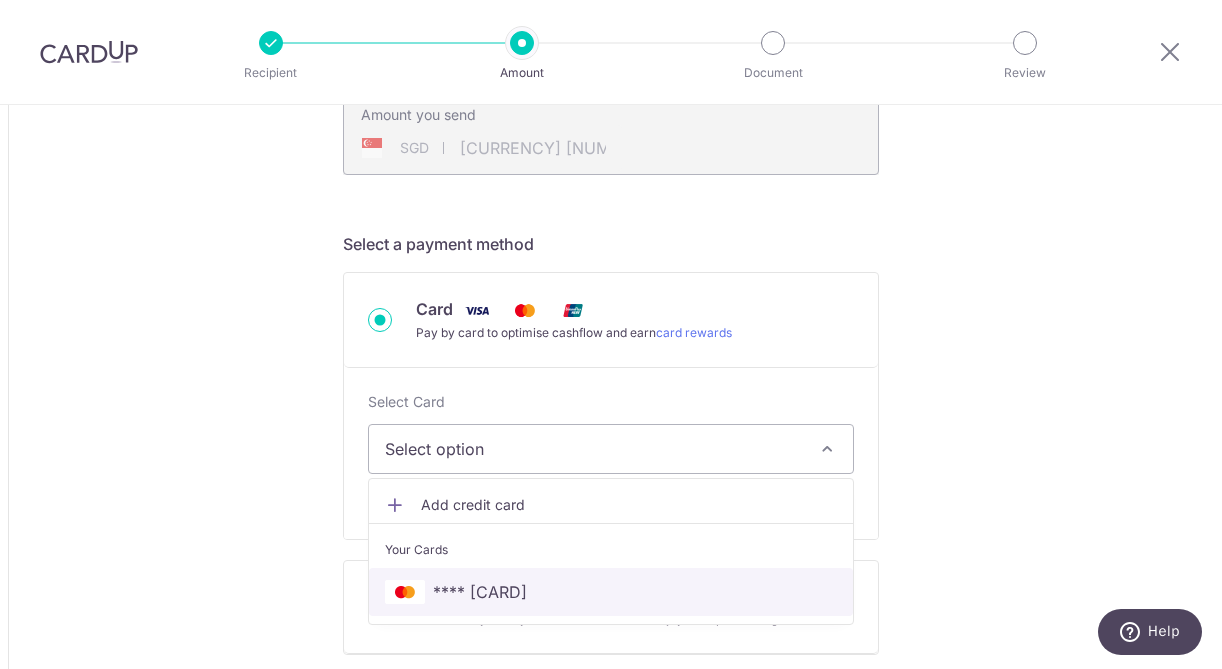 click on "**** [CREDIT_CARD]" at bounding box center (611, 592) 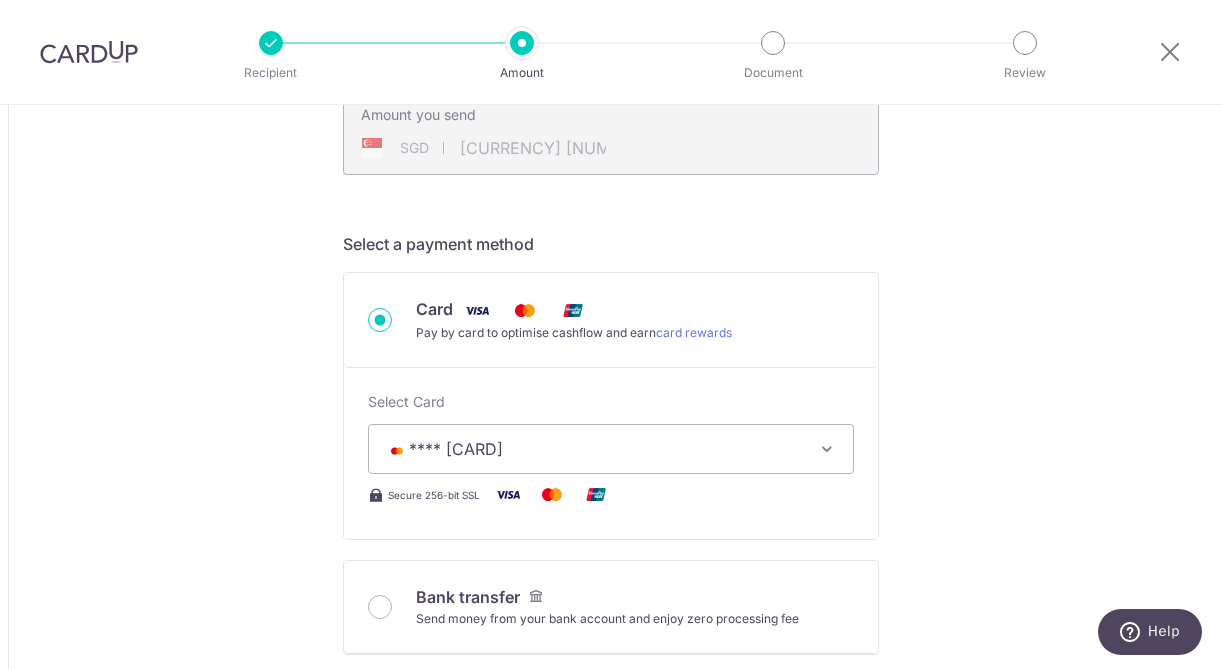 type on "40,000,000.00" 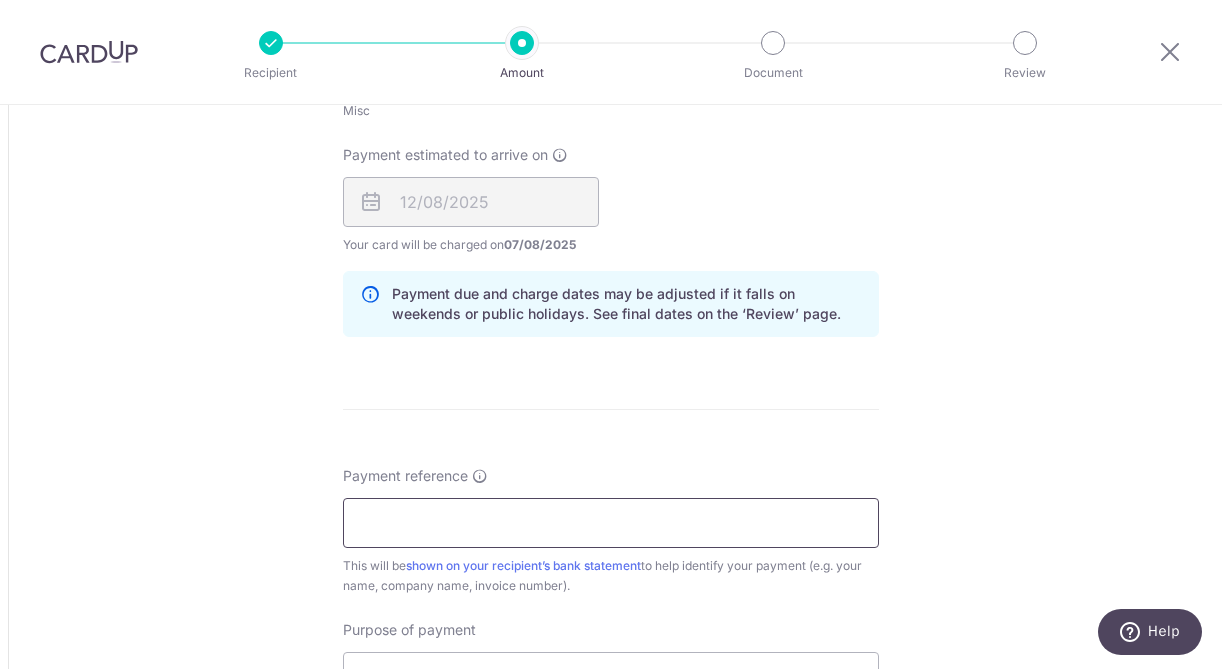 scroll, scrollTop: 1220, scrollLeft: 0, axis: vertical 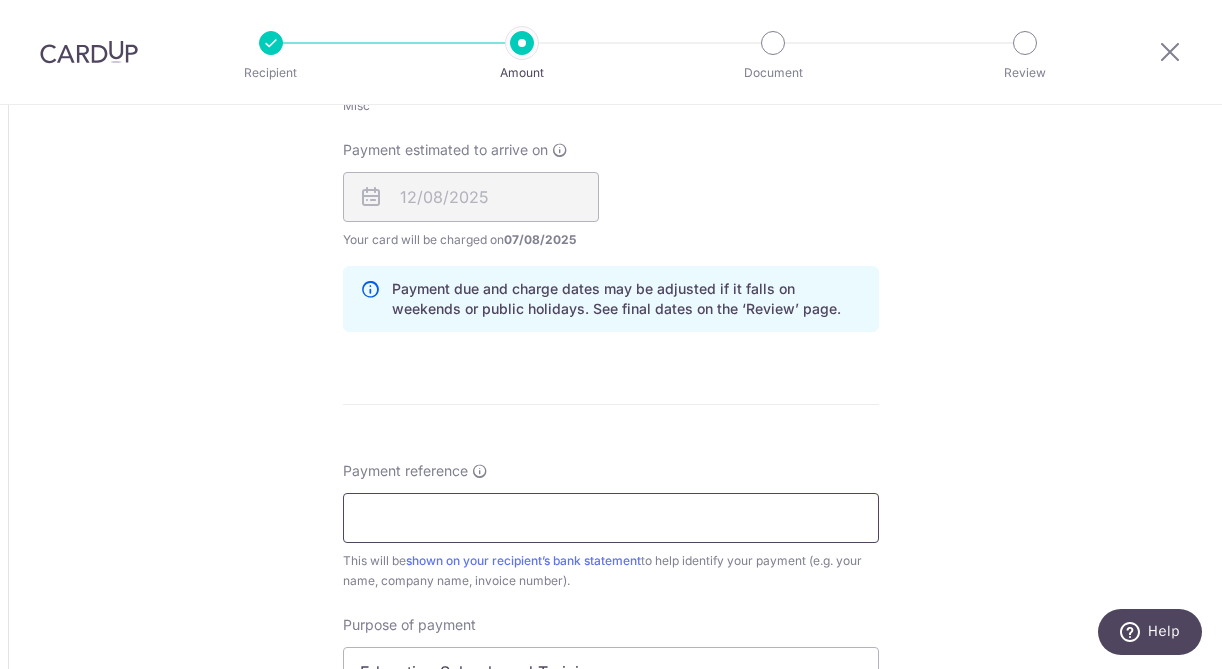 click on "Payment reference" at bounding box center (611, 518) 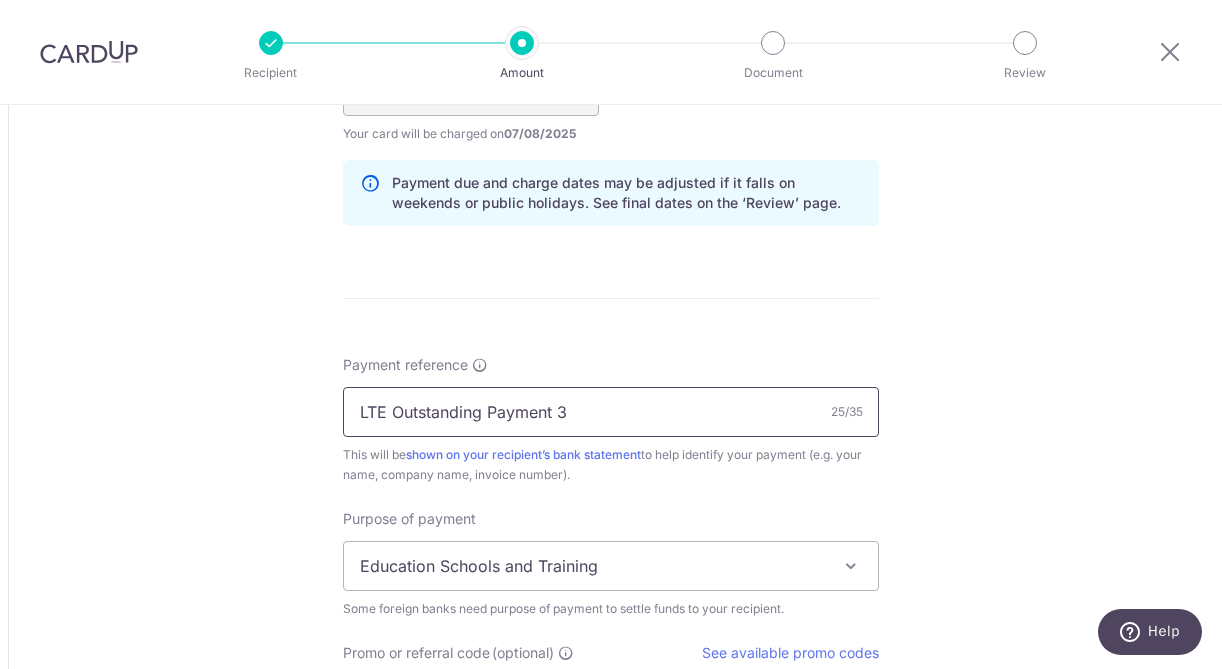scroll, scrollTop: 1340, scrollLeft: 0, axis: vertical 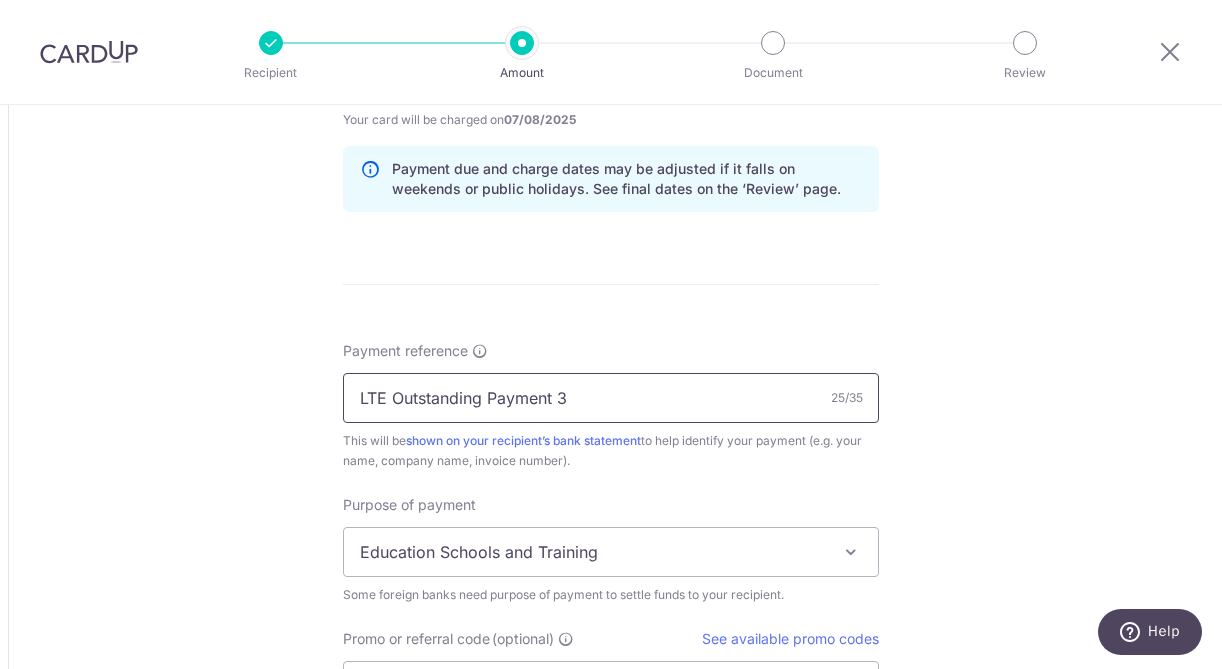 type on "LTE Outstanding Payment 3" 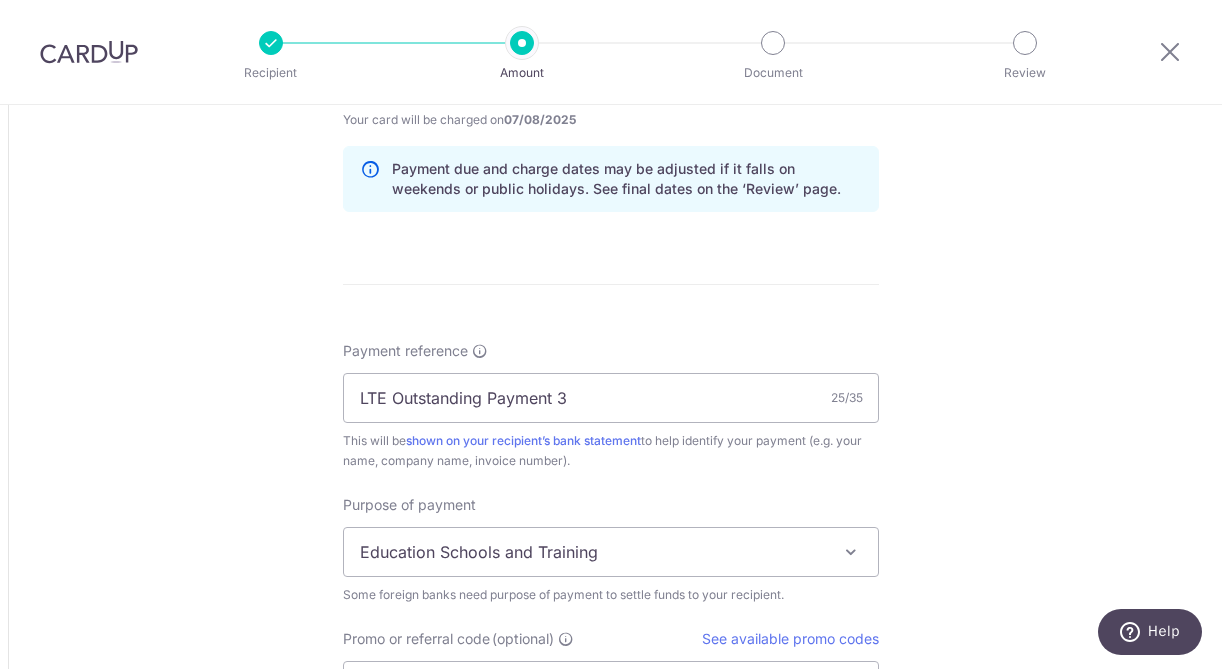 click on "Education Schools and Training" at bounding box center [611, 552] 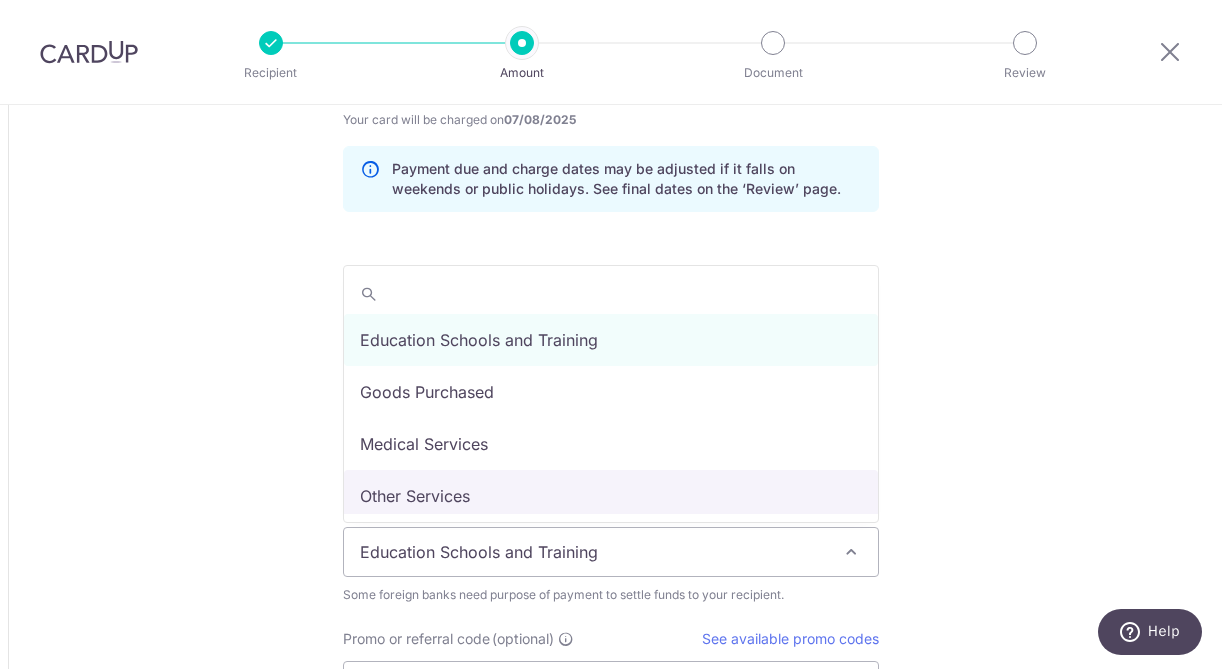 select on "Other Services" 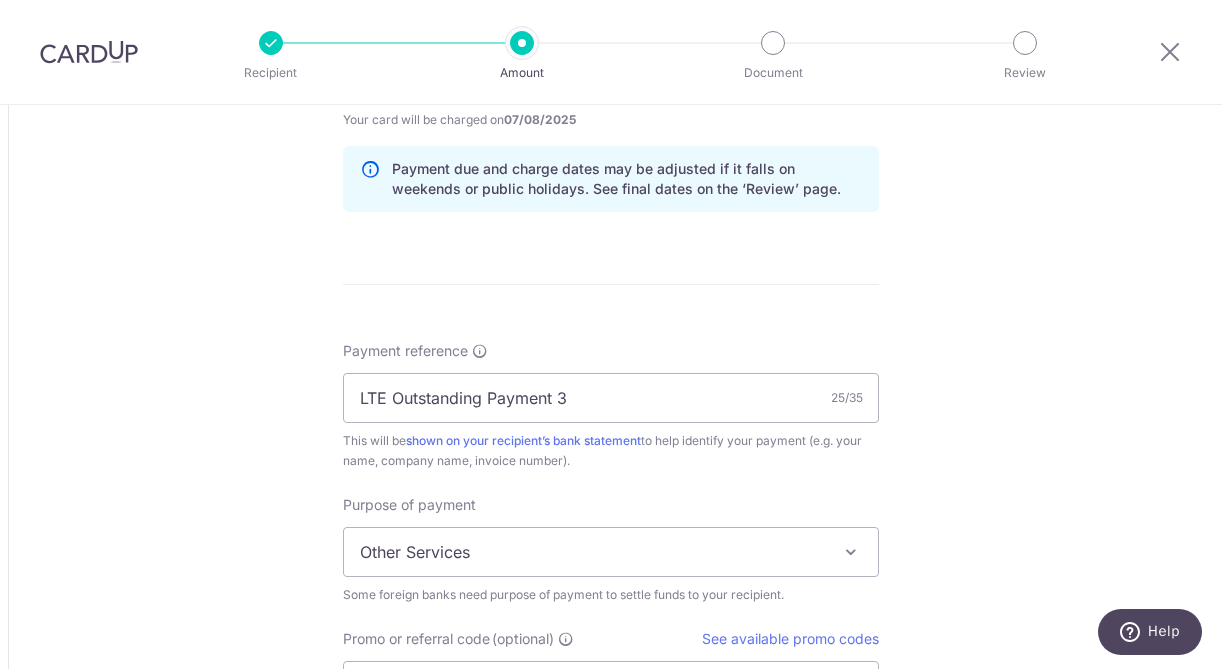 click on "Tell us more about your payment
Amount due to recipient
IDR
40,000,000.00
40000000
1 IDR =  0.00007865   SGD
Market exchange rate
SGD
3146.0
Amount we will convert
SGD" at bounding box center (611, -55) 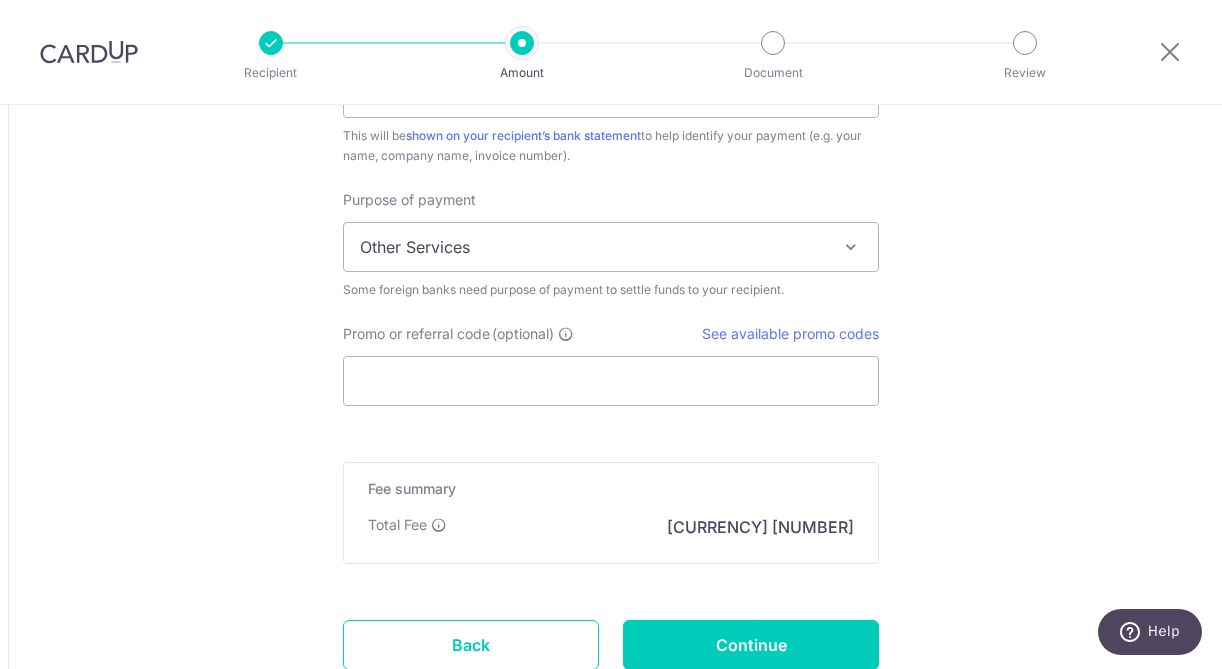 scroll, scrollTop: 1649, scrollLeft: 0, axis: vertical 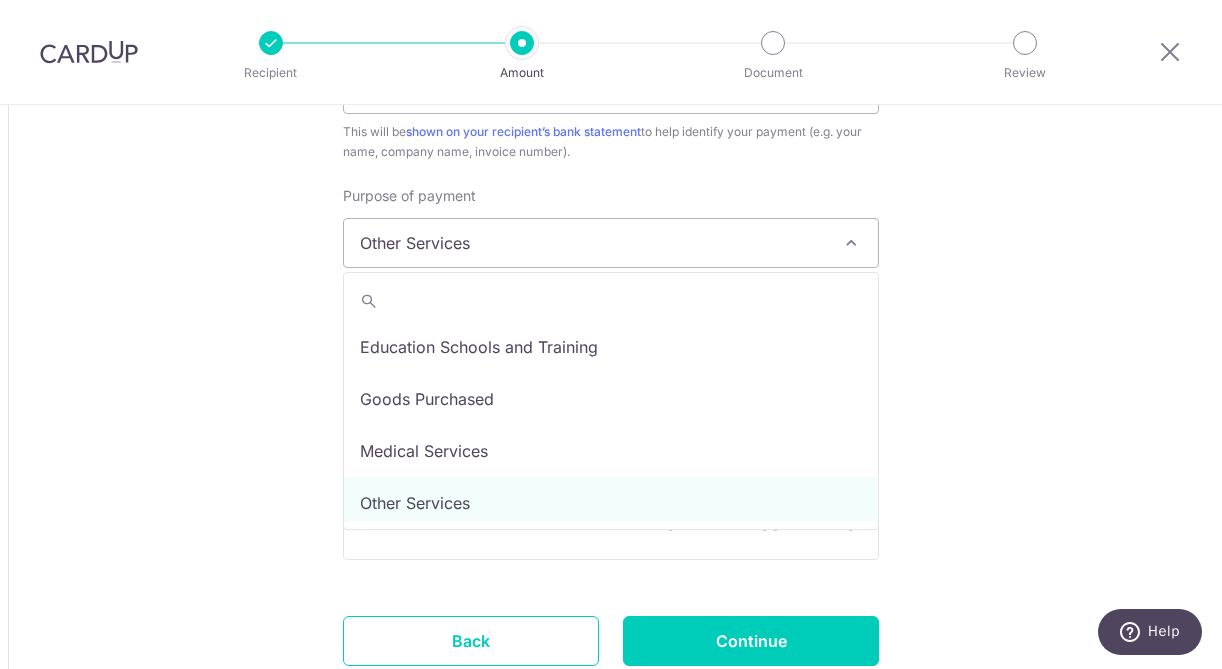 click on "Other Services" at bounding box center (611, 243) 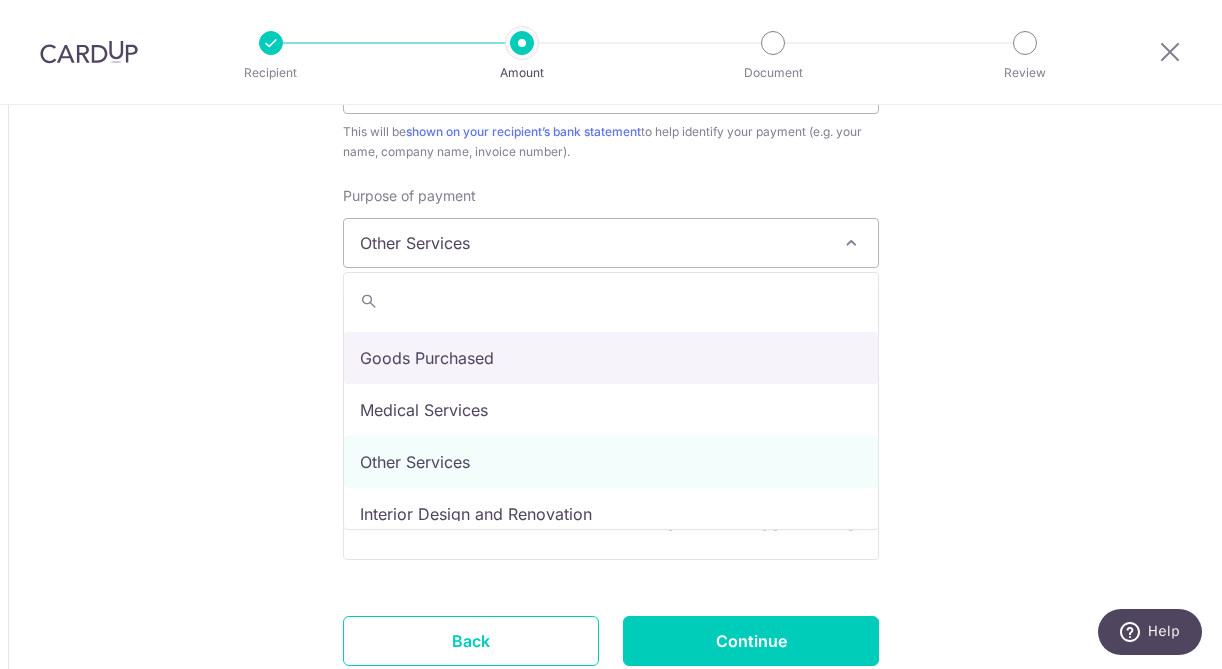 scroll, scrollTop: 0, scrollLeft: 0, axis: both 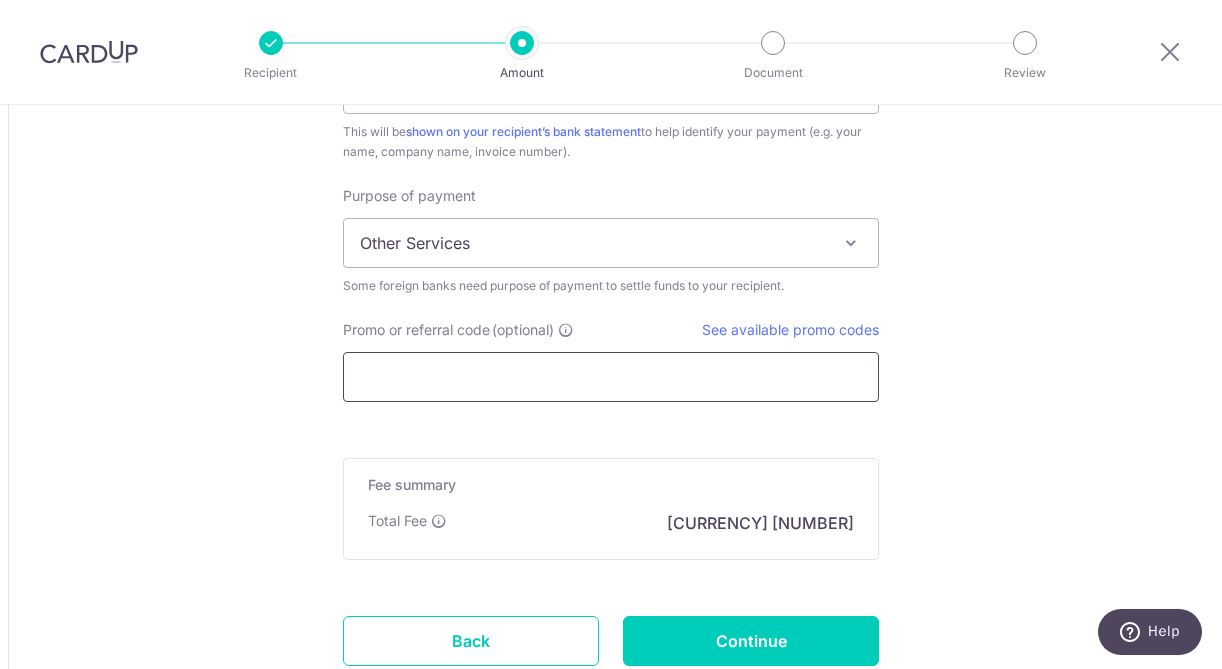 click on "Promo or referral code
(optional)" at bounding box center [611, 377] 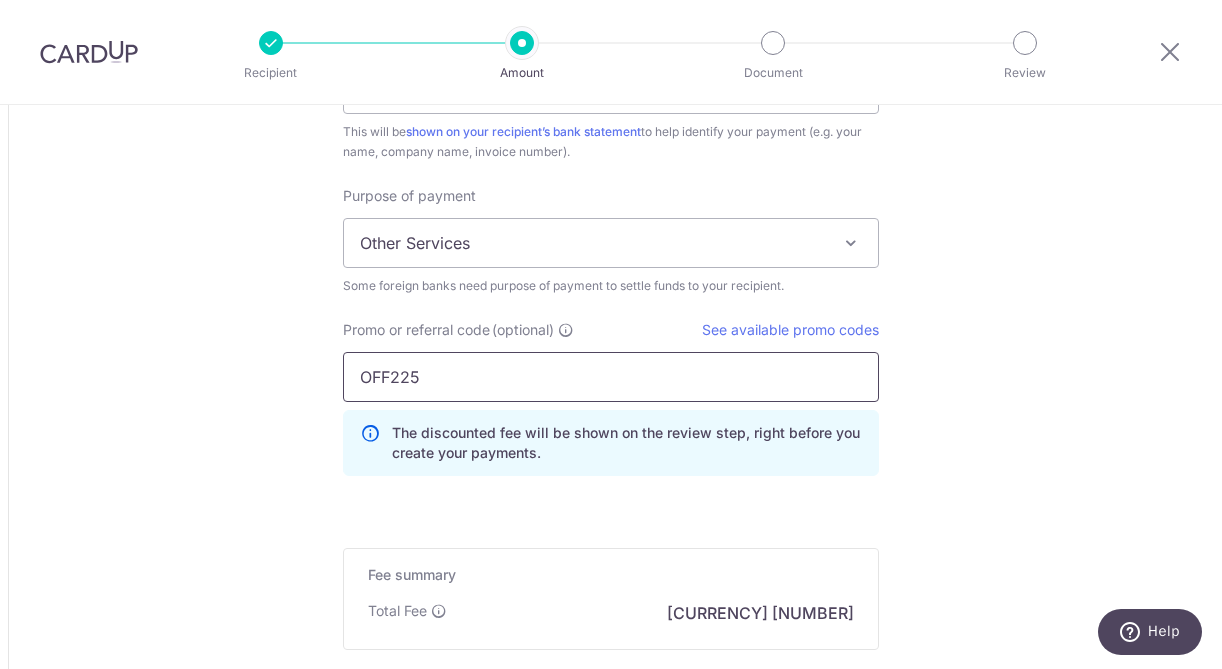 type on "OFF225" 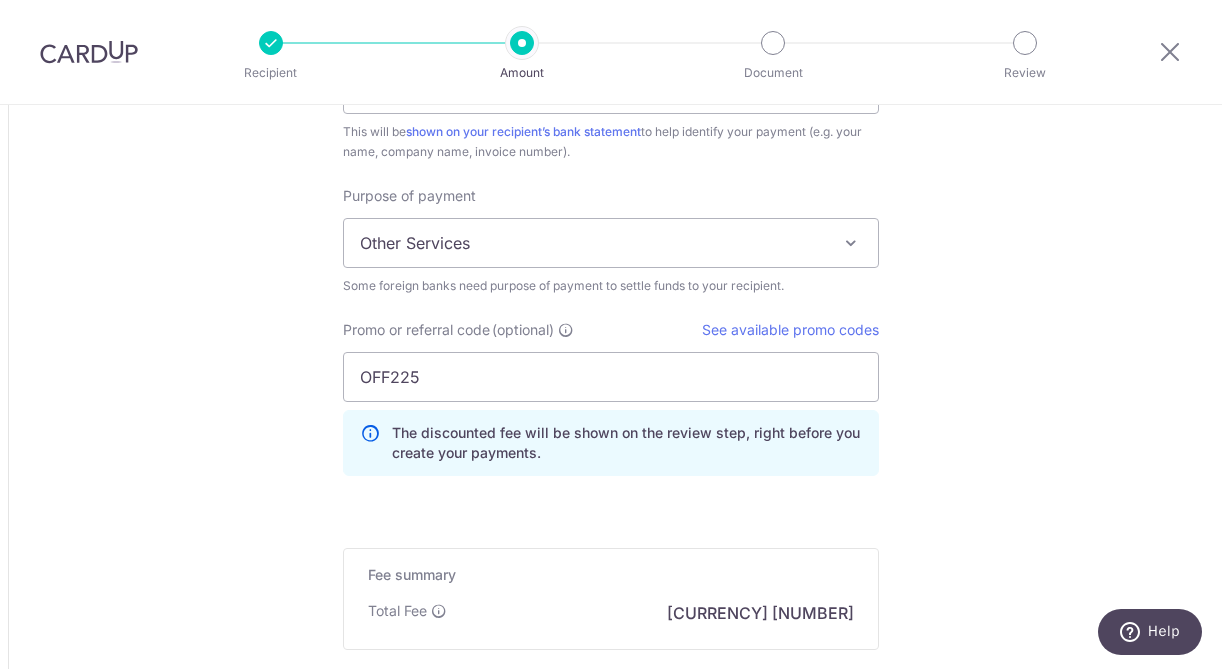 click on "Tell us more about your payment
Amount due to recipient
IDR
40,000,000.00
40000000
1 IDR =  0.00007865   SGD
Market exchange rate
SGD
3146.0
Amount we will convert
SGD" at bounding box center [611, -319] 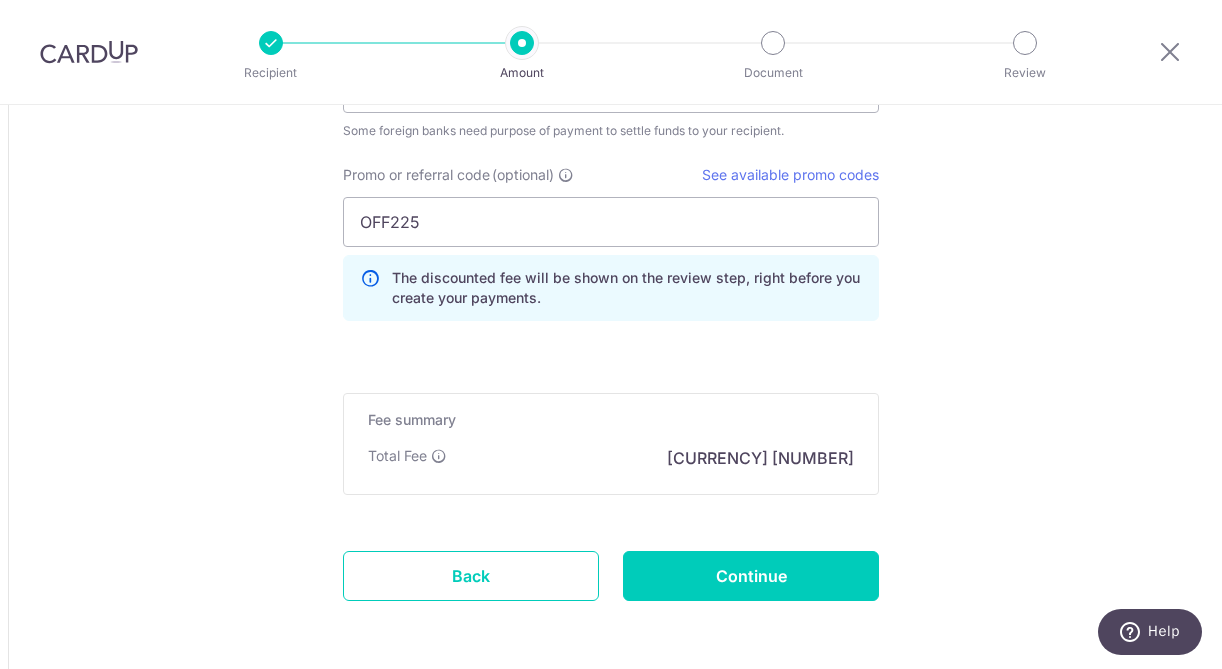 scroll, scrollTop: 1817, scrollLeft: 0, axis: vertical 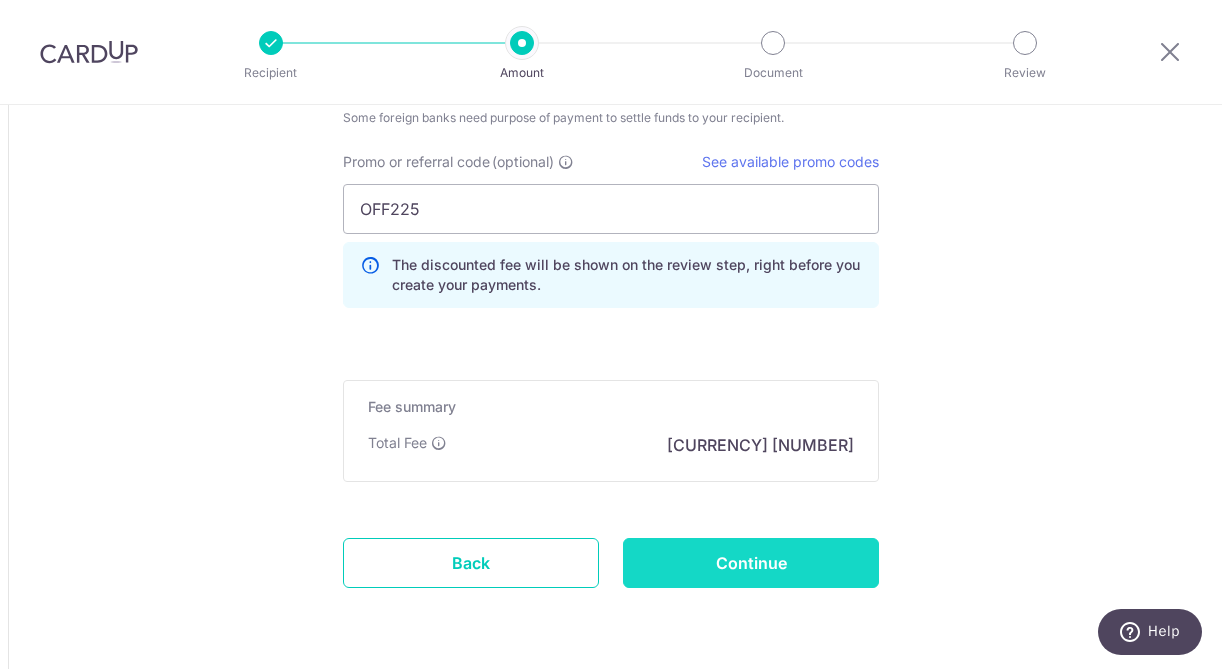 click on "Continue" at bounding box center (751, 563) 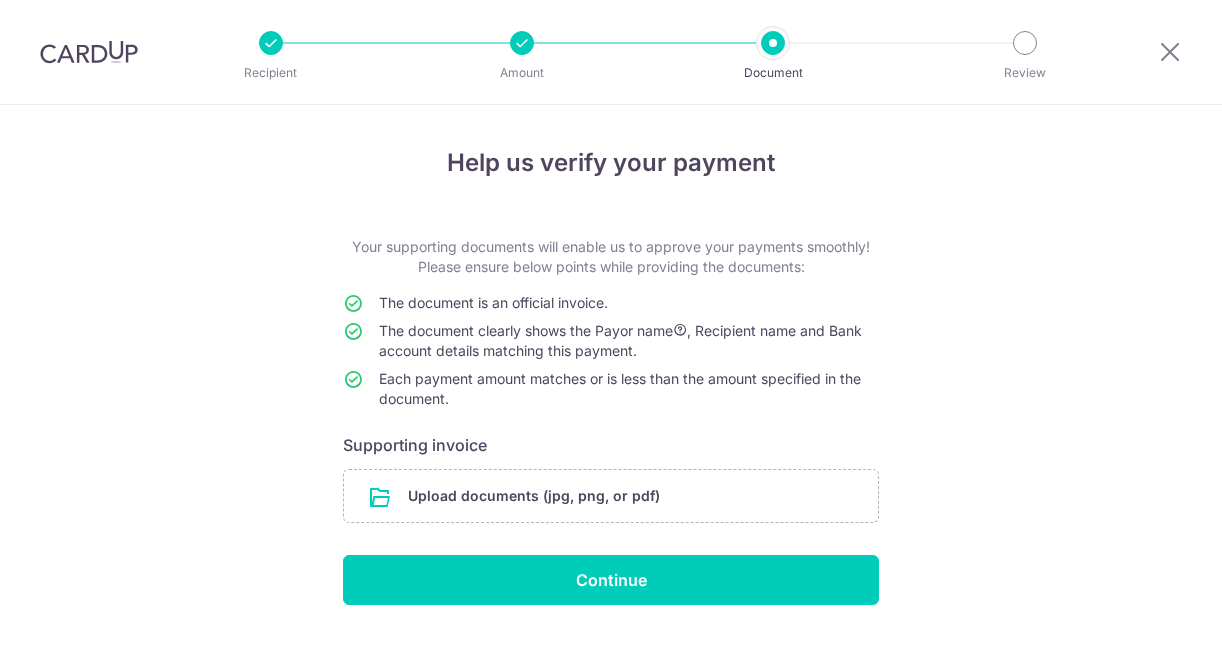 scroll, scrollTop: 0, scrollLeft: 0, axis: both 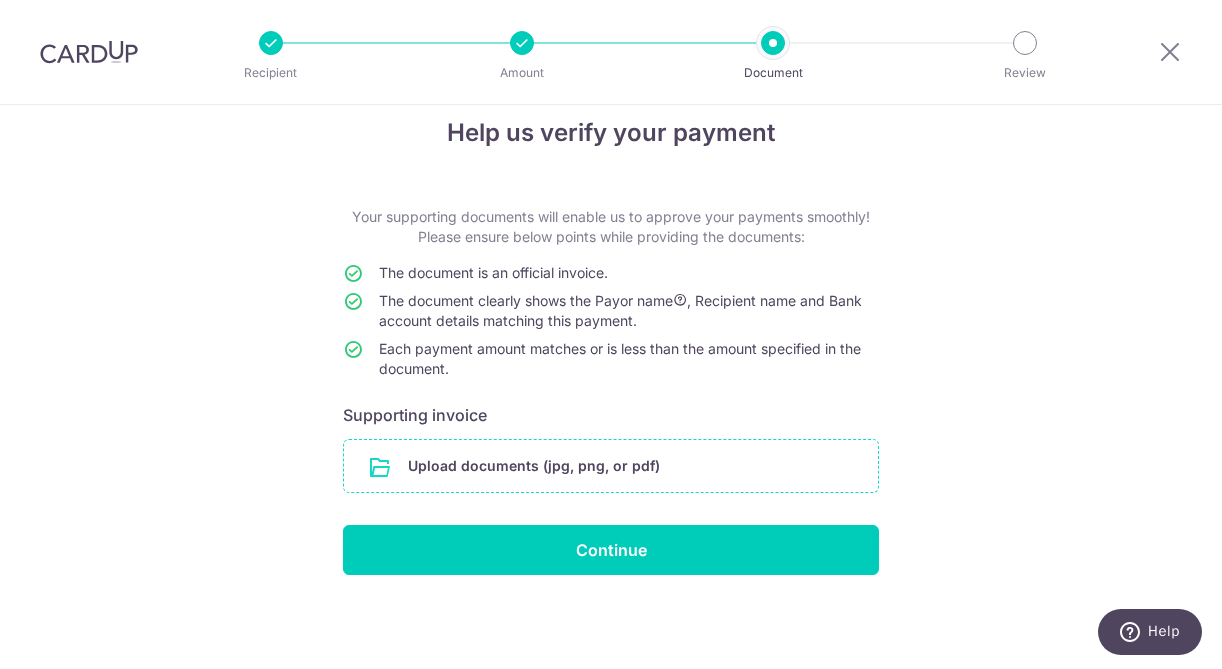 click at bounding box center (611, 466) 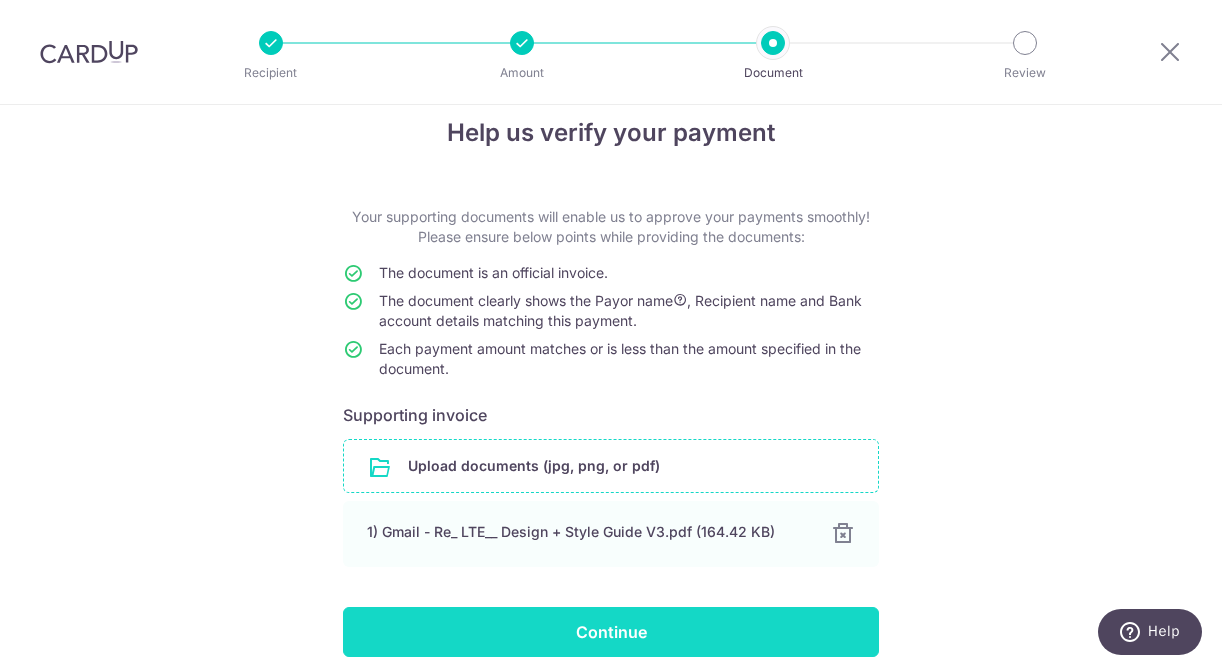 click on "Continue" at bounding box center (611, 632) 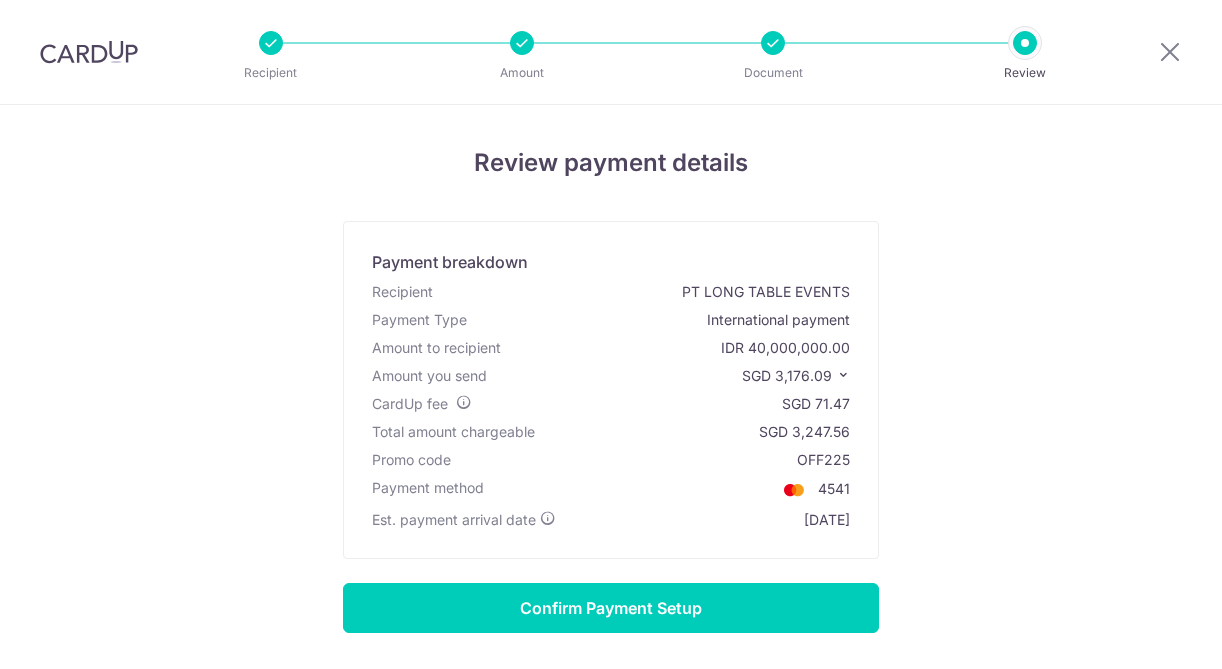 scroll, scrollTop: 0, scrollLeft: 0, axis: both 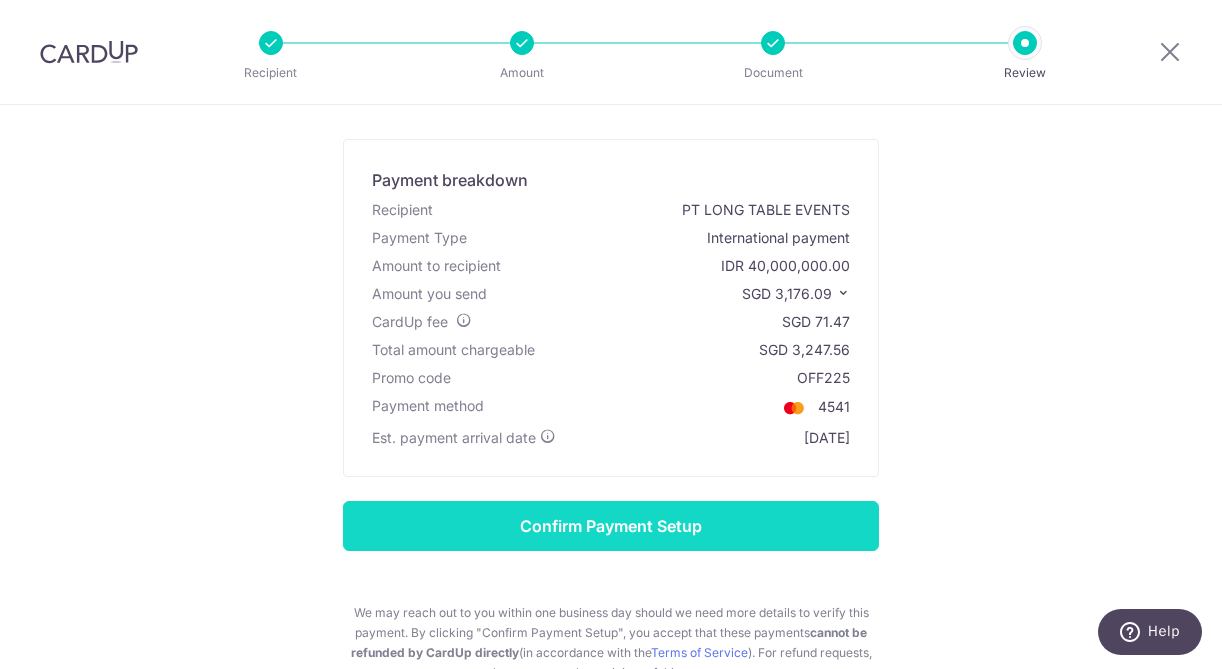 click on "Confirm Payment Setup" at bounding box center [611, 526] 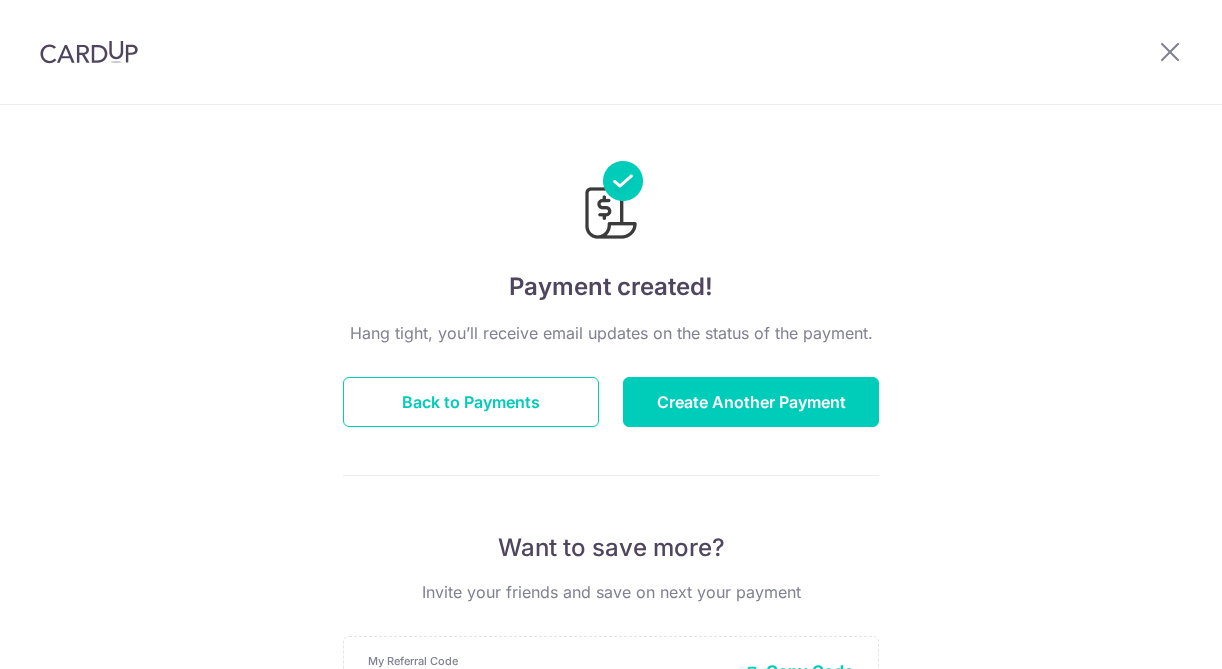 scroll, scrollTop: 0, scrollLeft: 0, axis: both 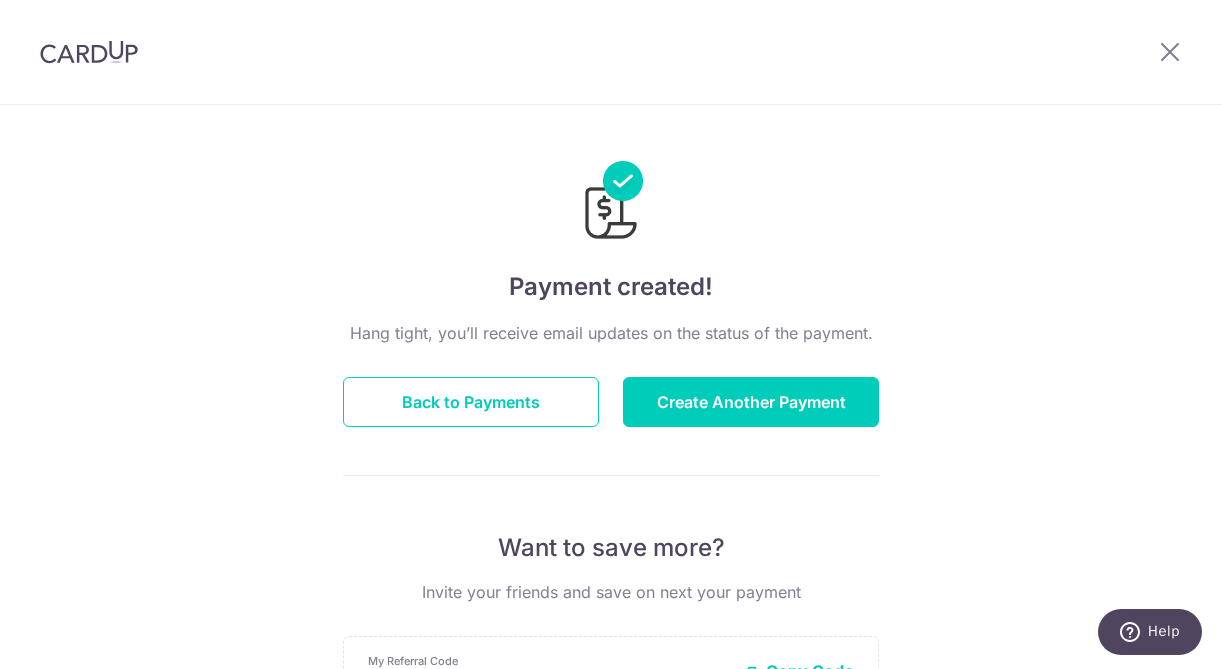 click on "Hang tight, you’ll receive email updates on the status of the payment.
Back to Payments
Create Another Payment
Want to save more?
Invite your friends and save on next your payment
My Referral Code
TANWYNNXAG31
Copy Code
Copied
Facebook
Twitter
WhatsApp
Email" at bounding box center (611, 700) 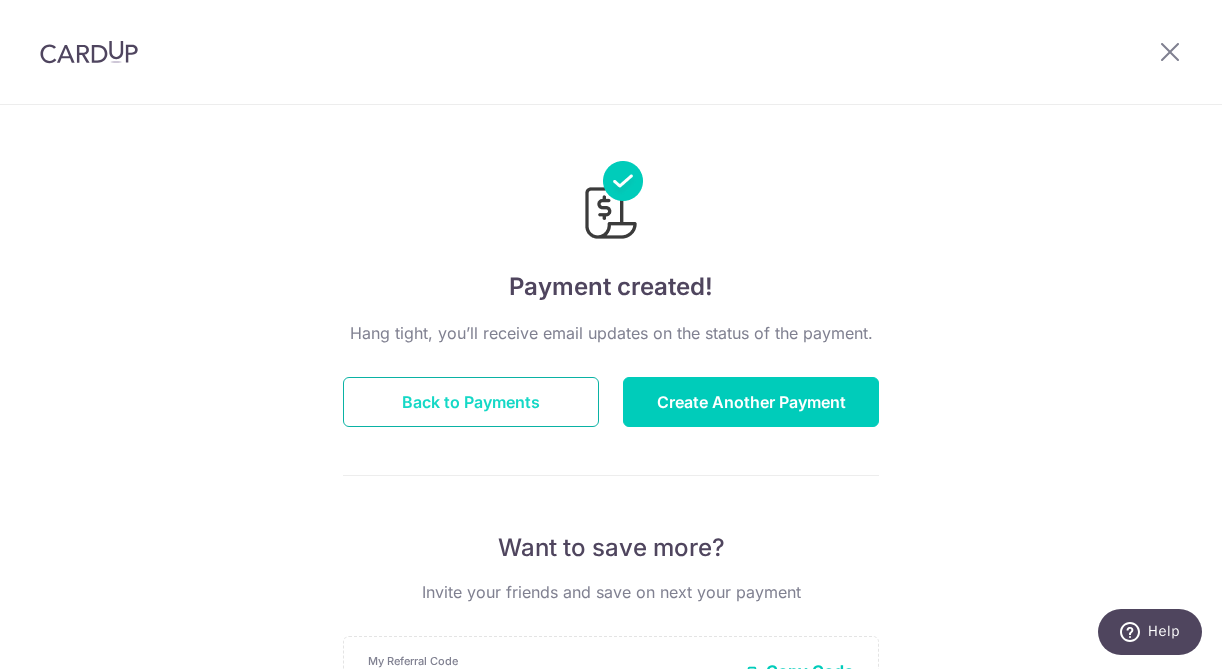 click on "Back to Payments" at bounding box center (471, 402) 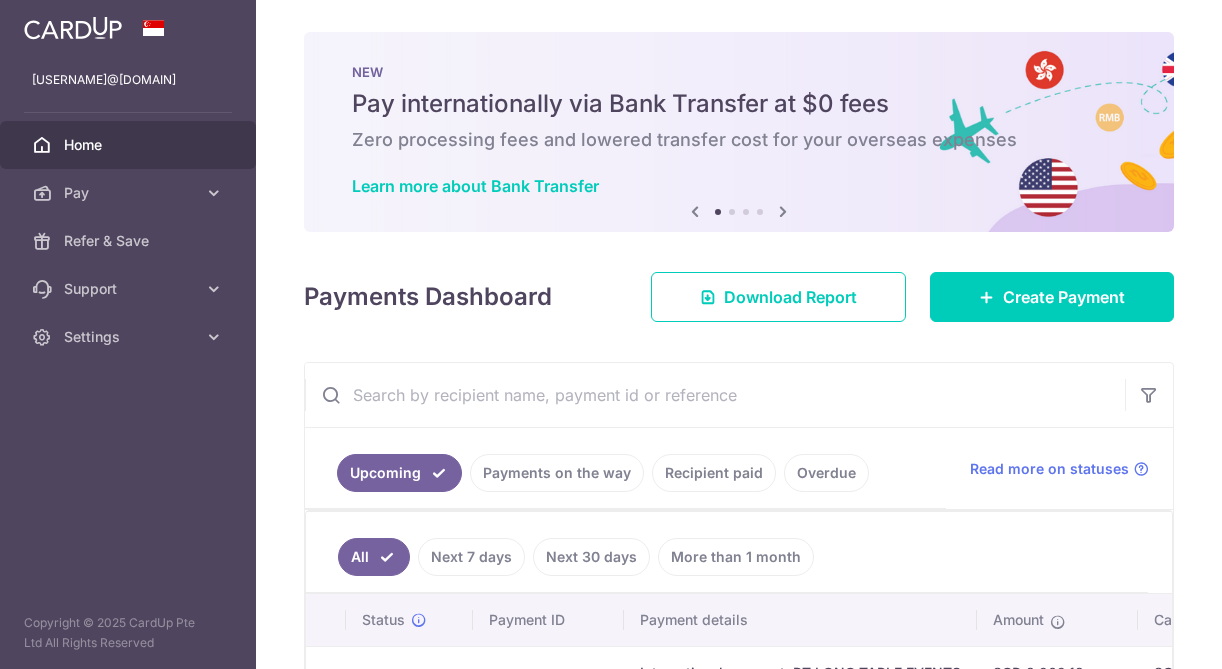 scroll, scrollTop: 0, scrollLeft: 0, axis: both 